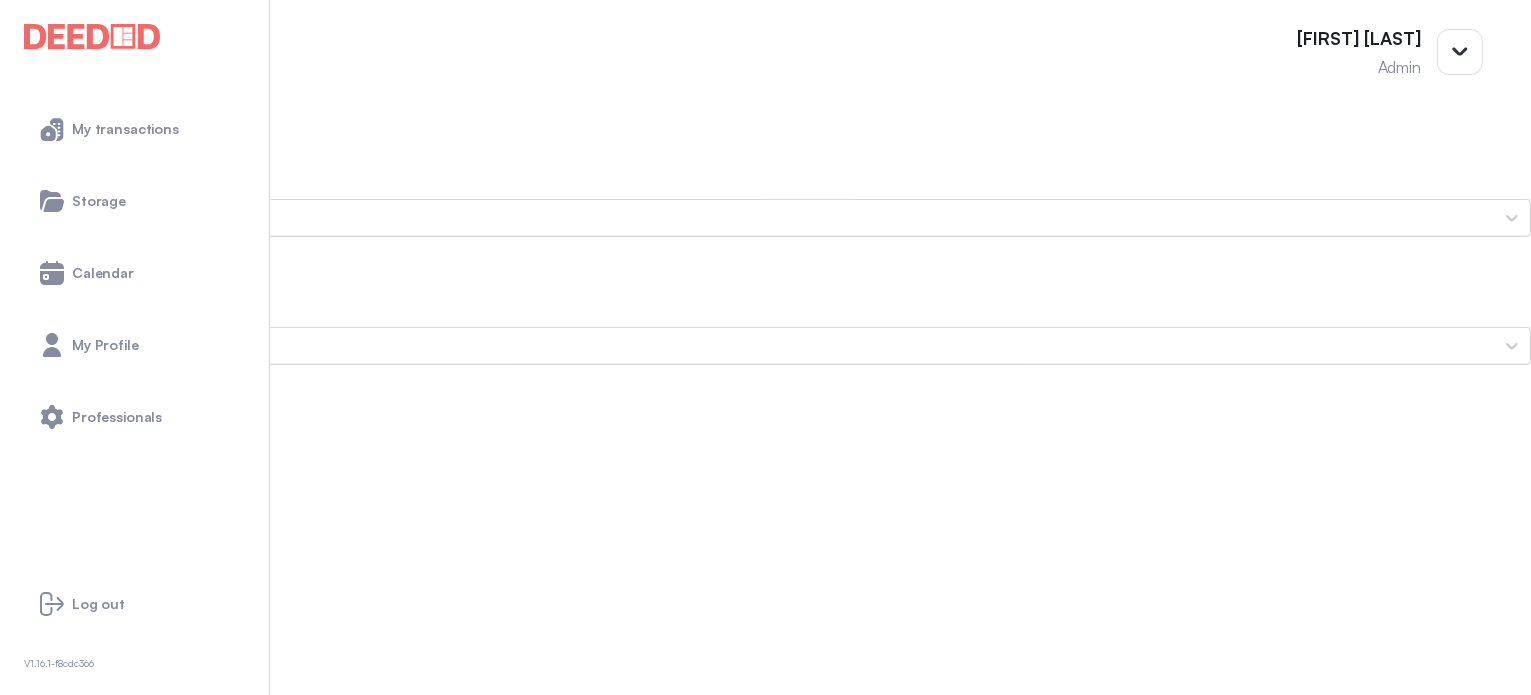 scroll, scrollTop: 1600, scrollLeft: 0, axis: vertical 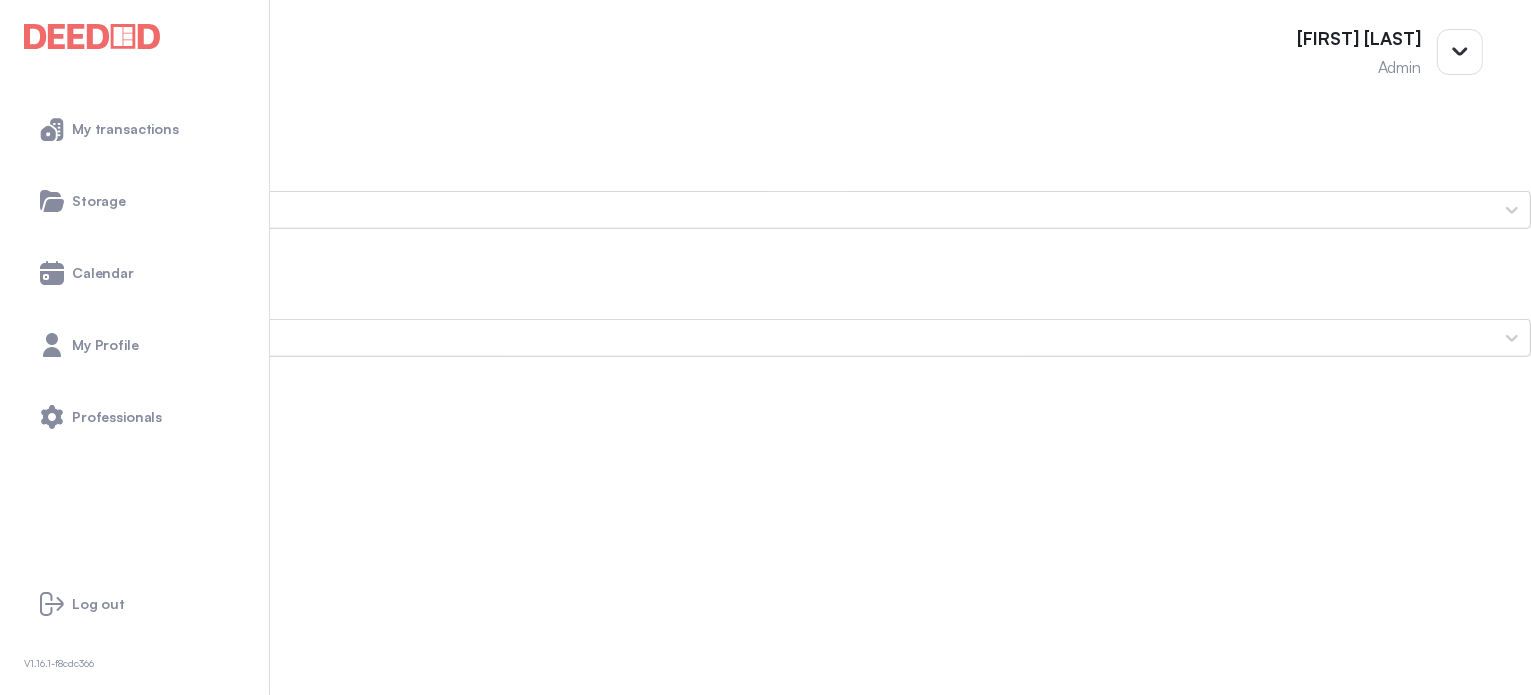 click on "Current Property Tax Bill" at bounding box center (765, 1002) 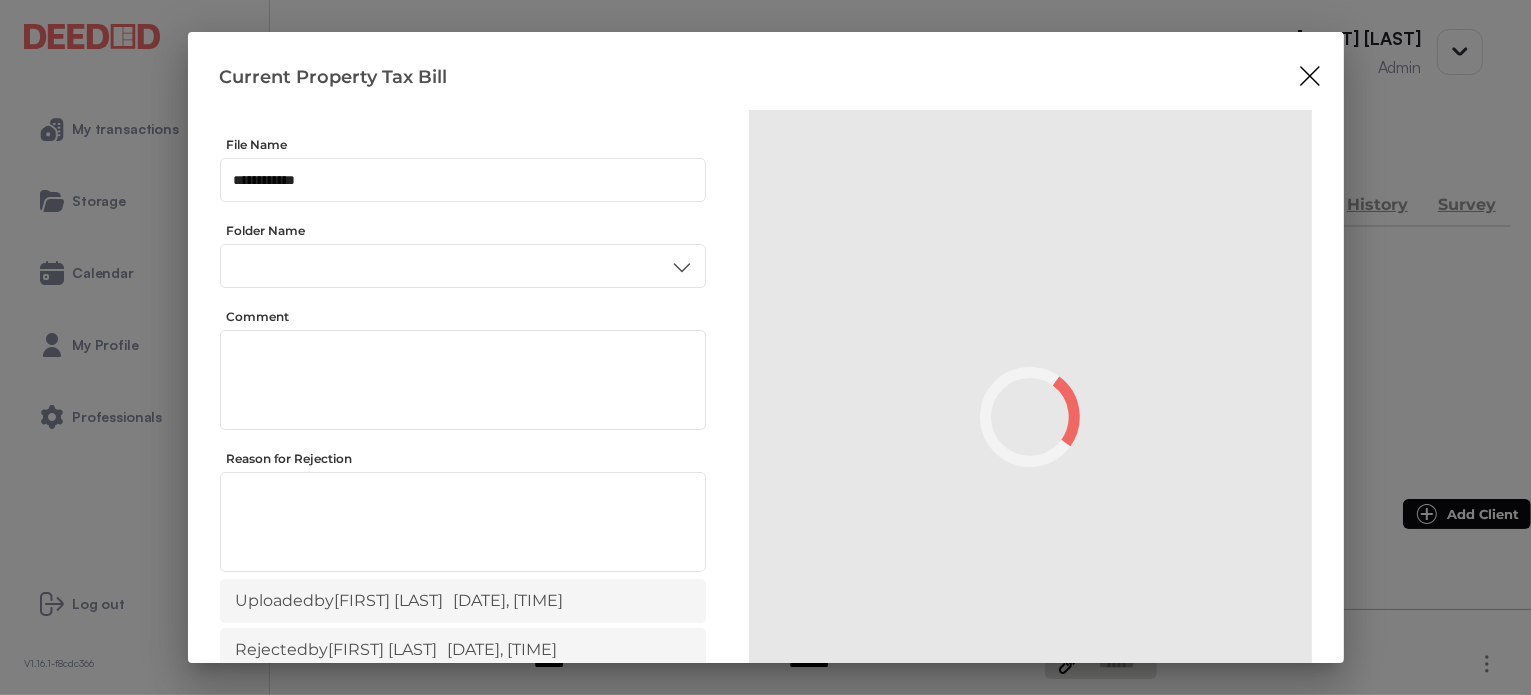 scroll, scrollTop: 0, scrollLeft: 0, axis: both 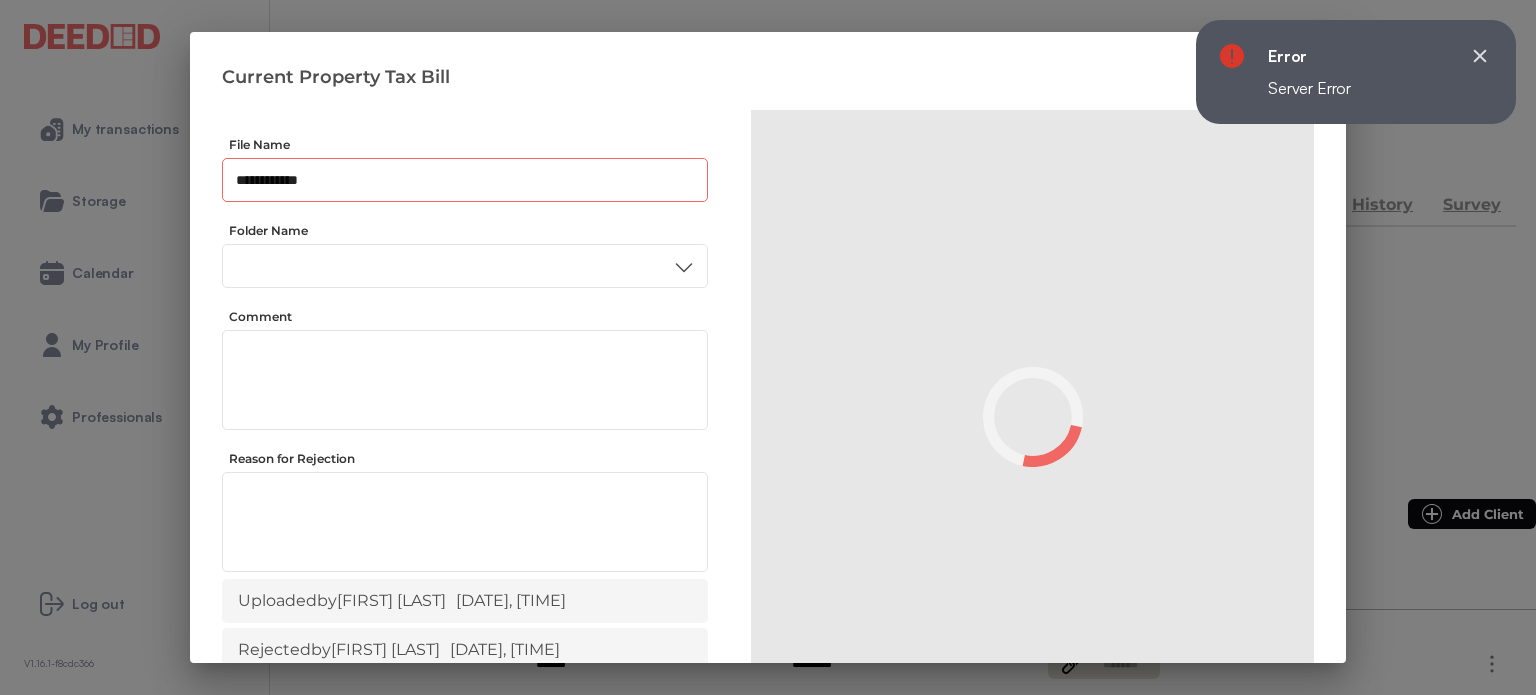 click on "**********" at bounding box center [465, 180] 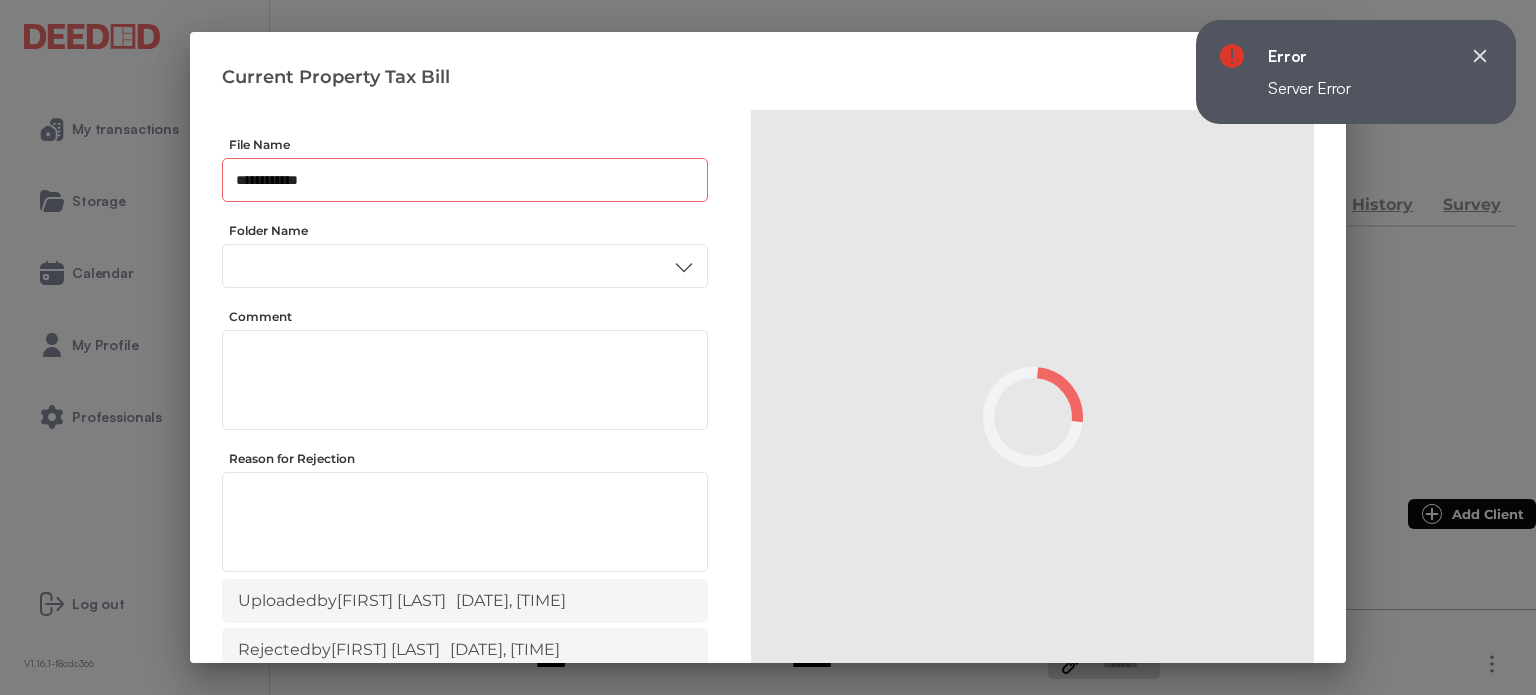 click at bounding box center (1480, 56) 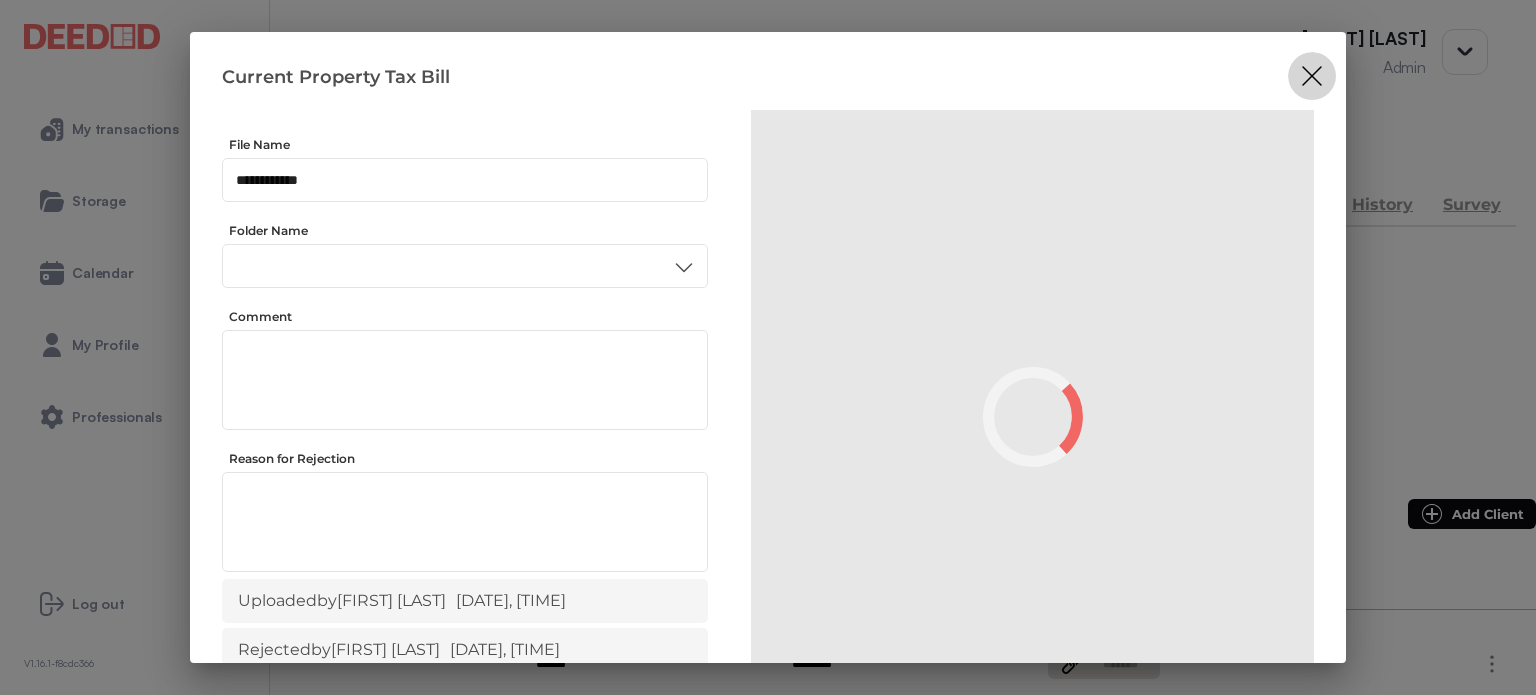 click at bounding box center (1312, 76) 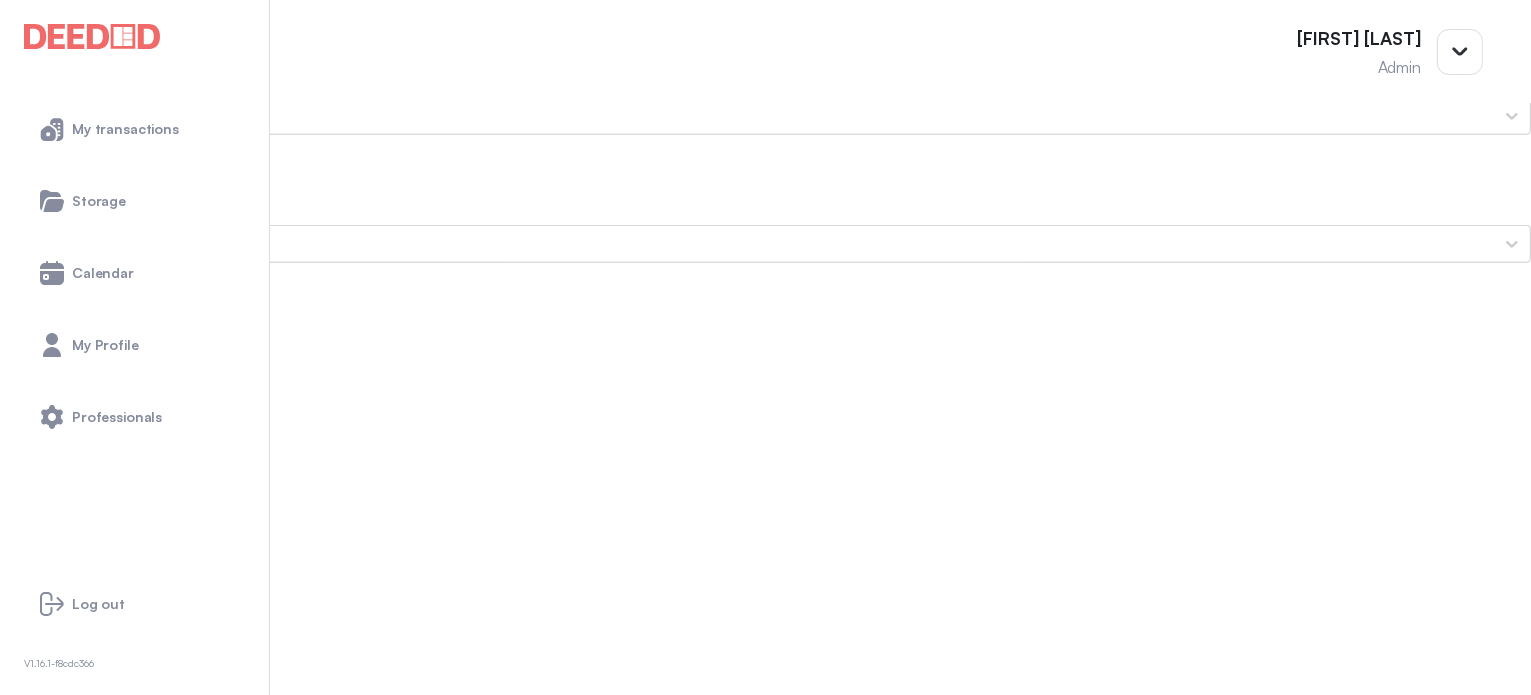 scroll, scrollTop: 1700, scrollLeft: 0, axis: vertical 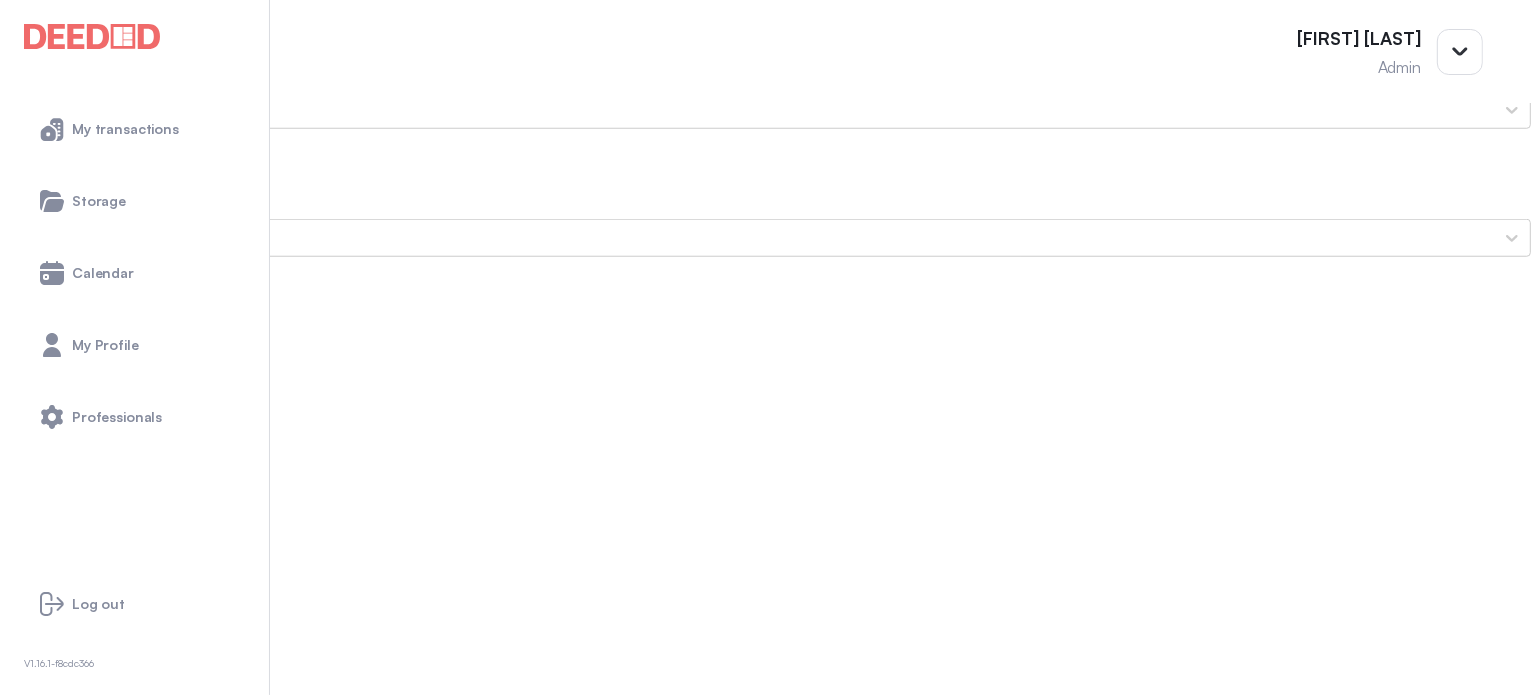 click on "Current Property Tax Bill" at bounding box center [765, 902] 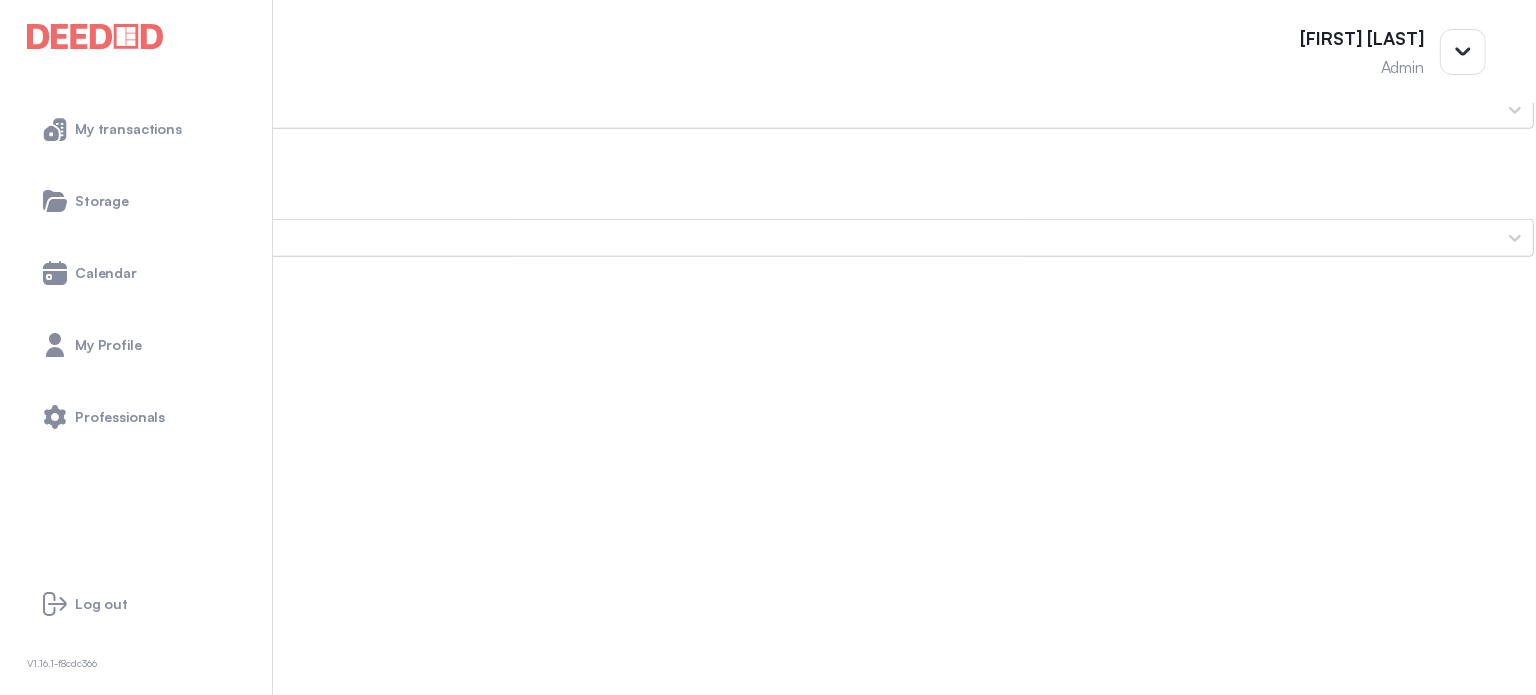 scroll, scrollTop: 0, scrollLeft: 0, axis: both 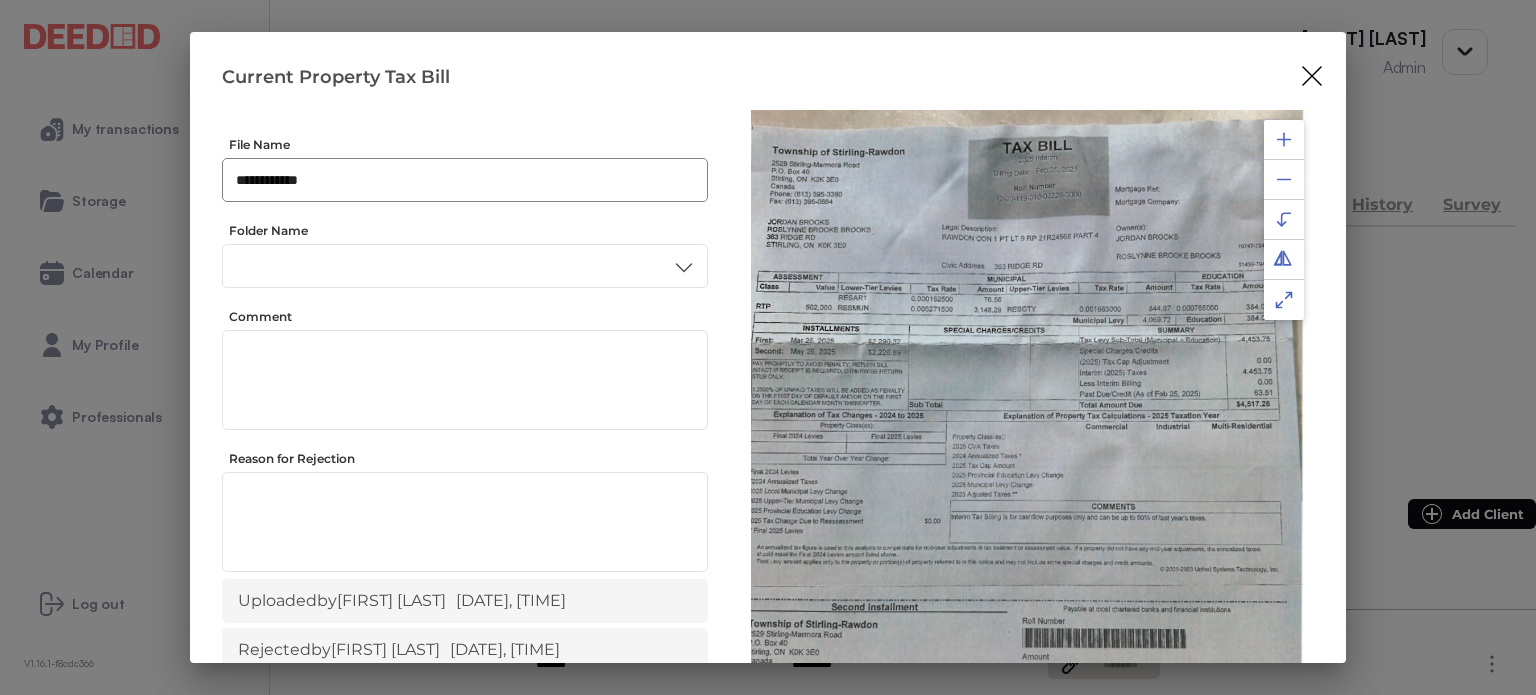 click on "**********" at bounding box center (465, 180) 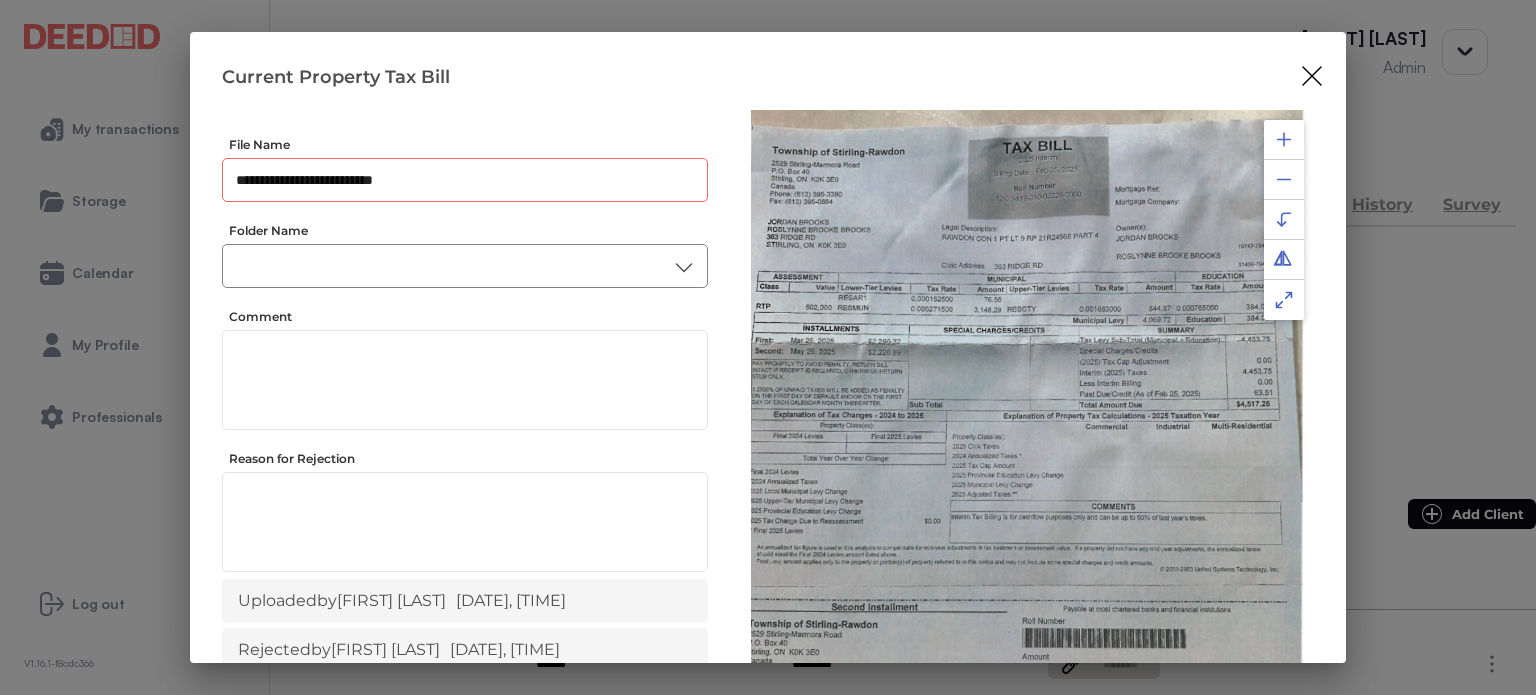 type on "**********" 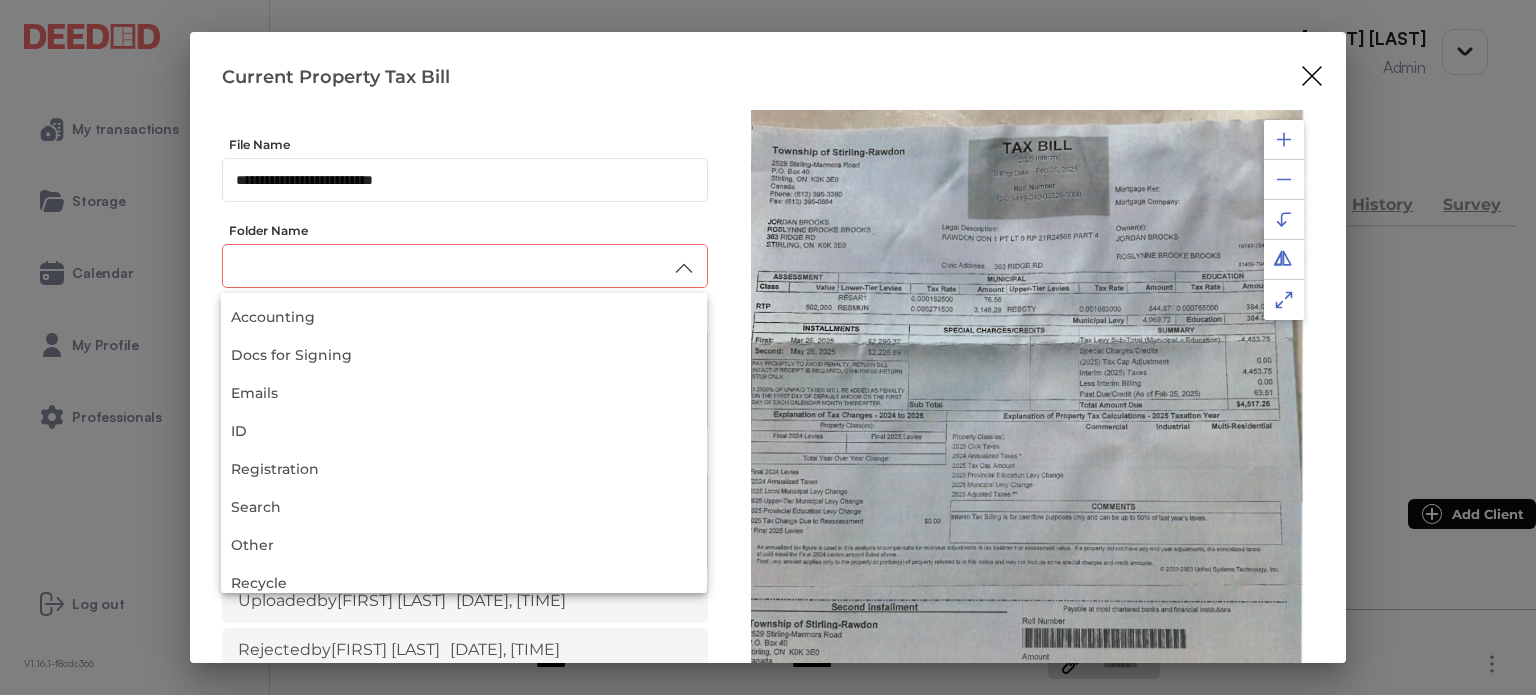 click at bounding box center (465, 266) 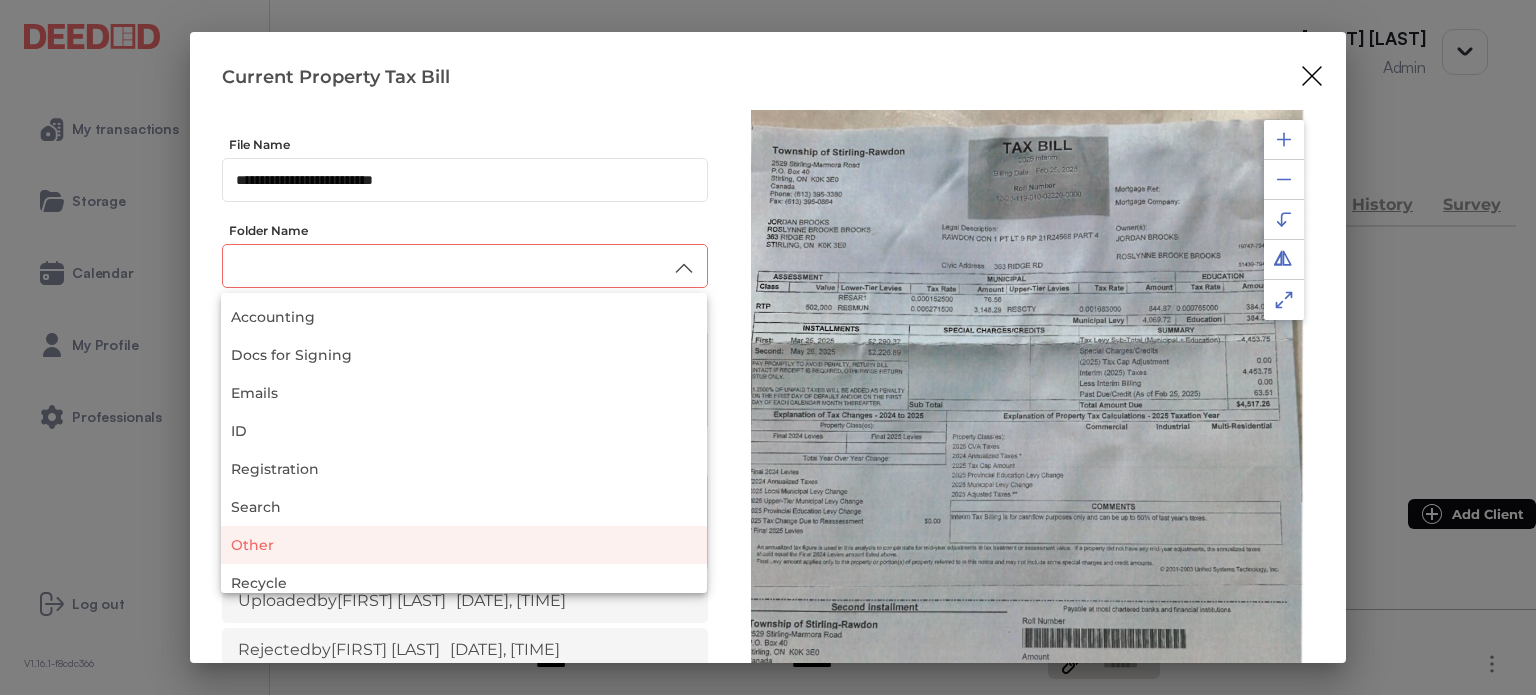 click on "Other" at bounding box center (464, 545) 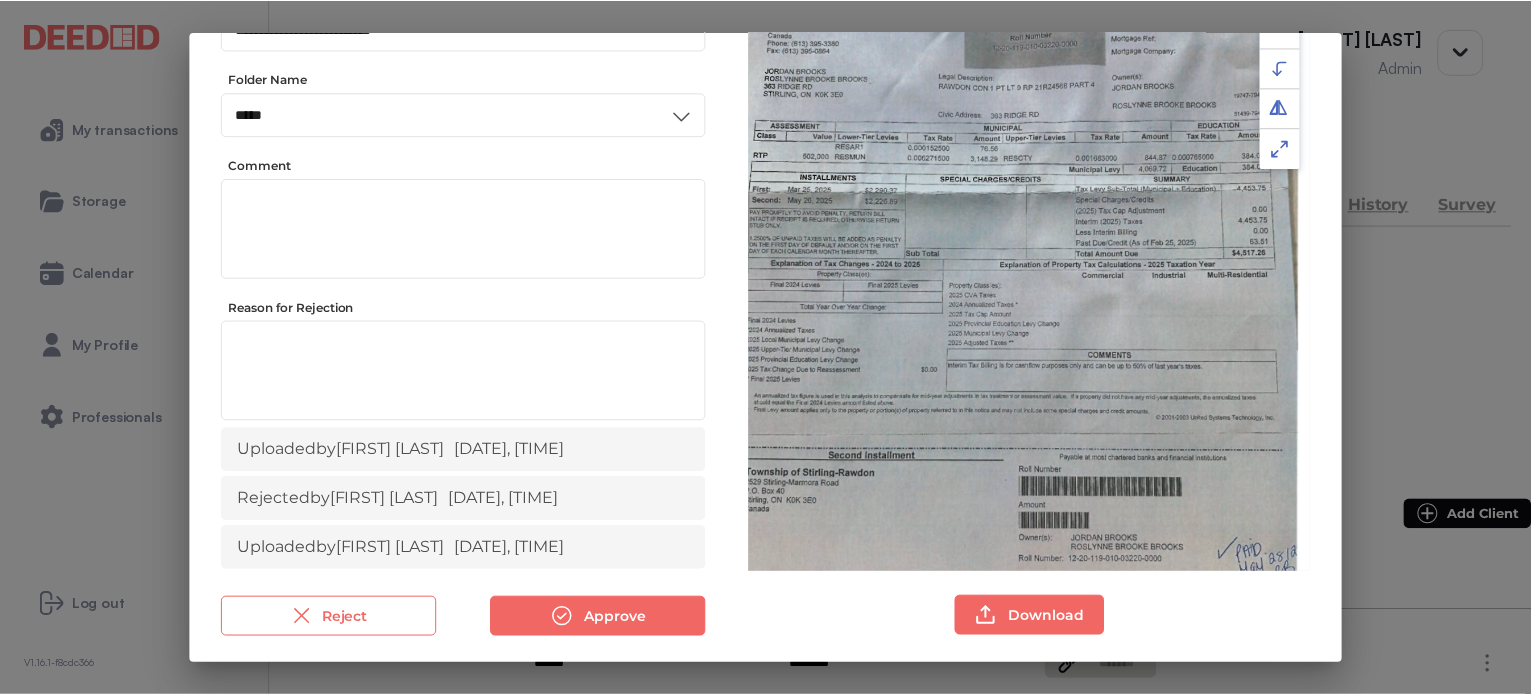 scroll, scrollTop: 156, scrollLeft: 0, axis: vertical 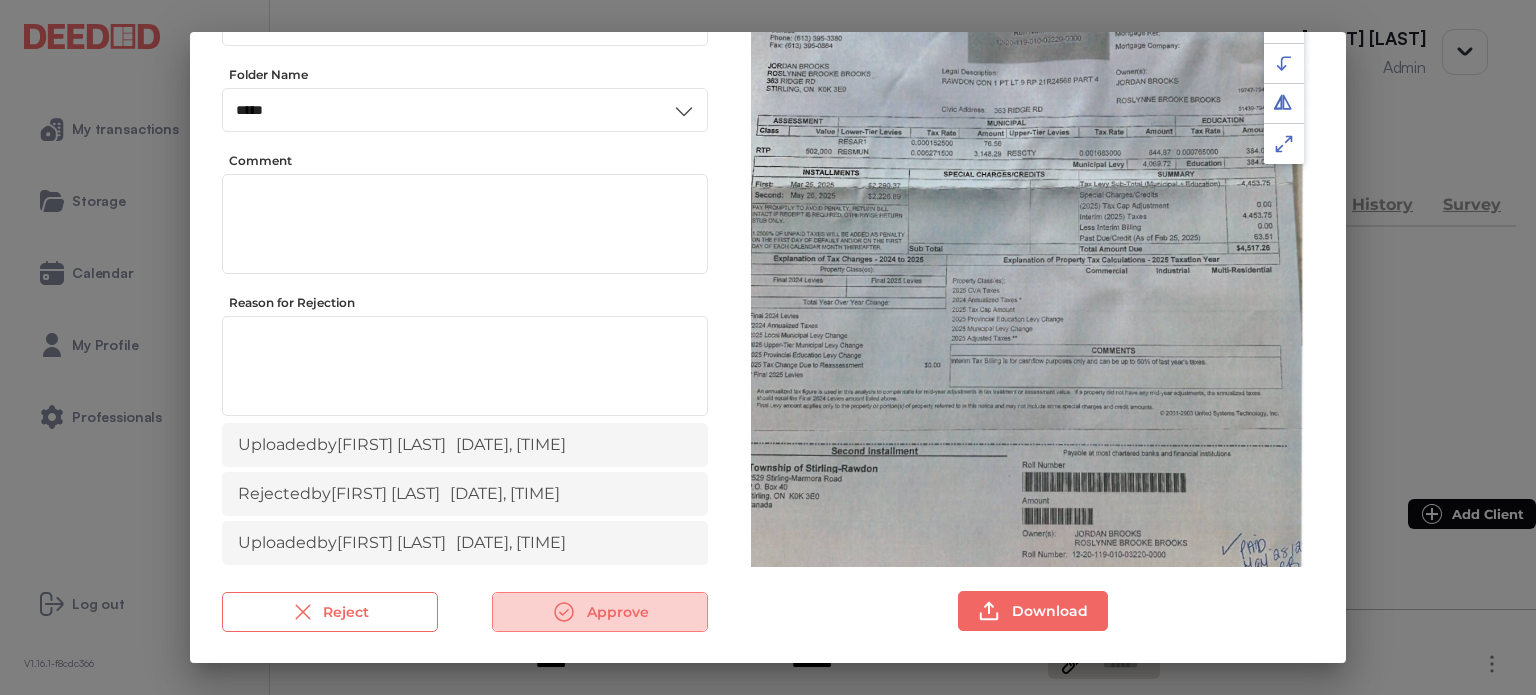 click on "Approve" at bounding box center (600, 612) 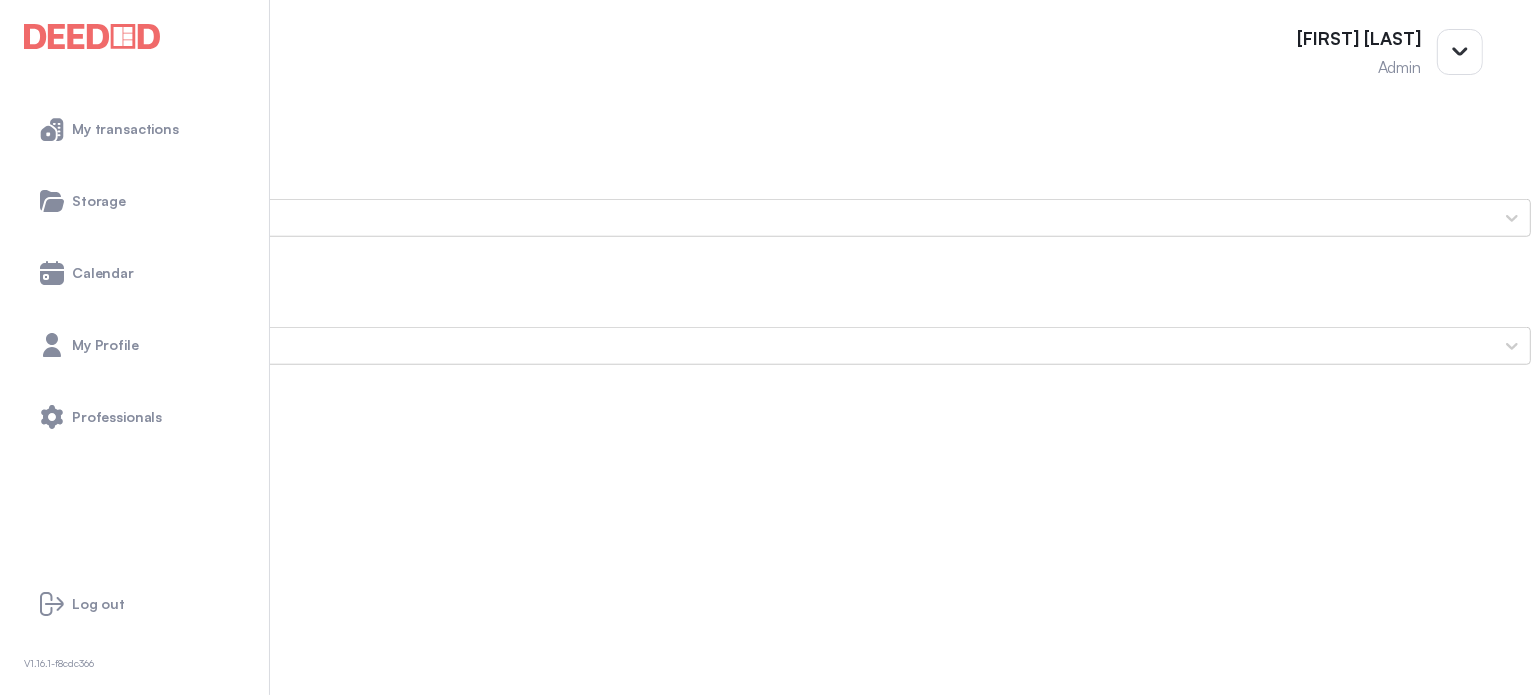 scroll, scrollTop: 1600, scrollLeft: 0, axis: vertical 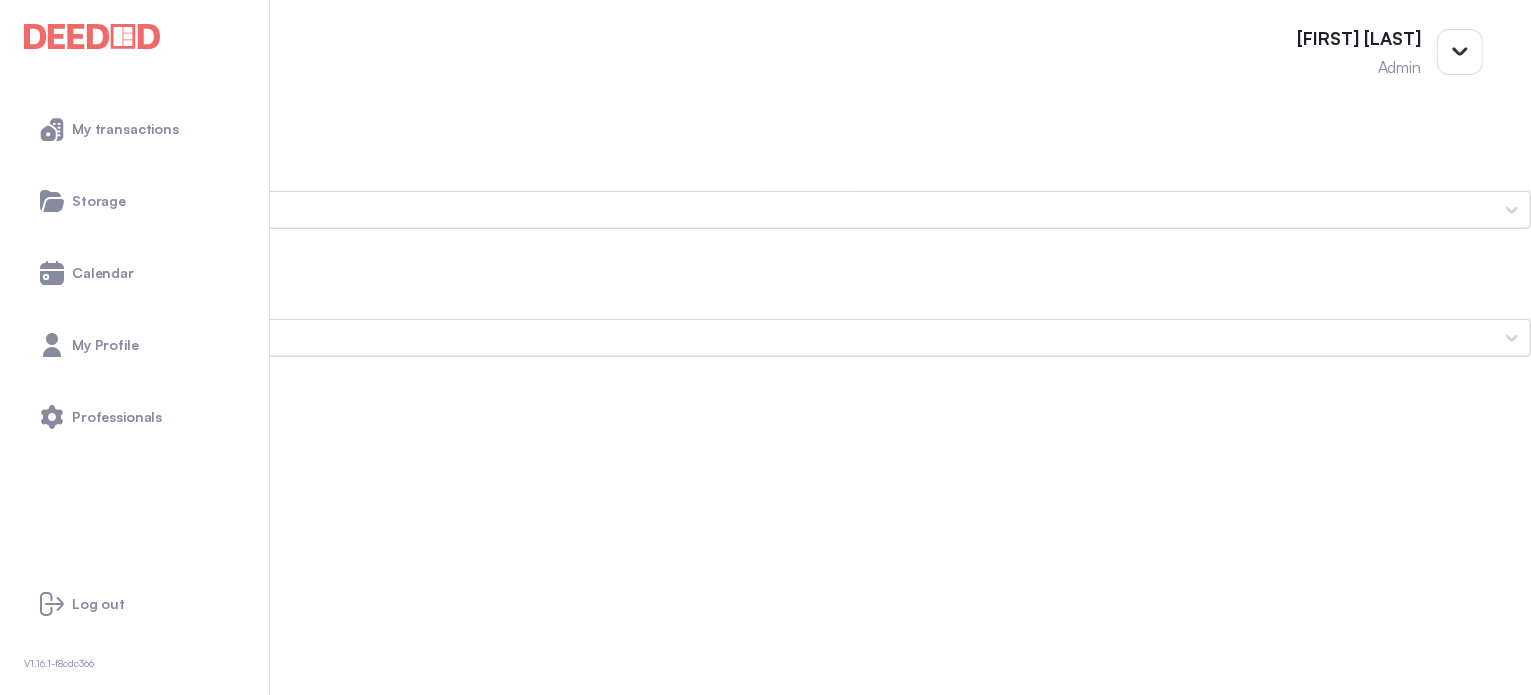 click on "Void Cheque Void-cheque.pdf" at bounding box center [765, 1115] 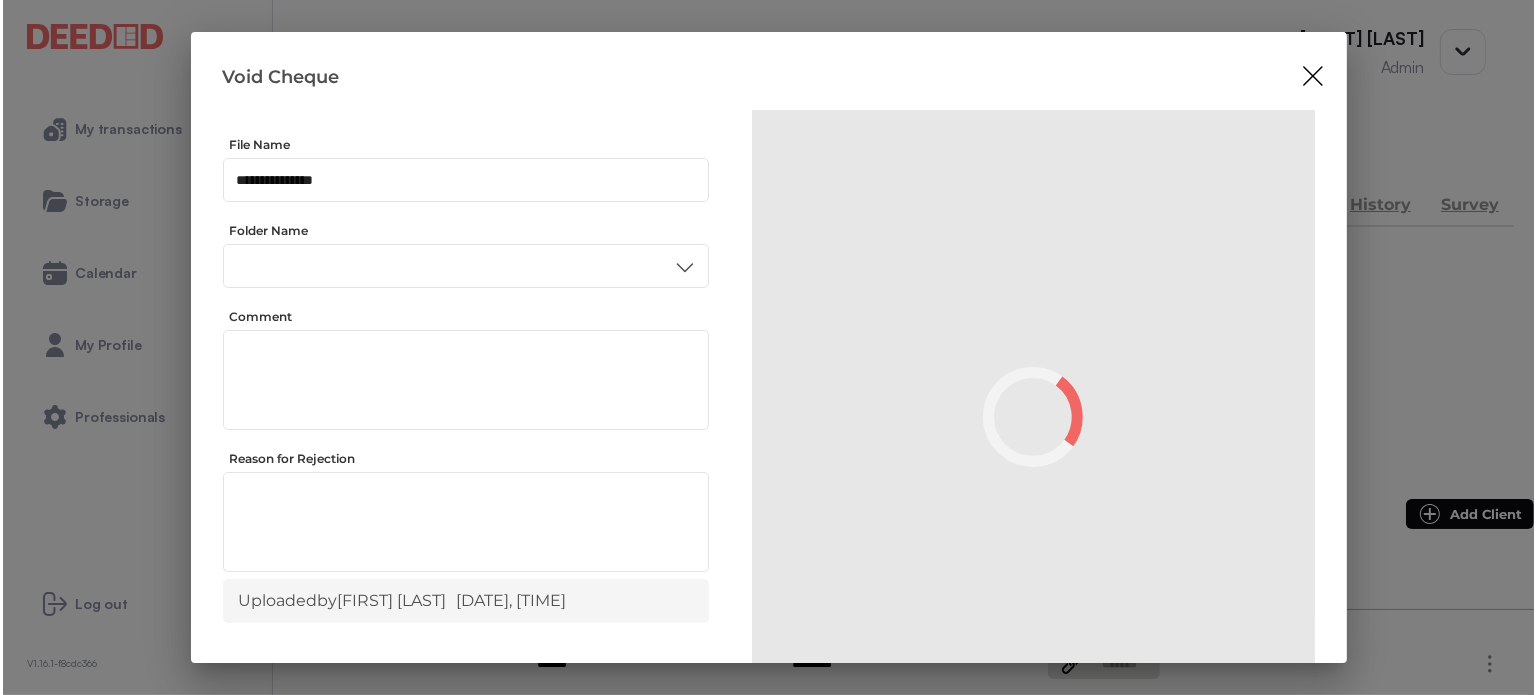scroll, scrollTop: 0, scrollLeft: 0, axis: both 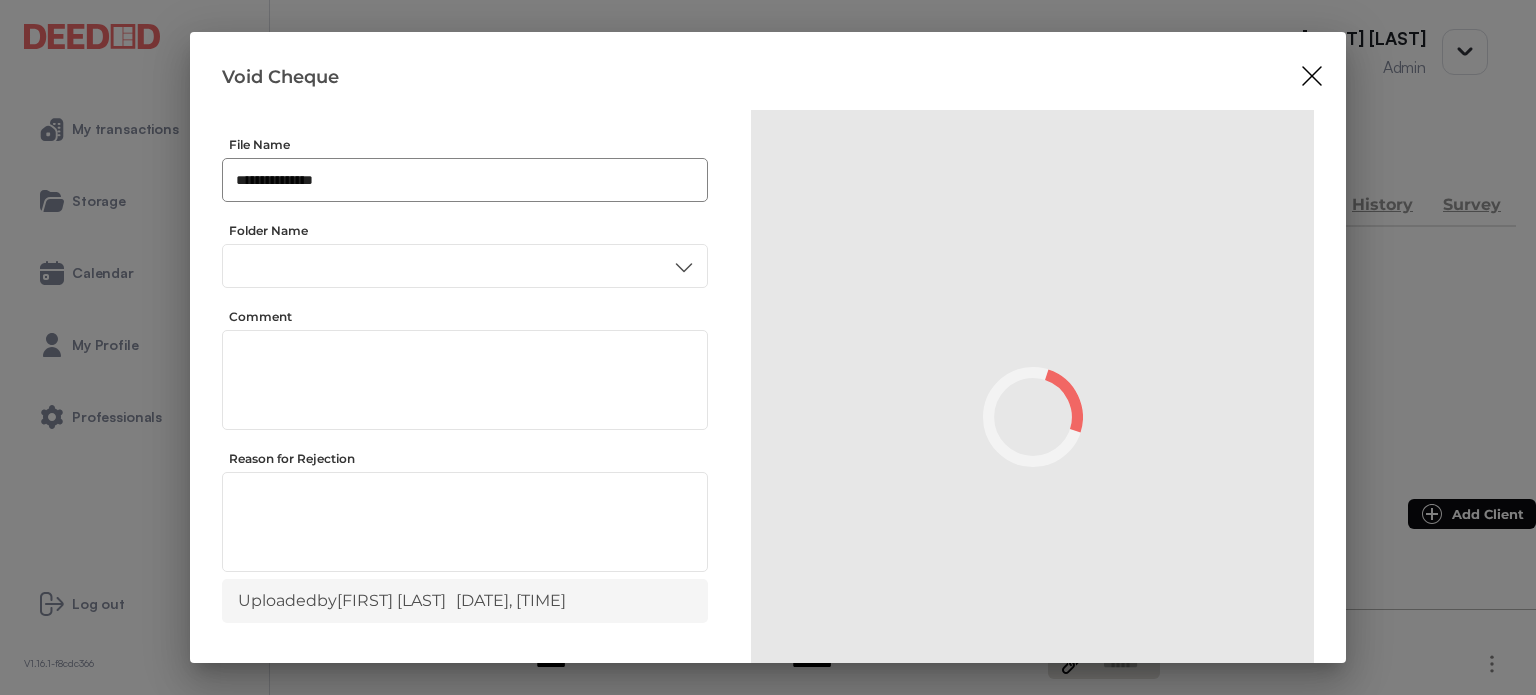 click on "**********" at bounding box center (465, 180) 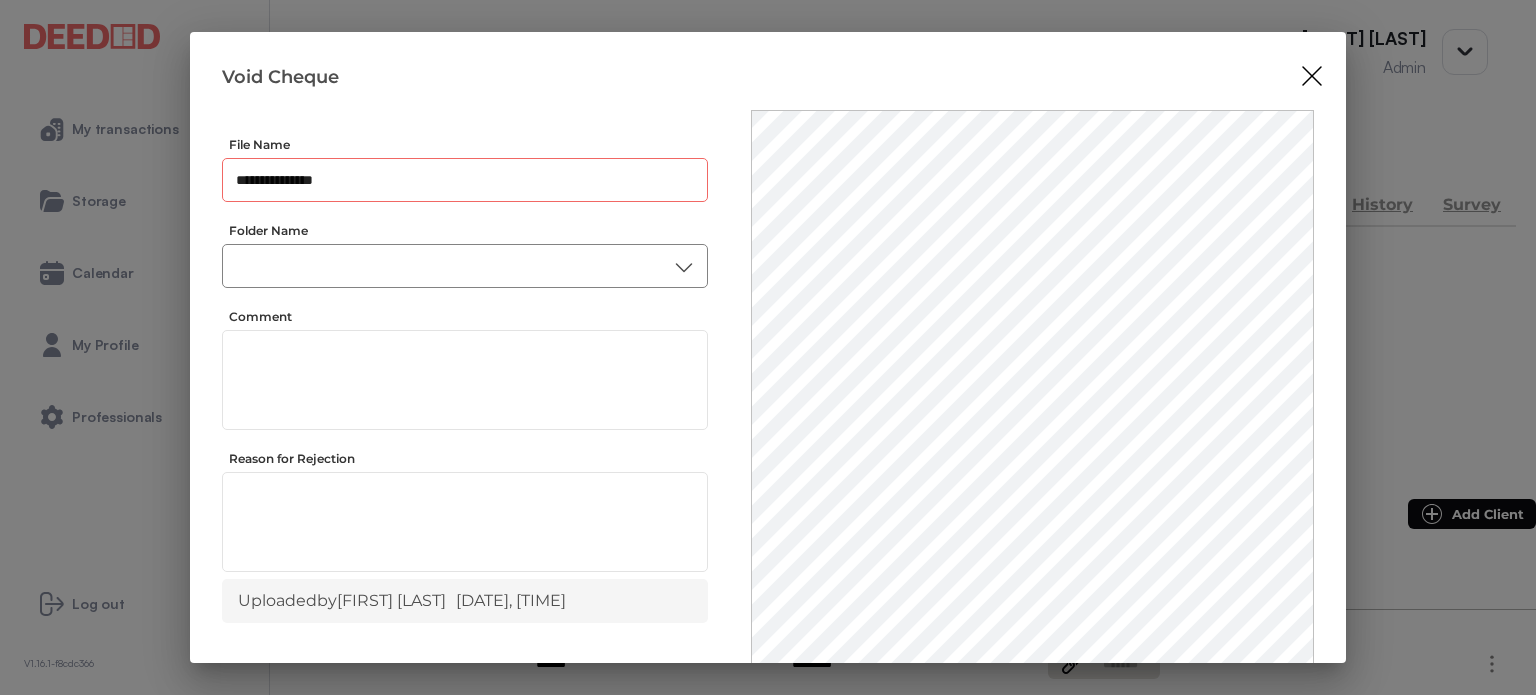 type on "**********" 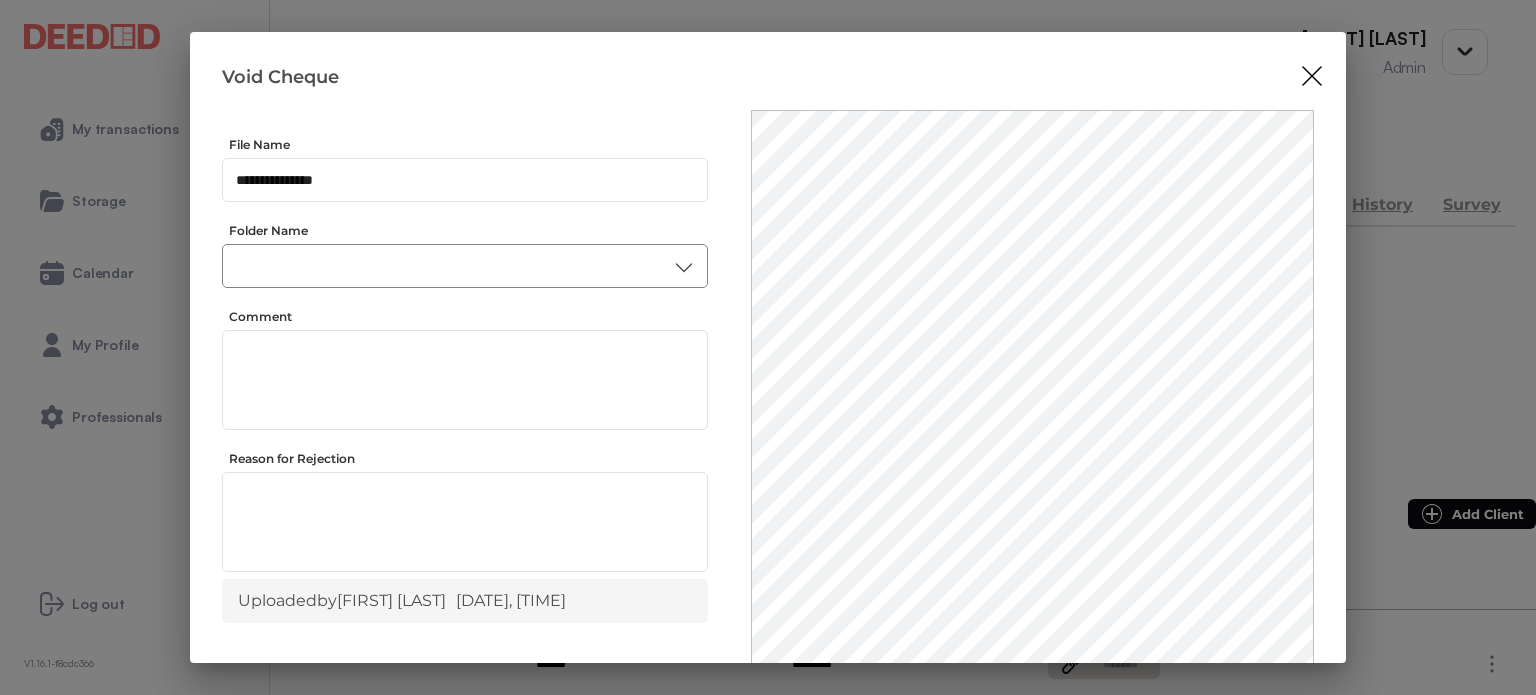 click on "​" at bounding box center (465, 266) 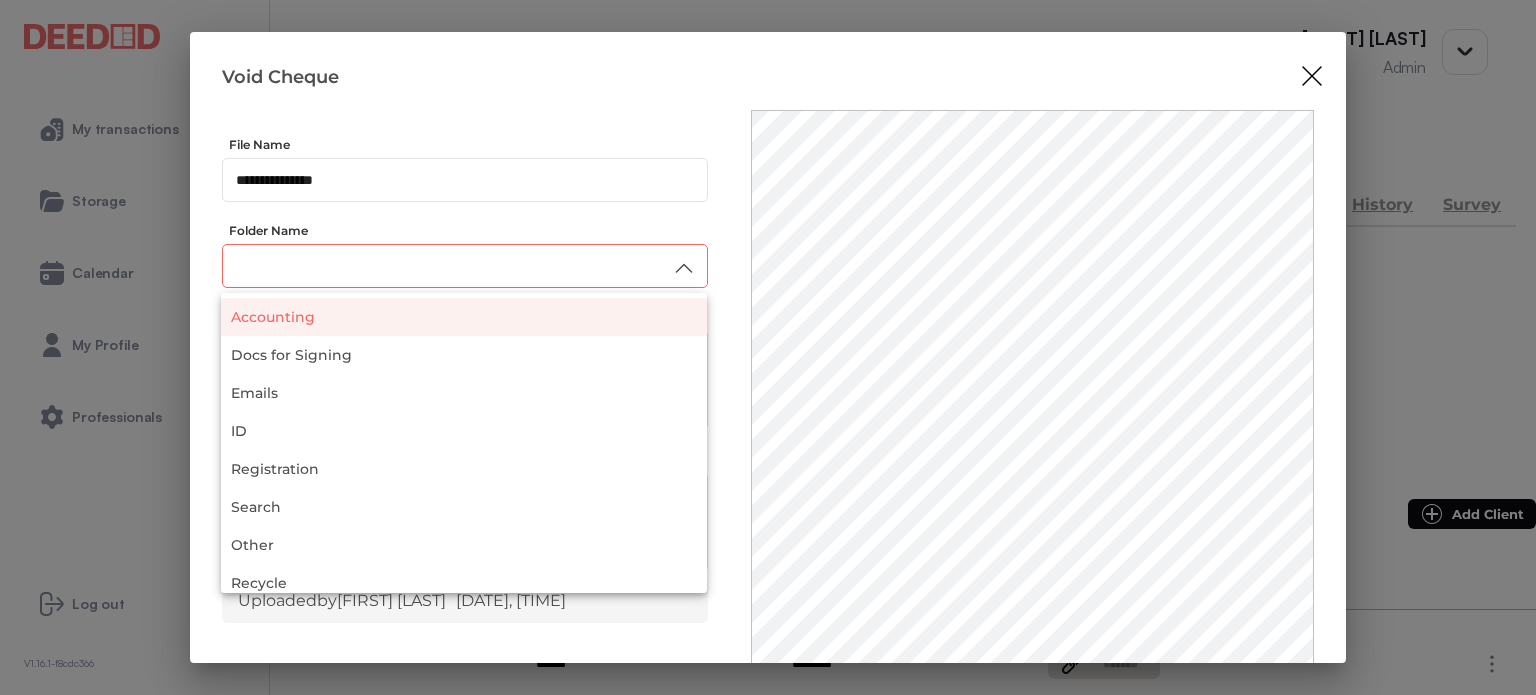 click on "Accounting" at bounding box center [464, 317] 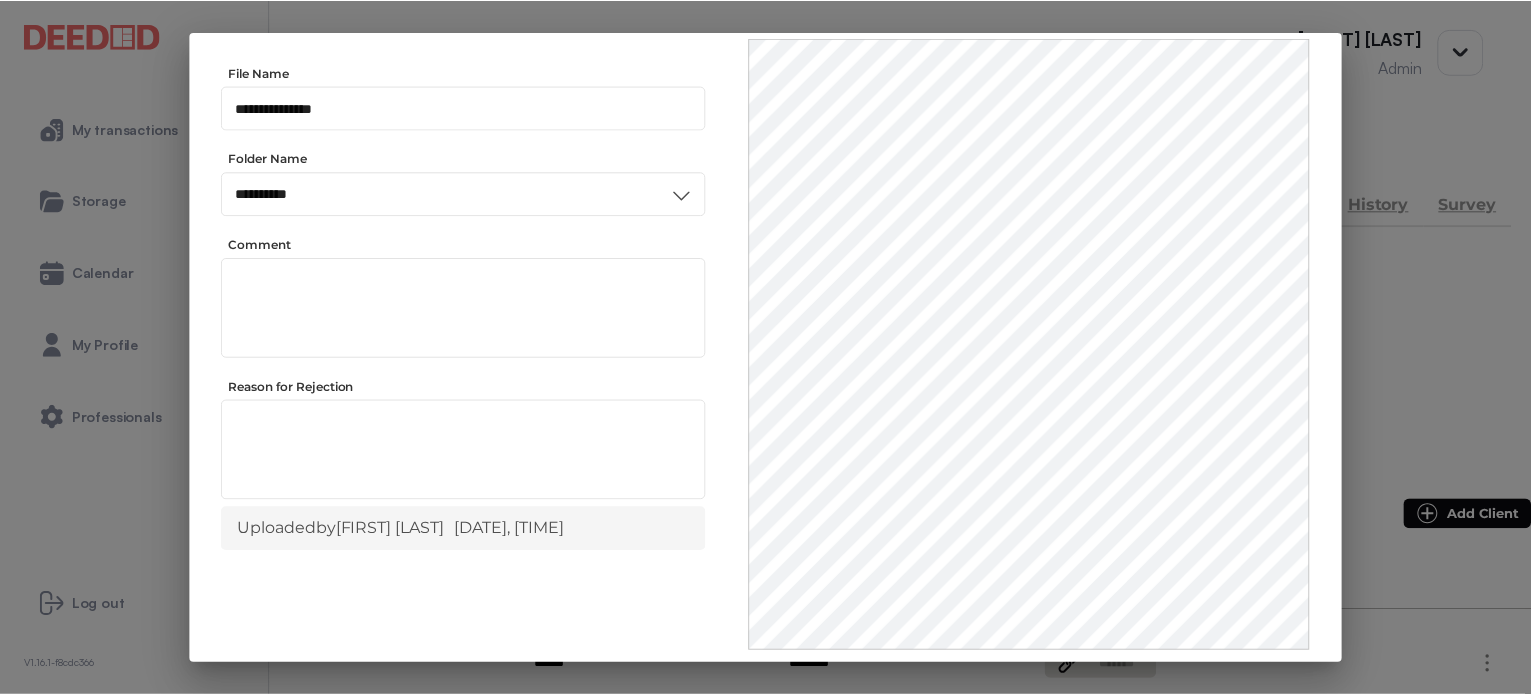 scroll, scrollTop: 156, scrollLeft: 0, axis: vertical 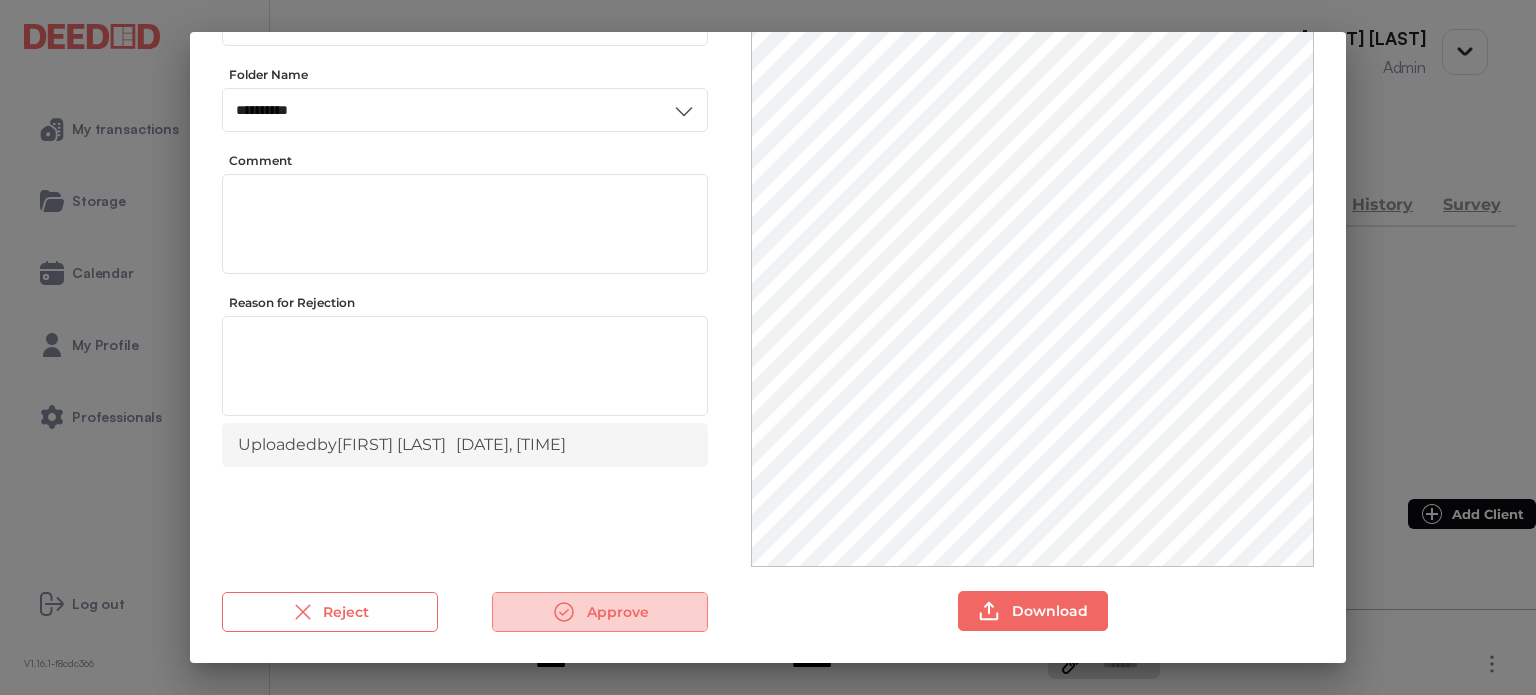 click on "Approve" at bounding box center (600, 612) 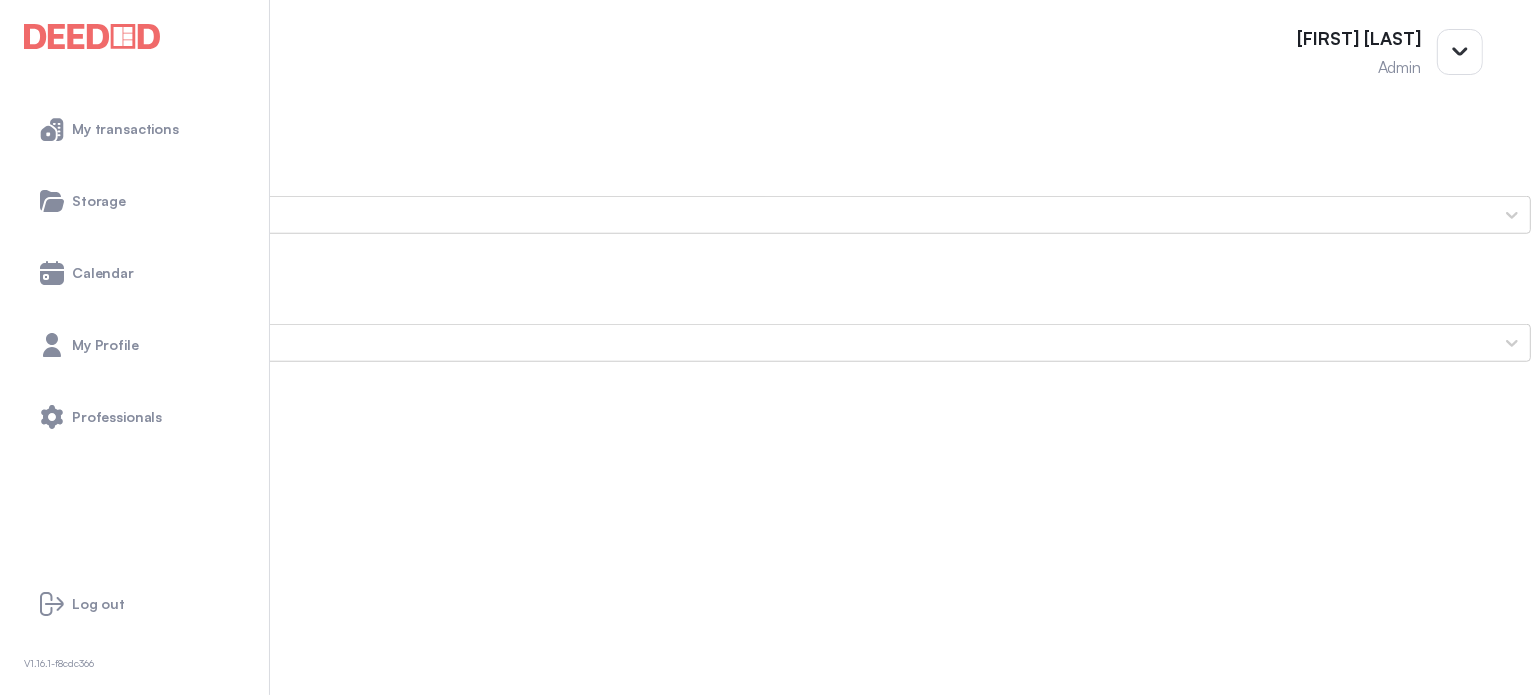scroll, scrollTop: 1600, scrollLeft: 0, axis: vertical 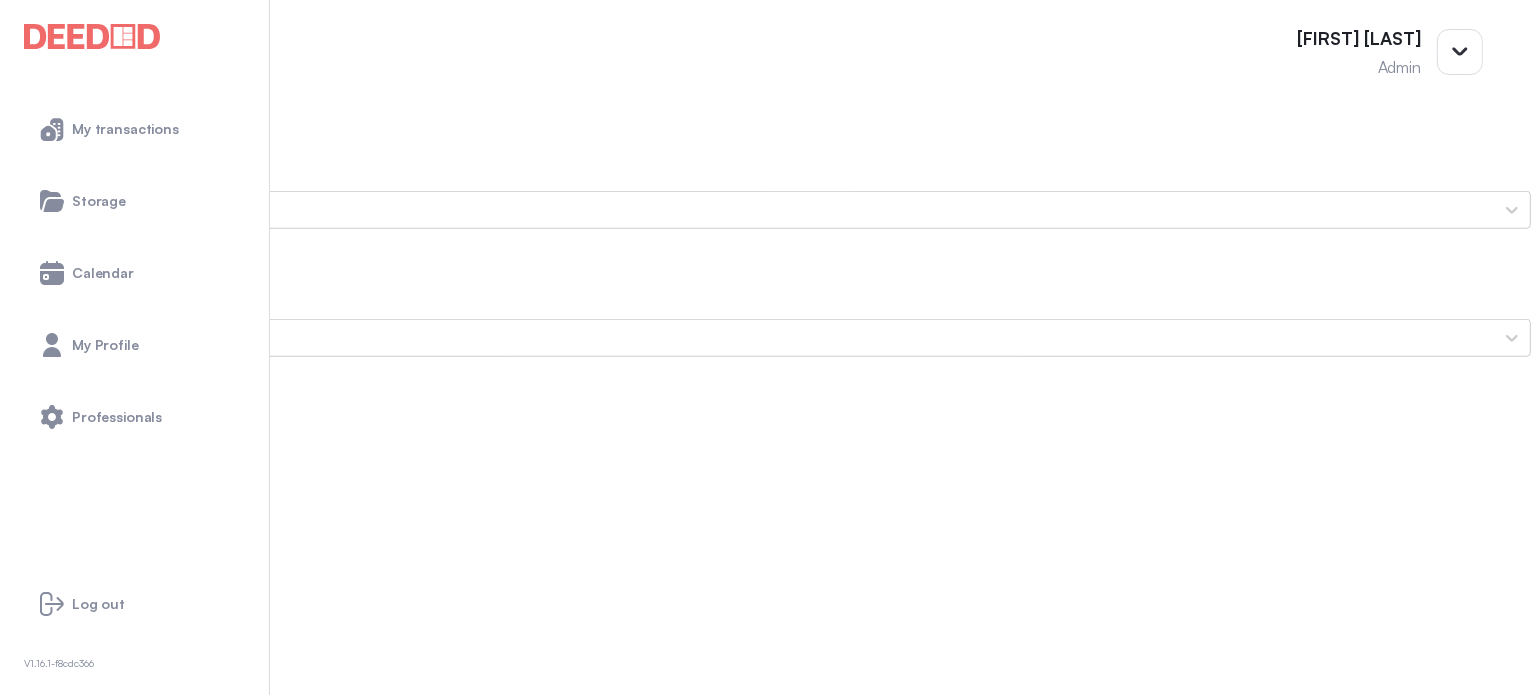 click on "[FIRST]'s Photo ID (Front Side)" at bounding box center [765, 1210] 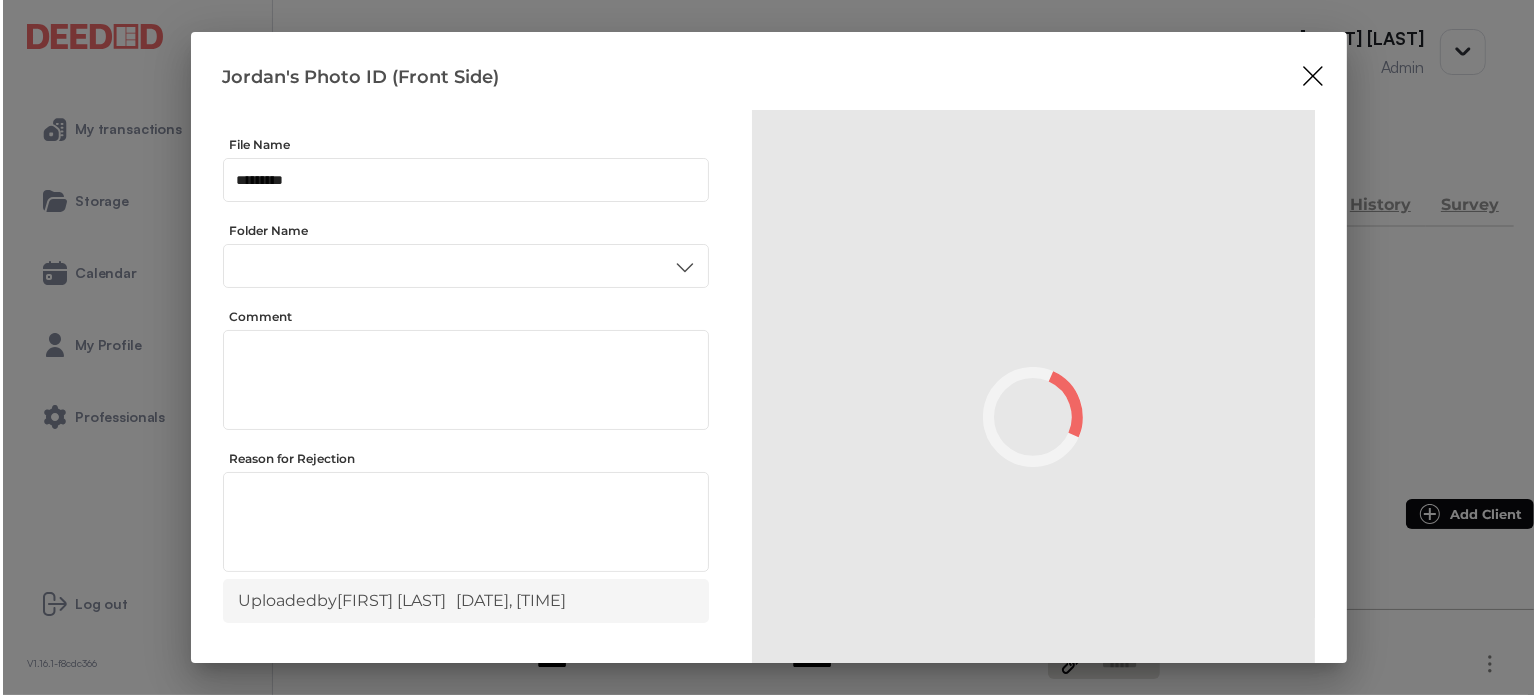 scroll, scrollTop: 0, scrollLeft: 0, axis: both 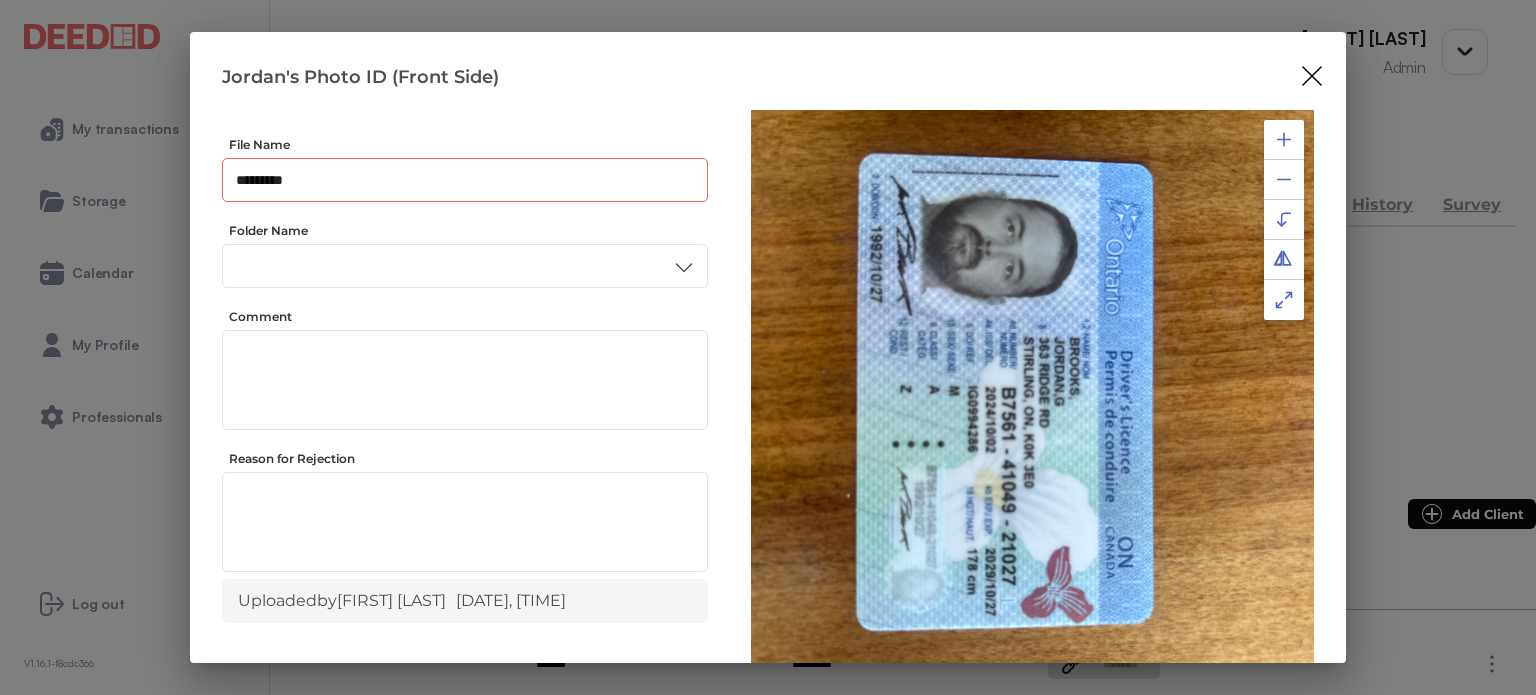 click on "*********" at bounding box center (465, 180) 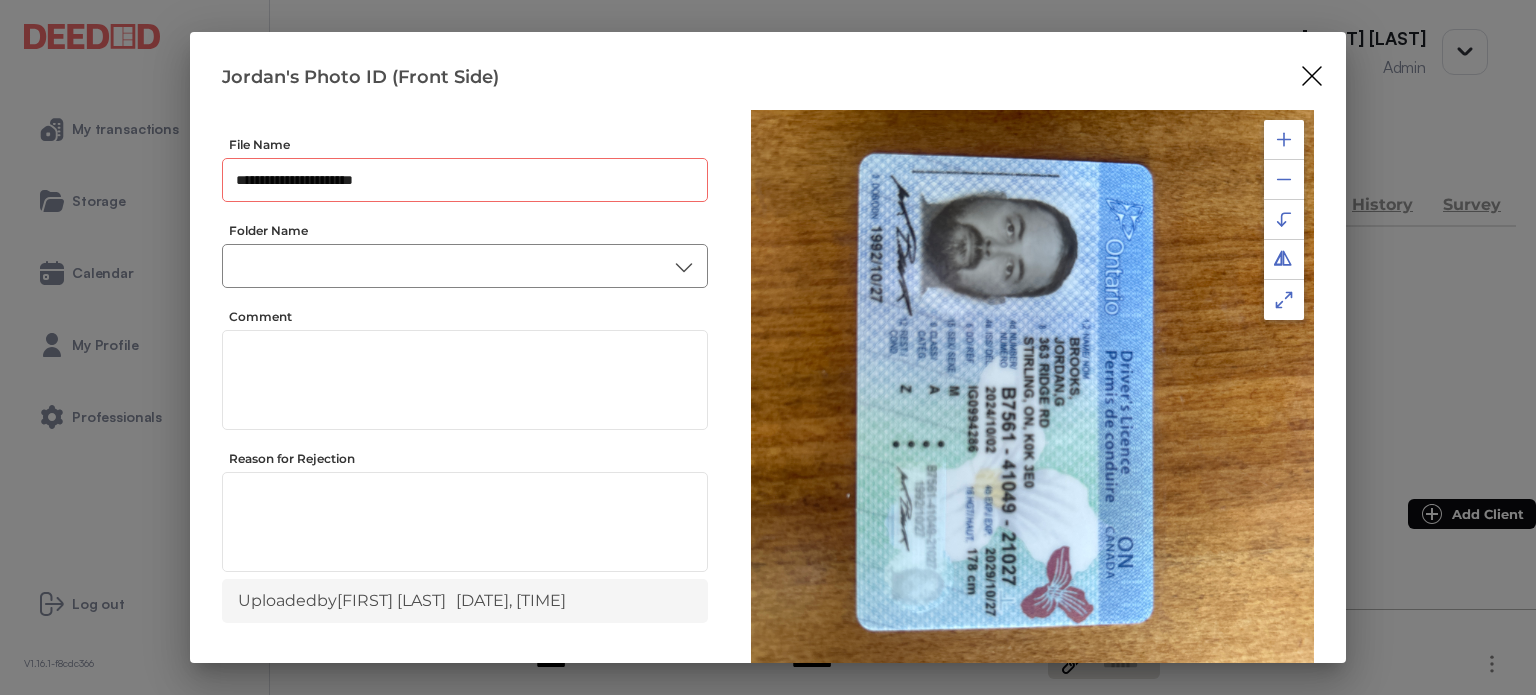 type on "**********" 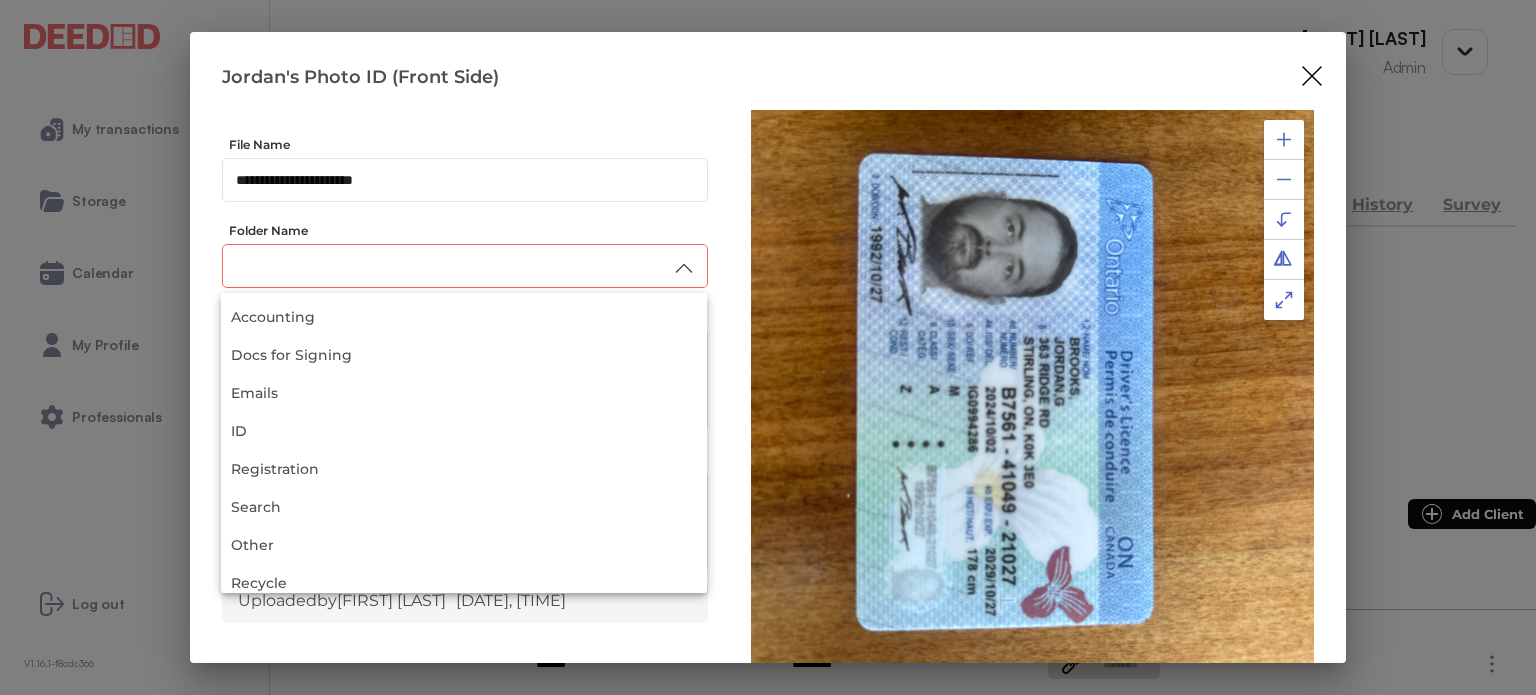 click at bounding box center [465, 266] 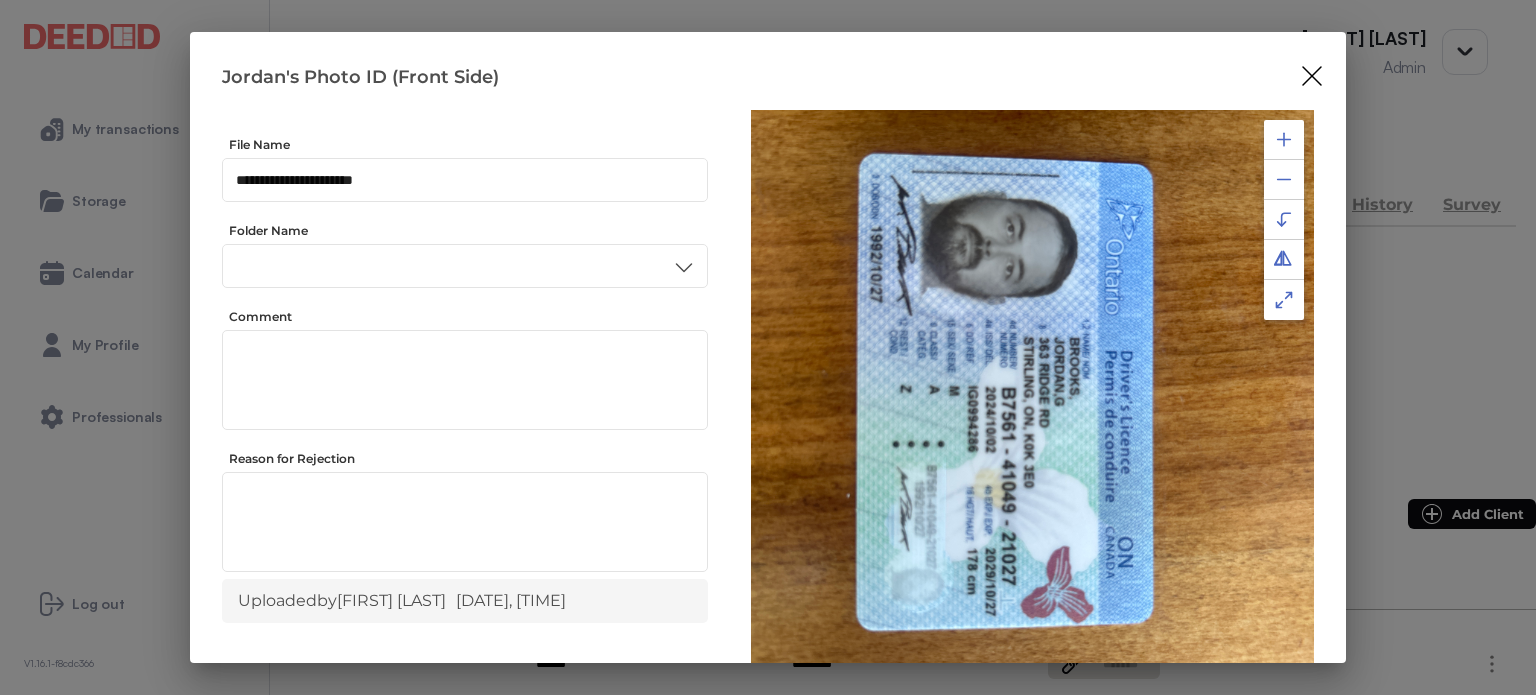 click on "ID" at bounding box center (464, 436) 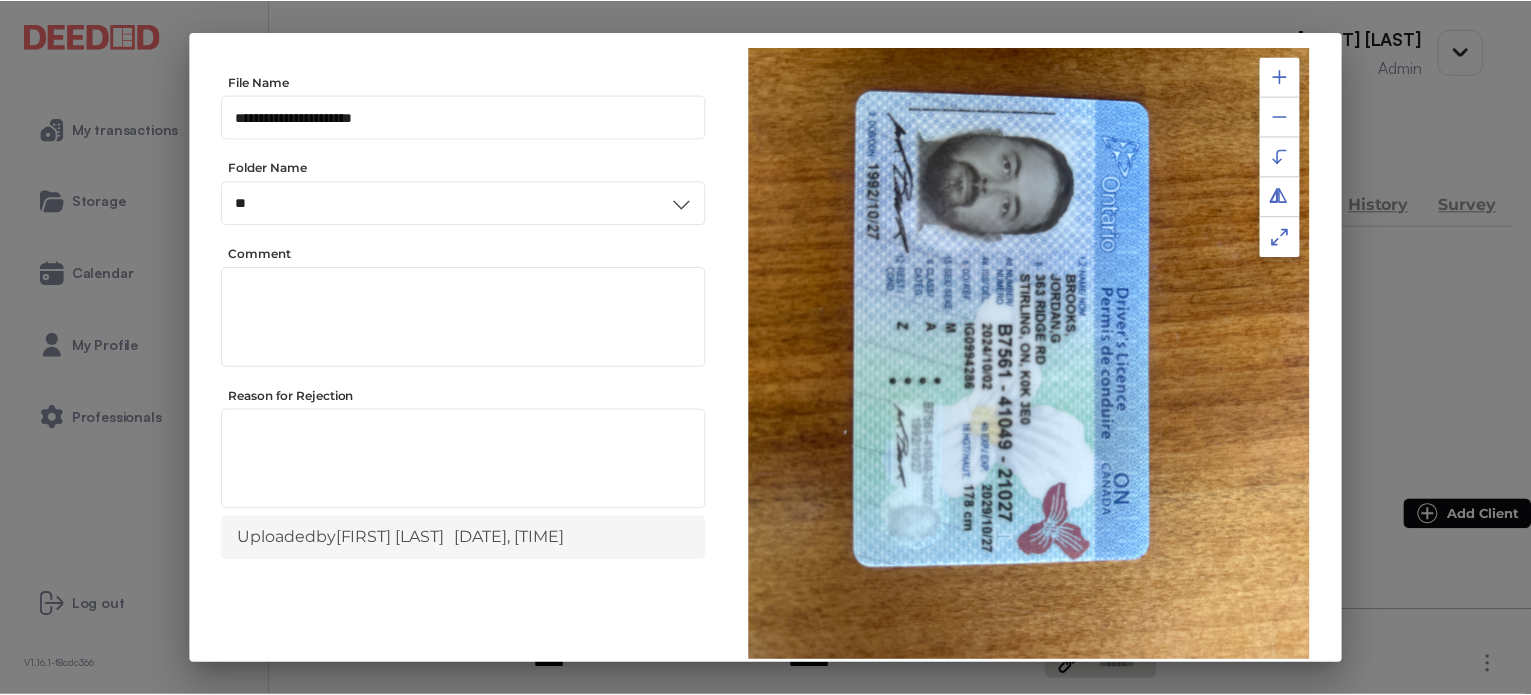 scroll, scrollTop: 156, scrollLeft: 0, axis: vertical 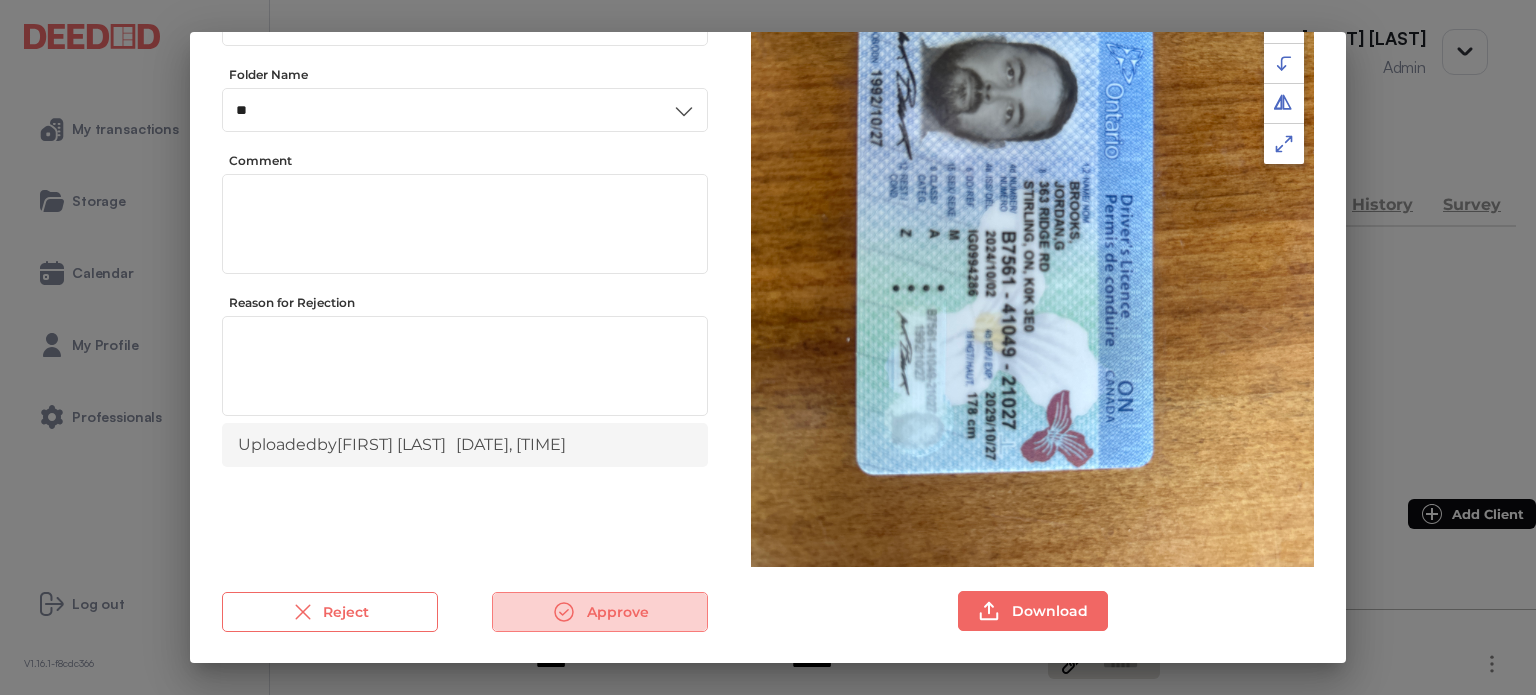click on "Approve" at bounding box center [600, 612] 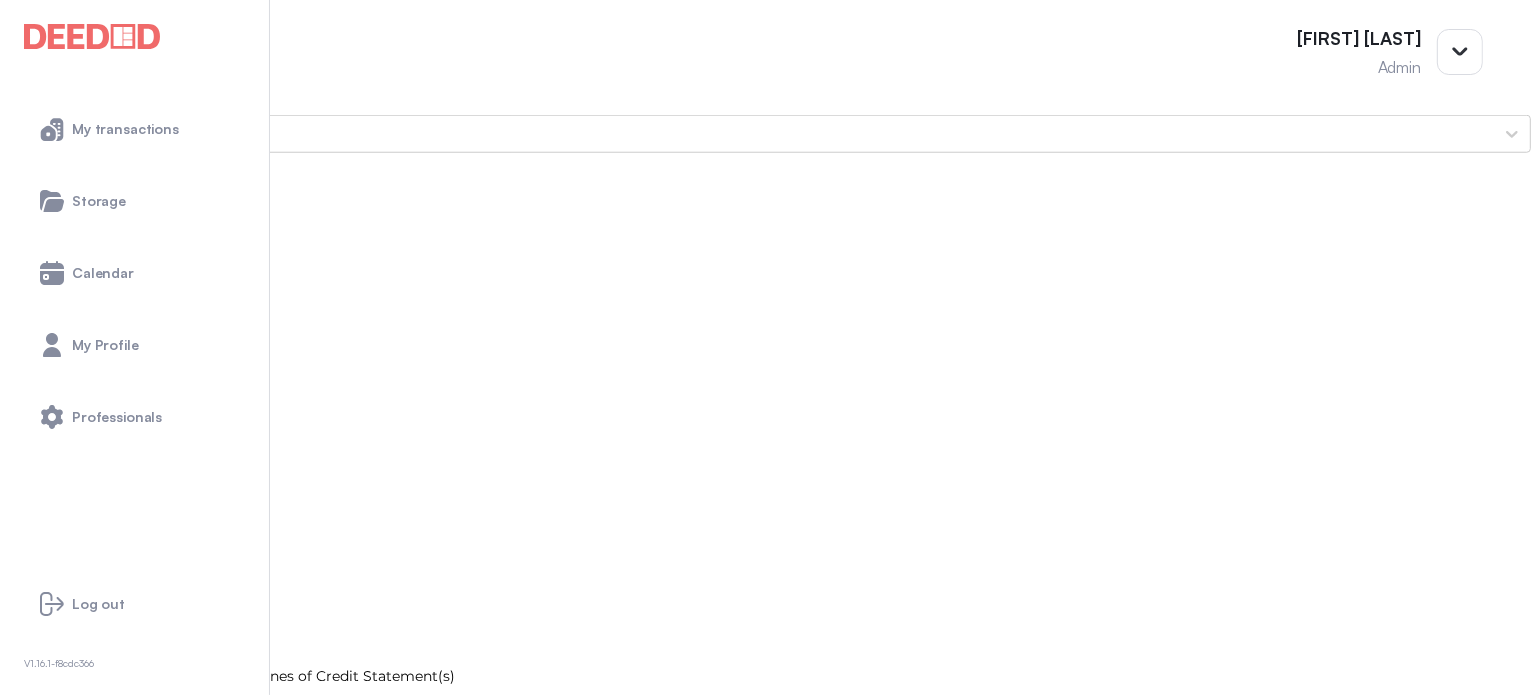 scroll, scrollTop: 1900, scrollLeft: 0, axis: vertical 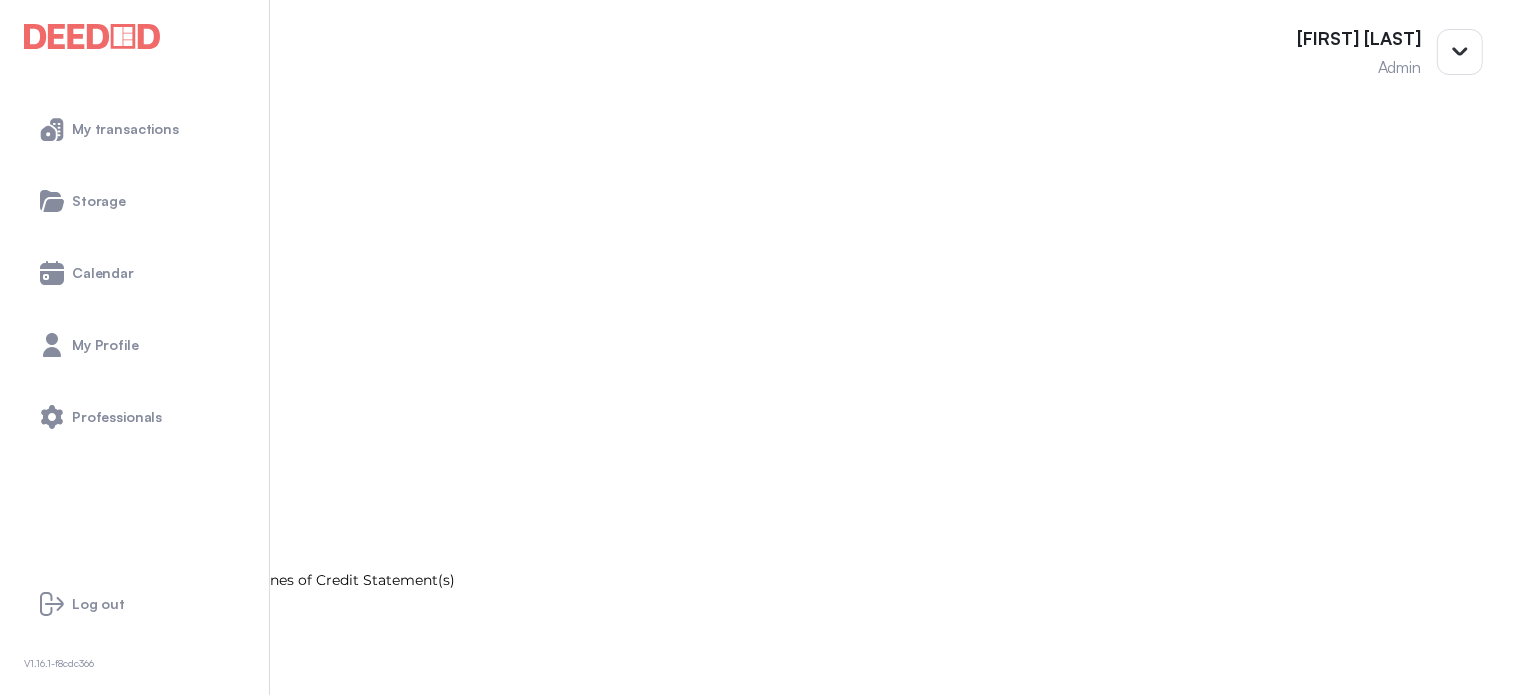 click on "[FIRST]'s Photo ID (Back Side)" at bounding box center (765, 1014) 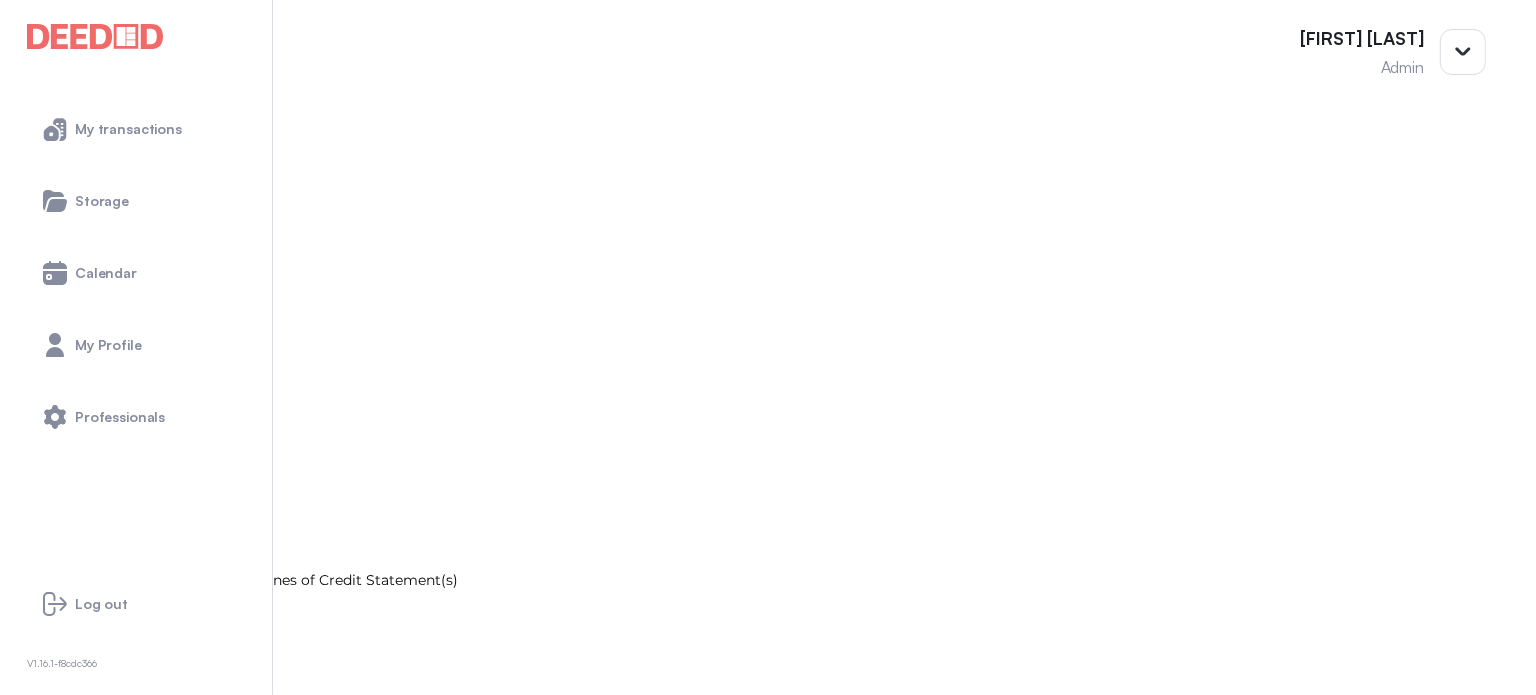 scroll, scrollTop: 0, scrollLeft: 0, axis: both 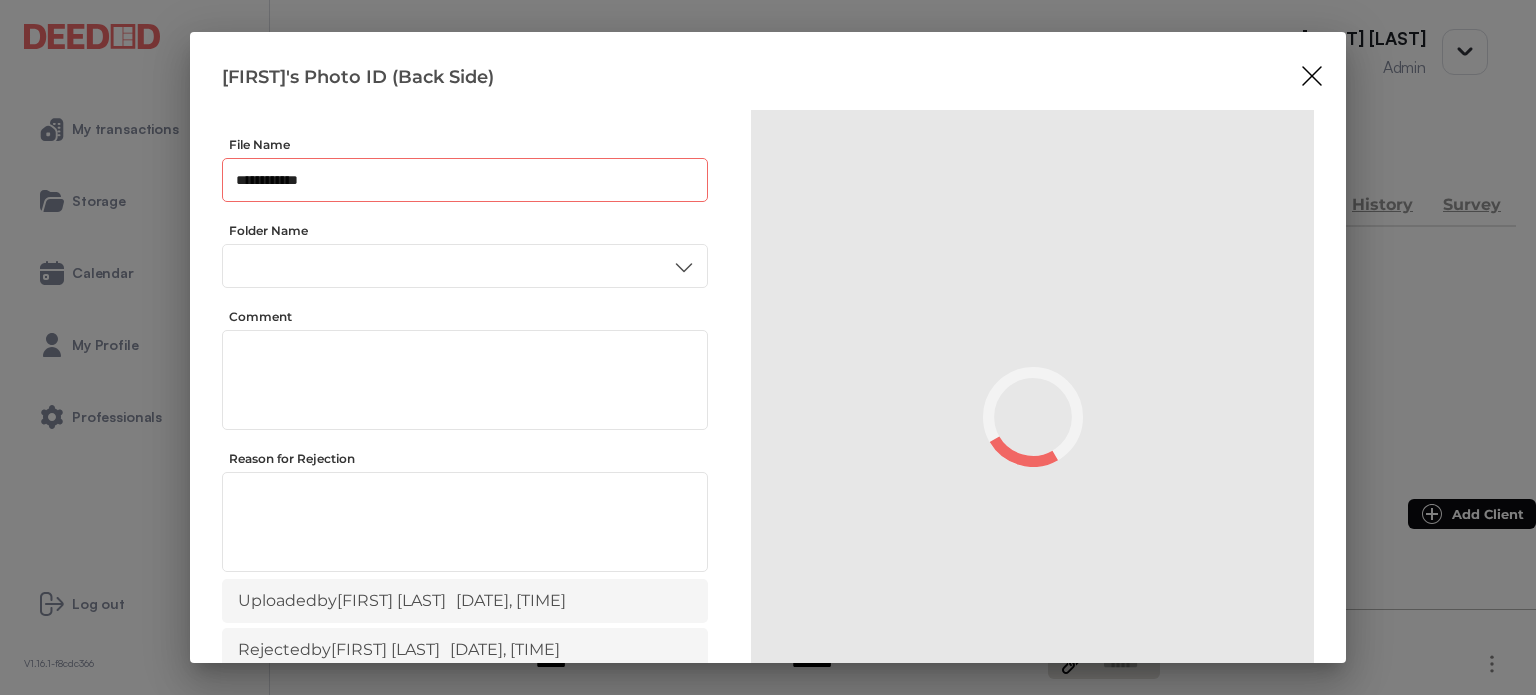 click on "**********" at bounding box center (465, 180) 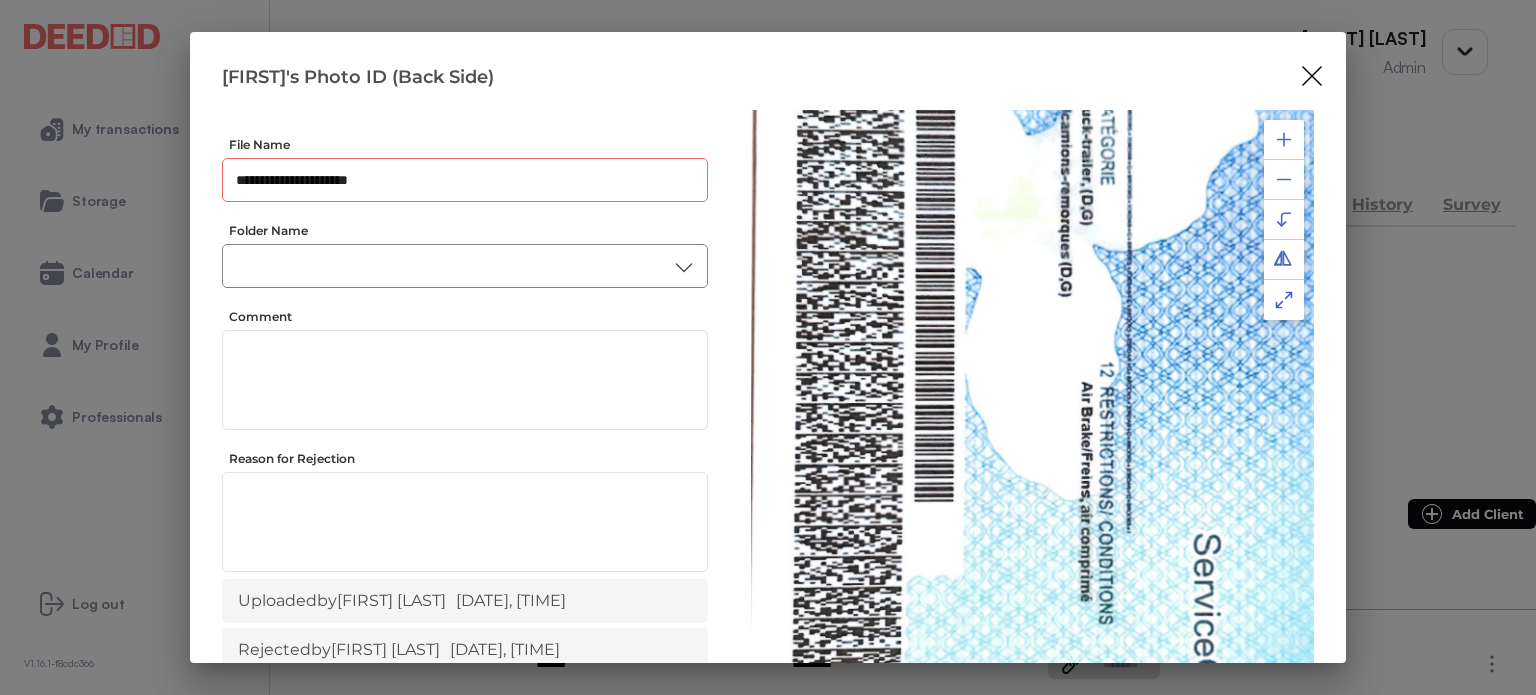 type on "**********" 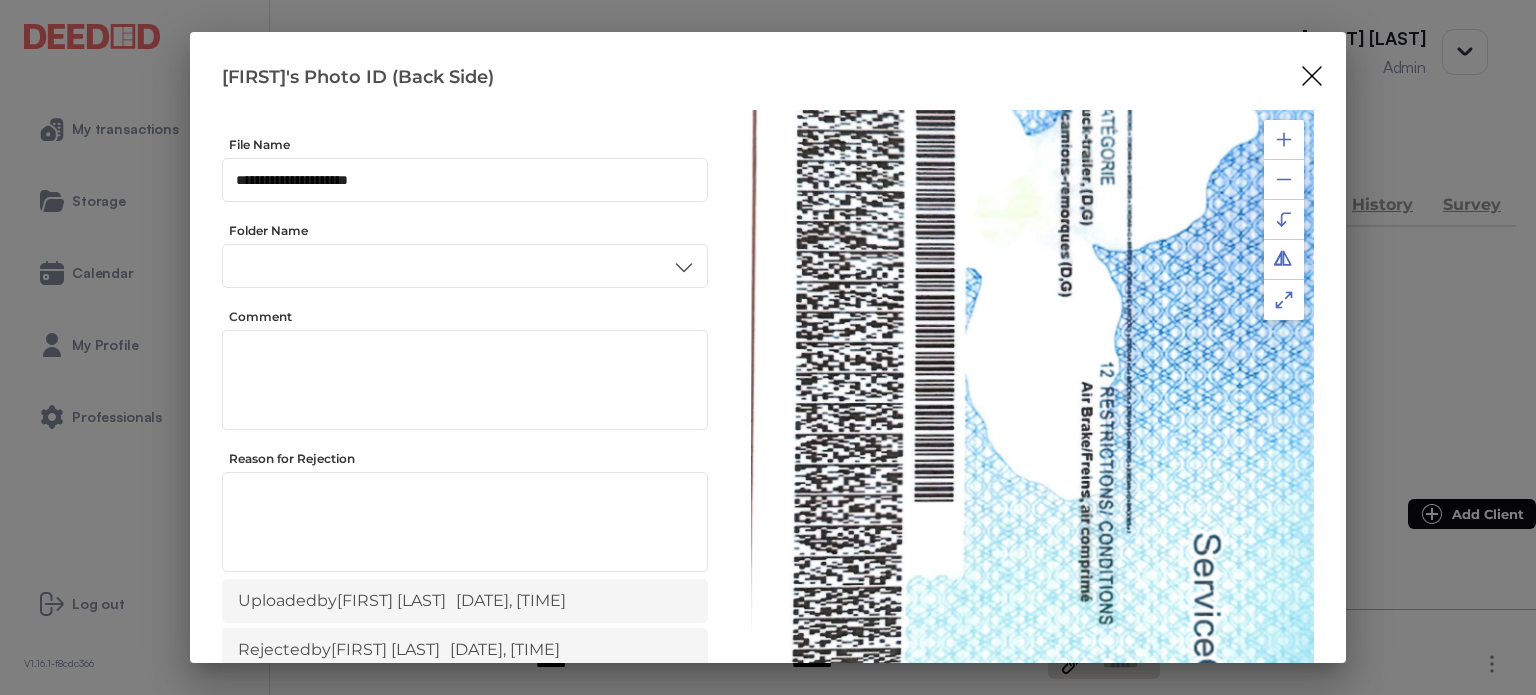 click on "ID" at bounding box center (464, 436) 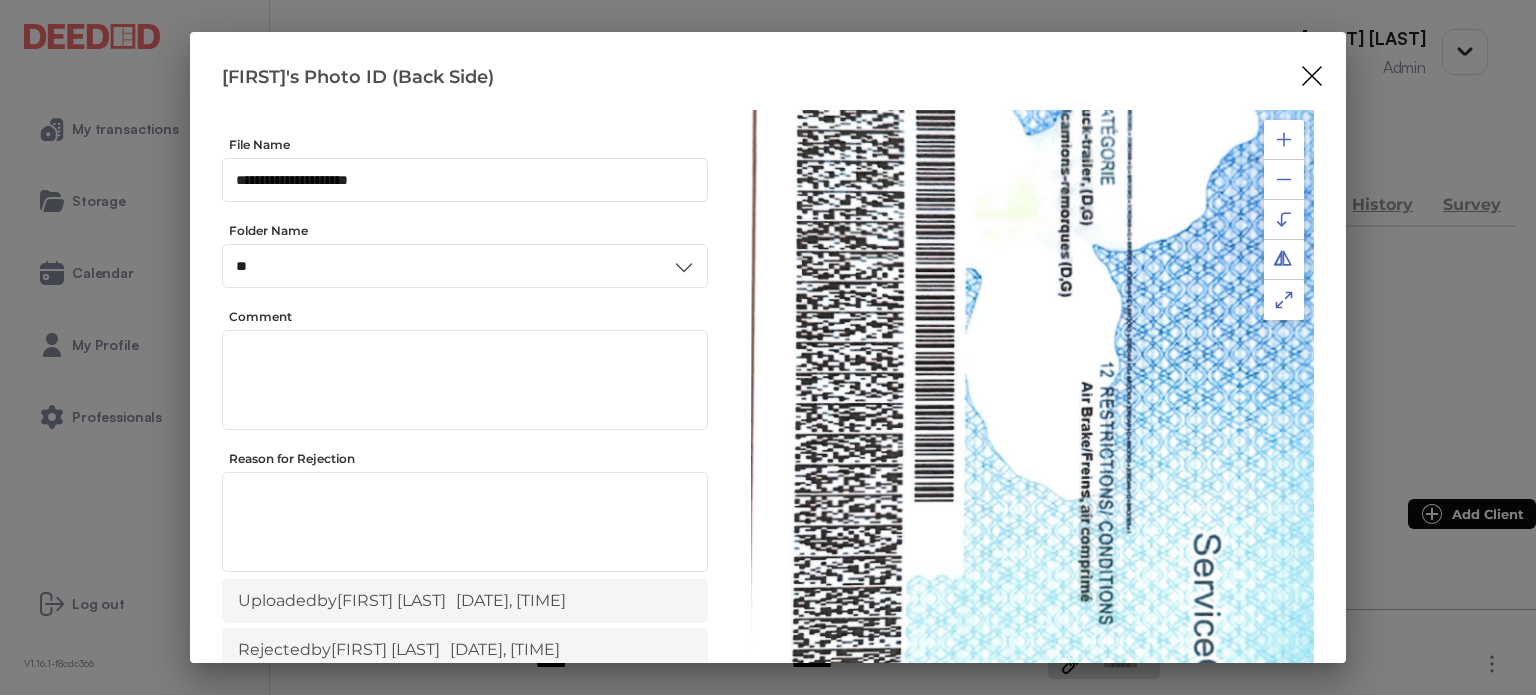 click at bounding box center [1284, 139] 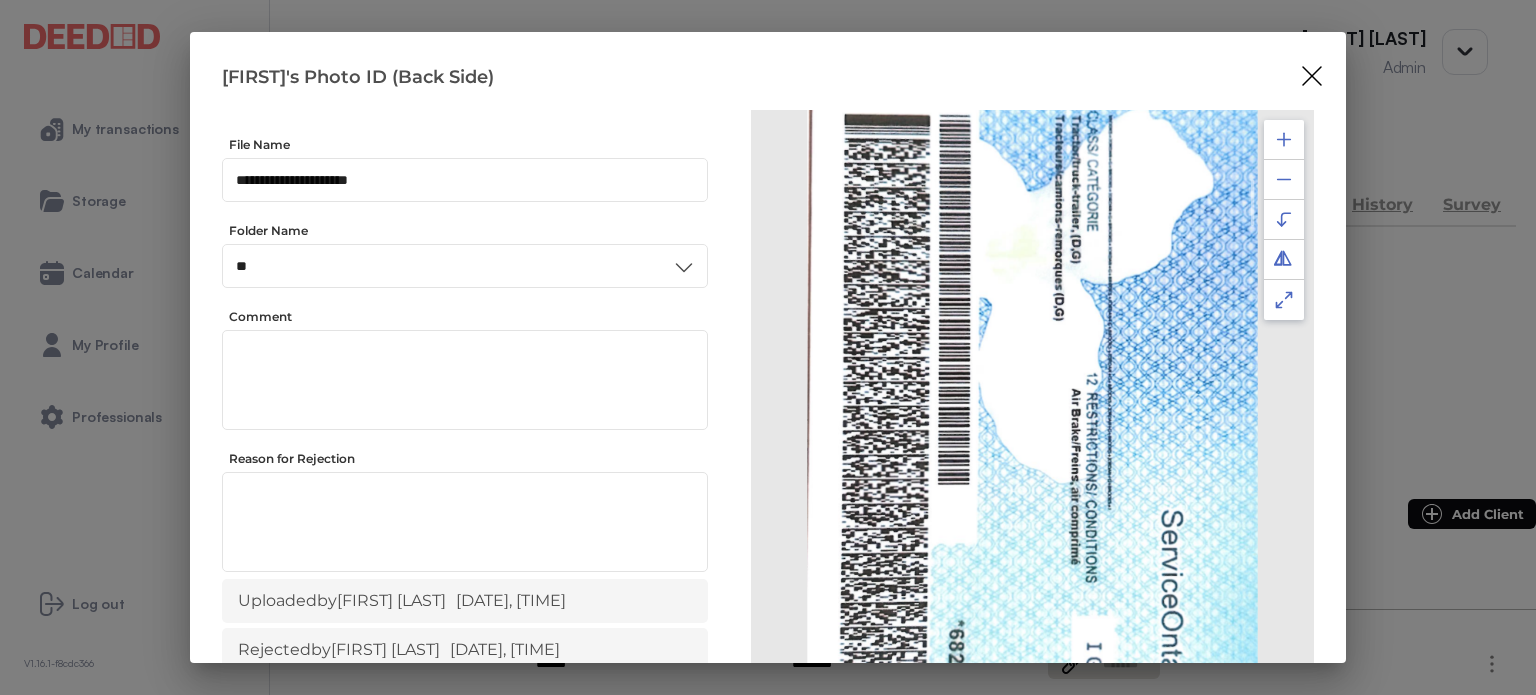 click at bounding box center [1284, 139] 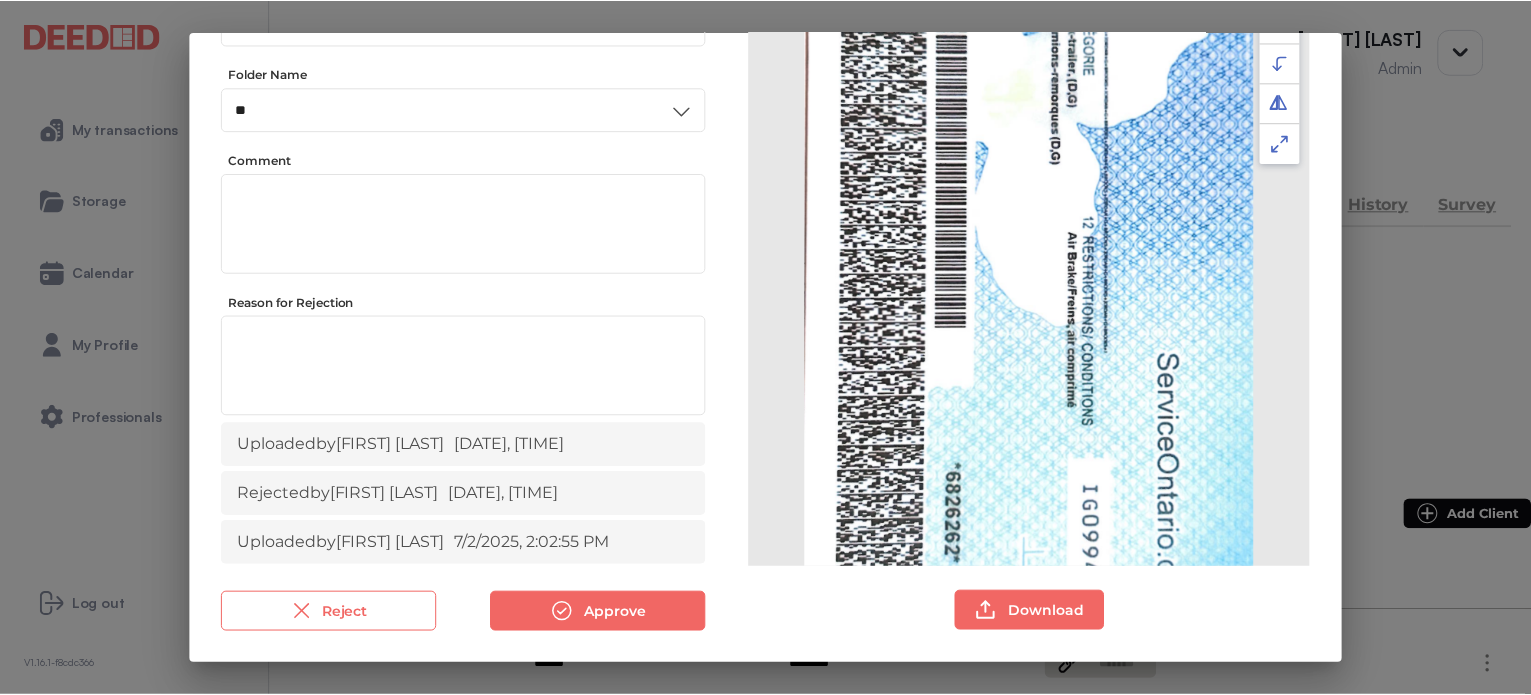 scroll, scrollTop: 156, scrollLeft: 0, axis: vertical 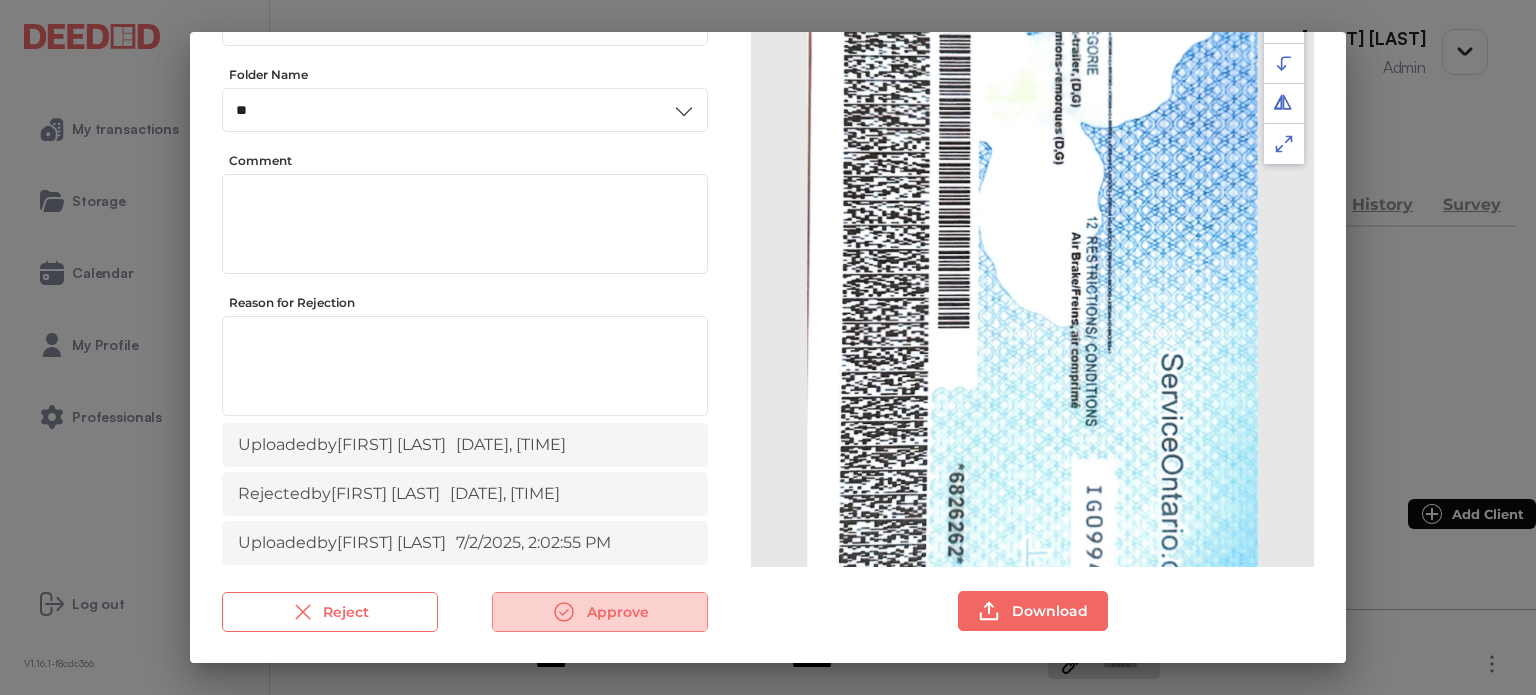 click at bounding box center [564, 612] 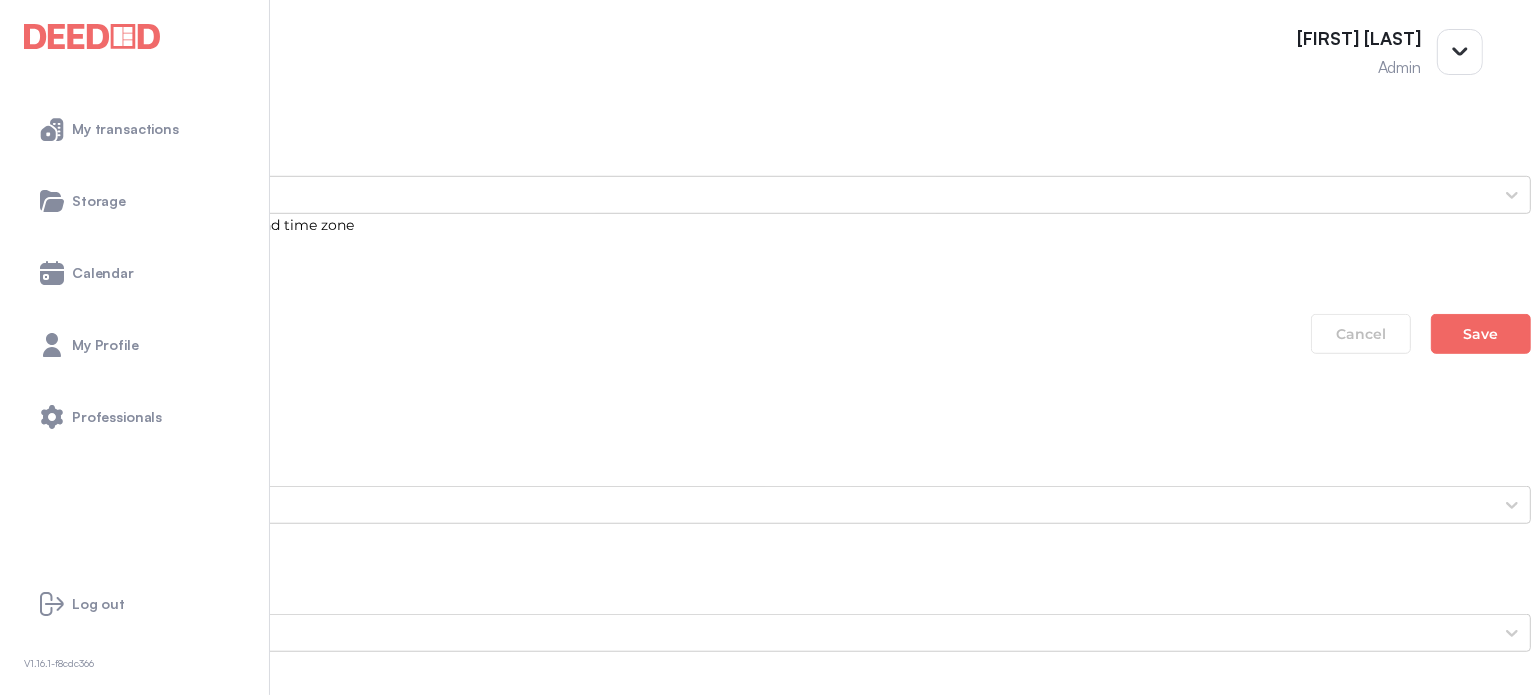 scroll, scrollTop: 1600, scrollLeft: 0, axis: vertical 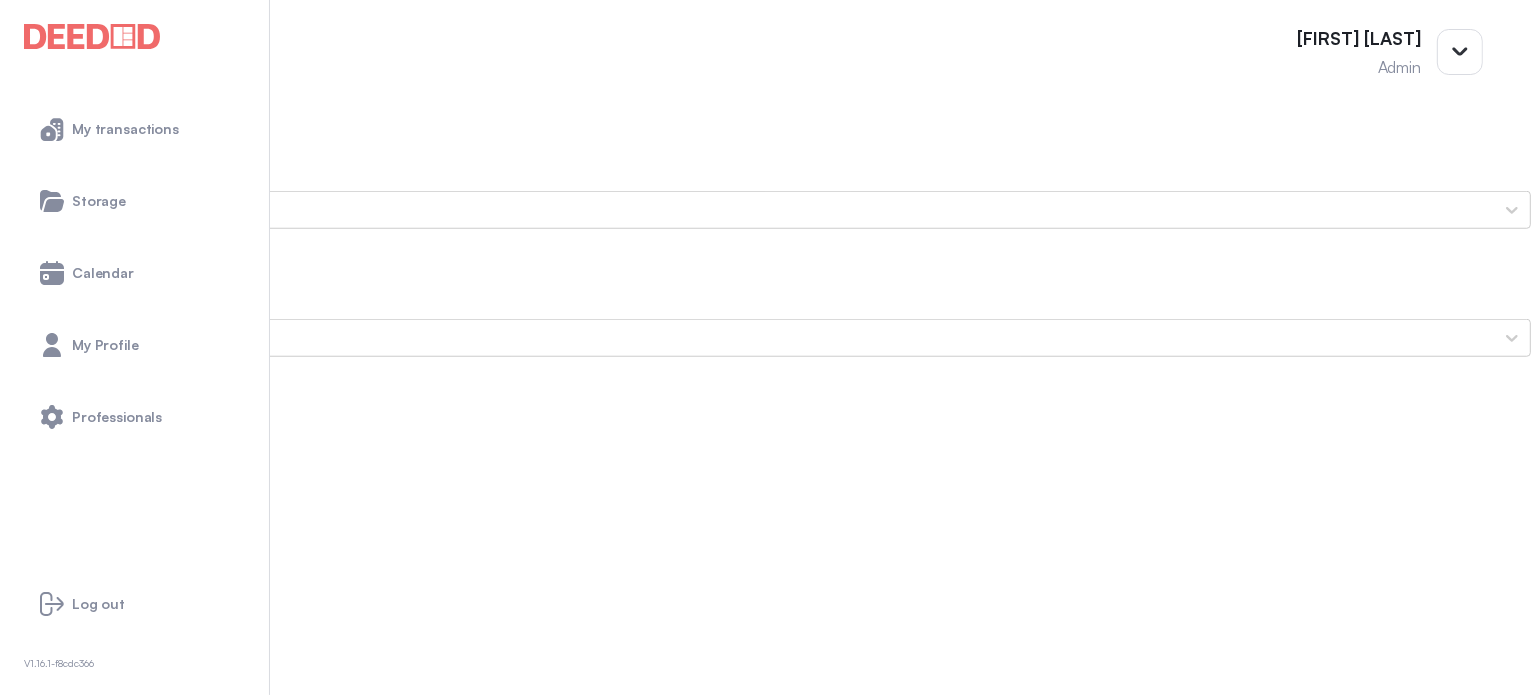 click on "[FIRST]'s Secondary ID (Front Side)" at bounding box center [765, 1418] 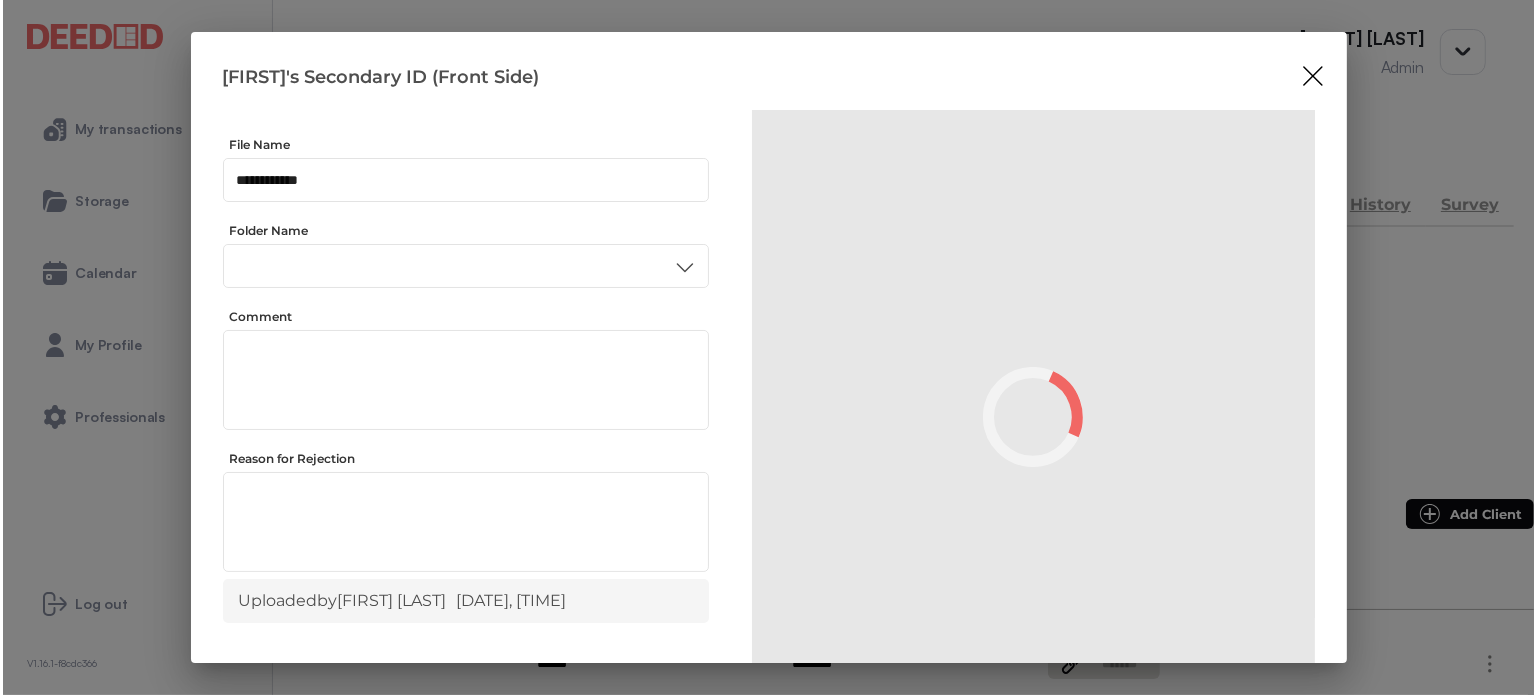 scroll, scrollTop: 0, scrollLeft: 0, axis: both 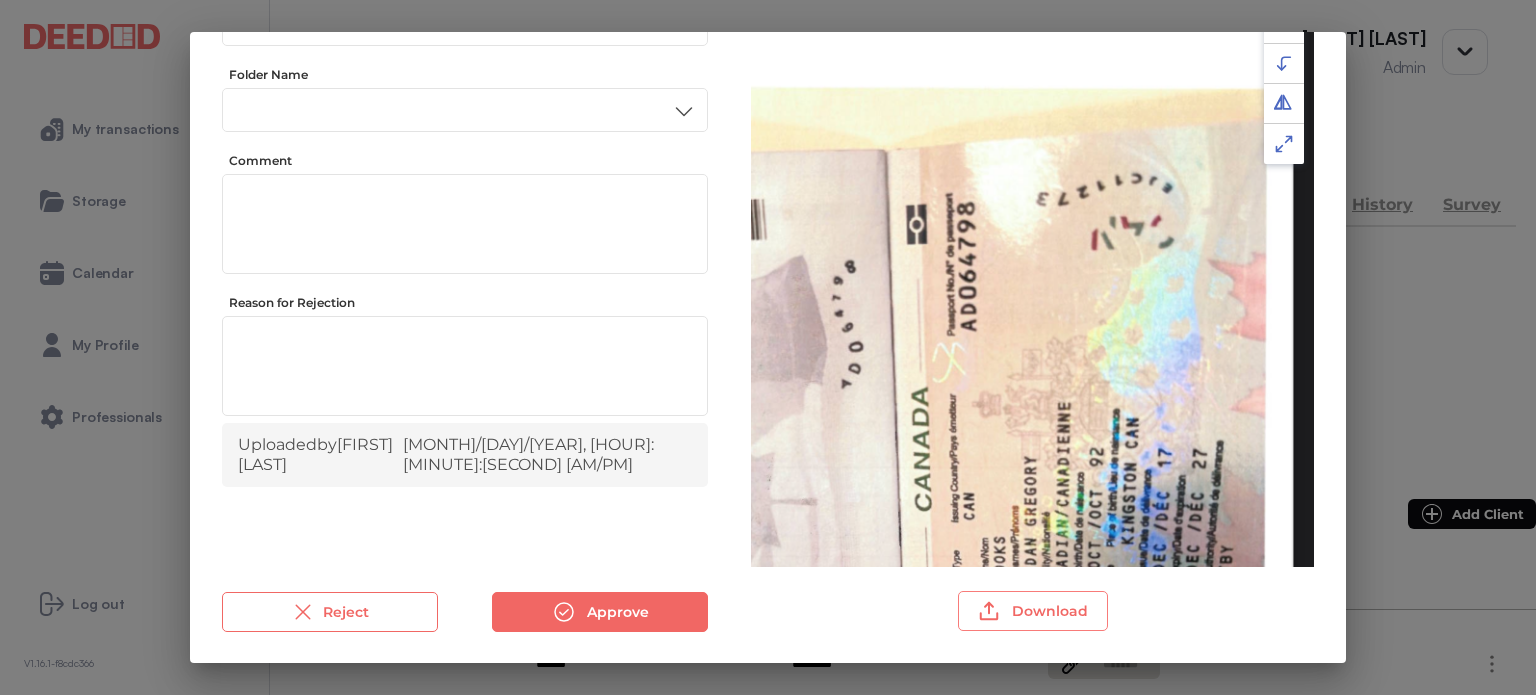 click on "Download" at bounding box center [1033, 611] 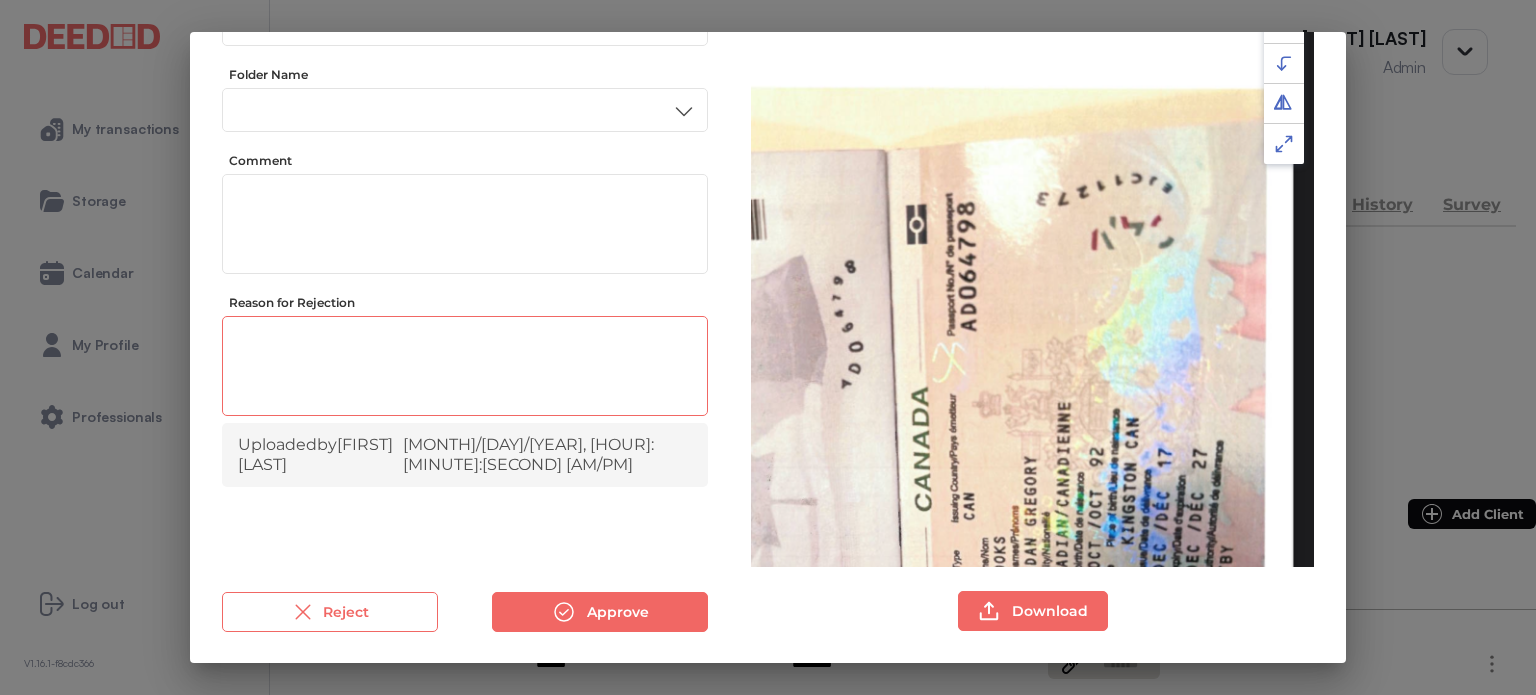 click at bounding box center (465, 369) 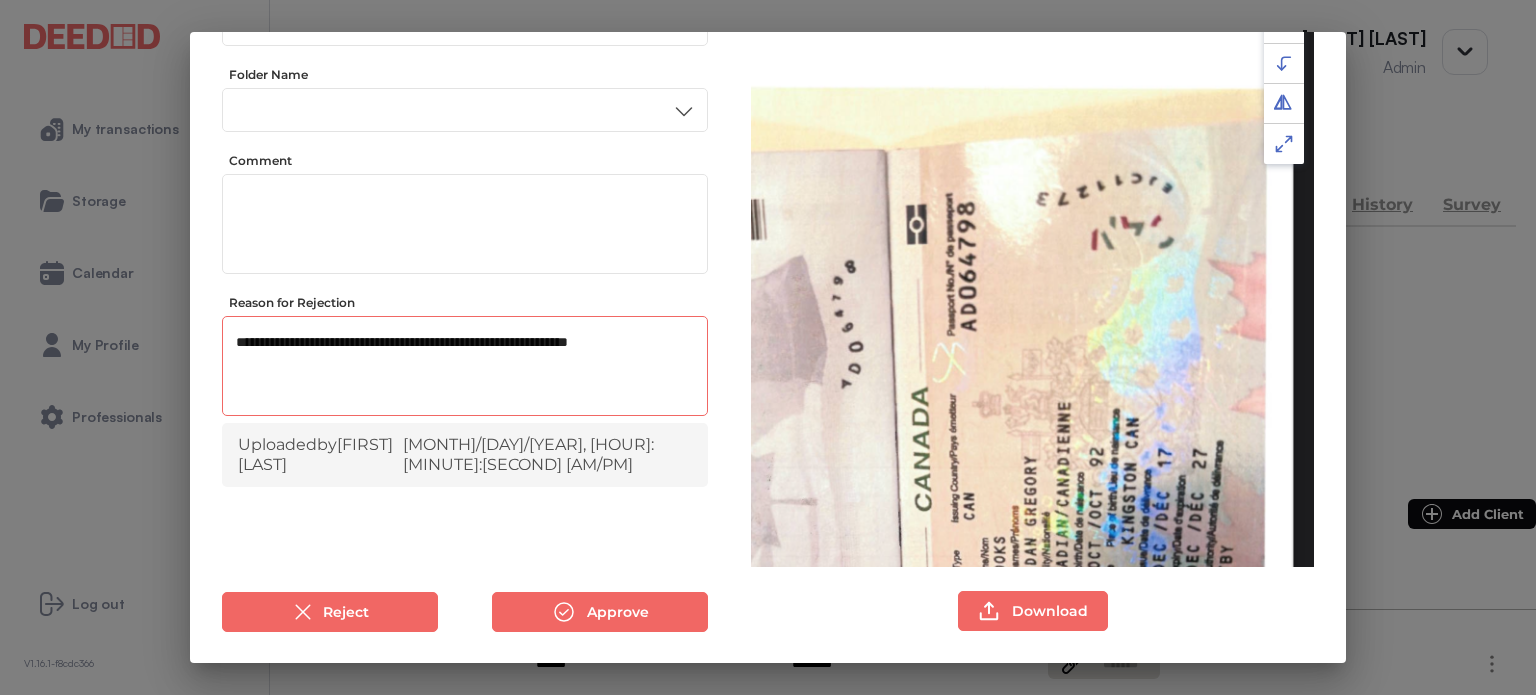 type on "**********" 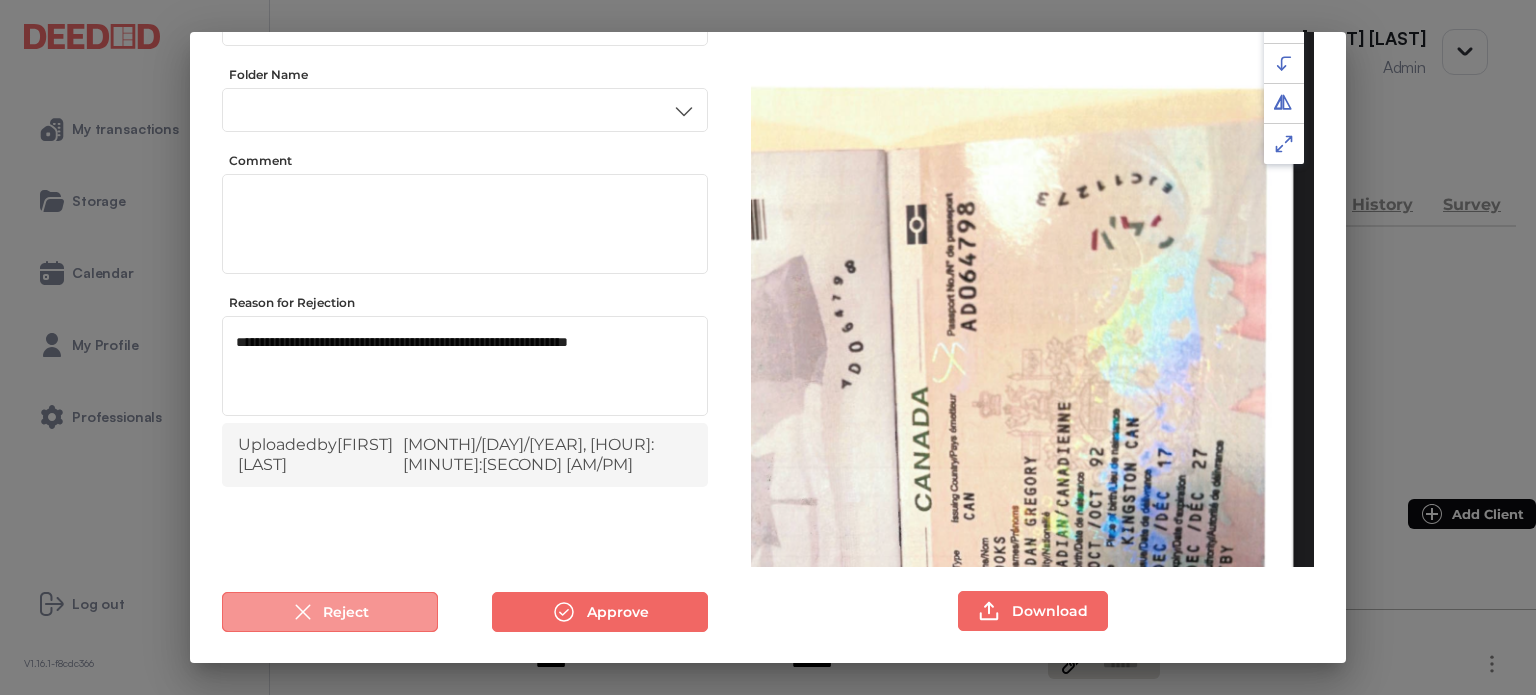 click on "Reject" at bounding box center (330, 612) 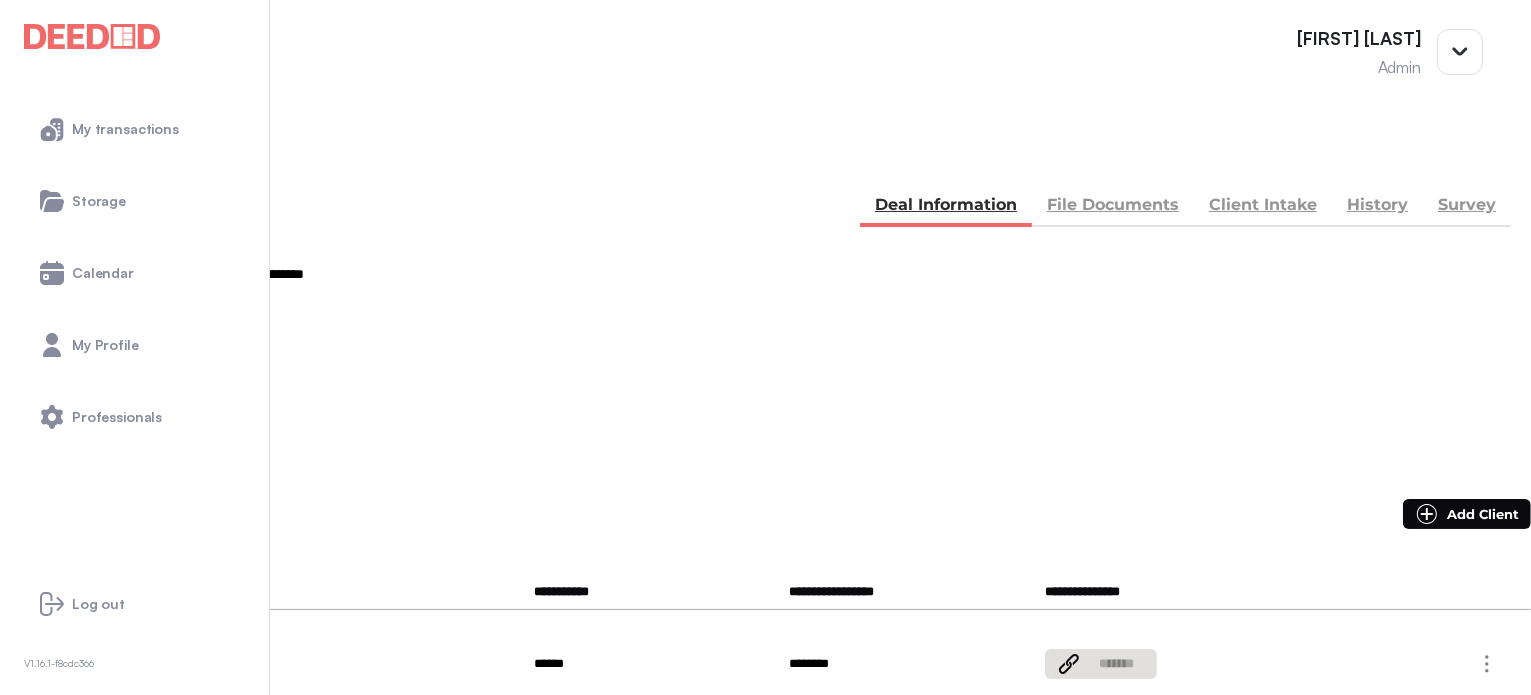 click on "**********" at bounding box center [765, 2726] 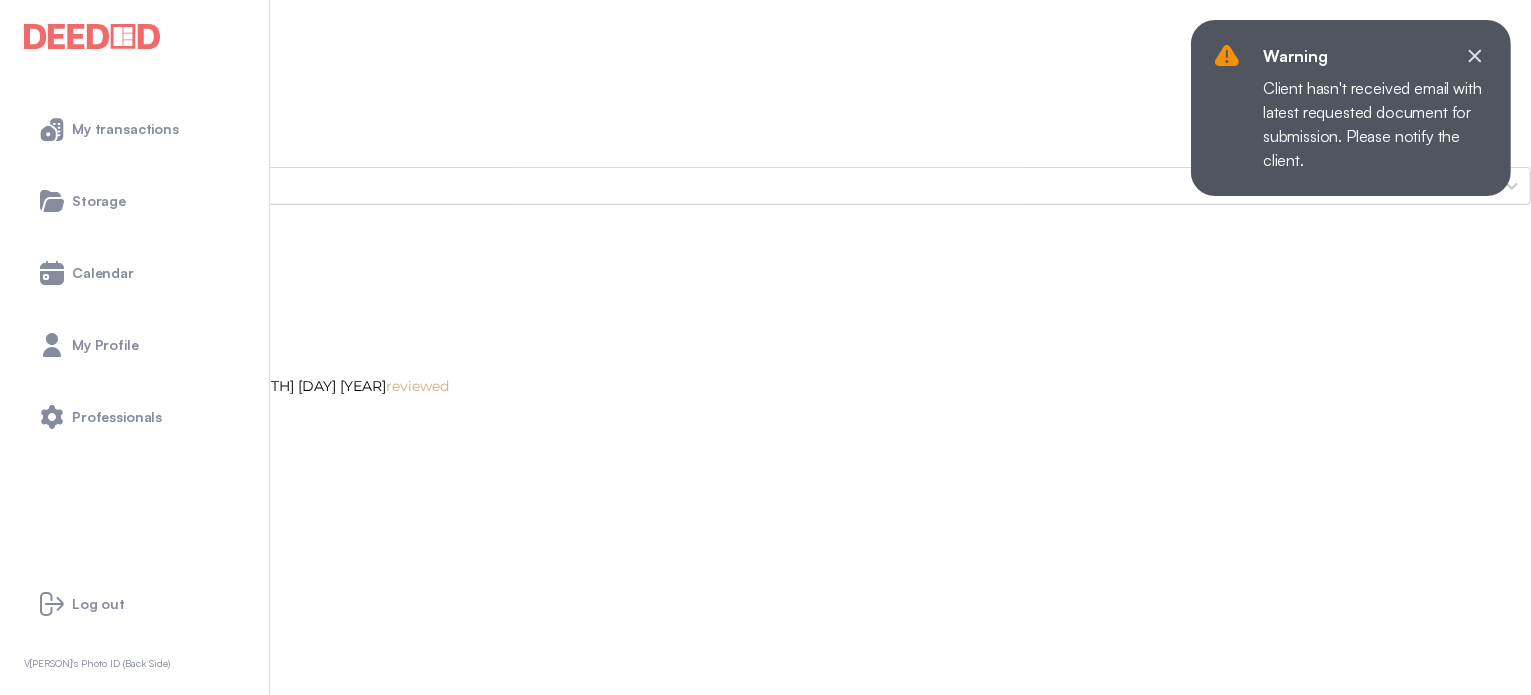 scroll, scrollTop: 1900, scrollLeft: 0, axis: vertical 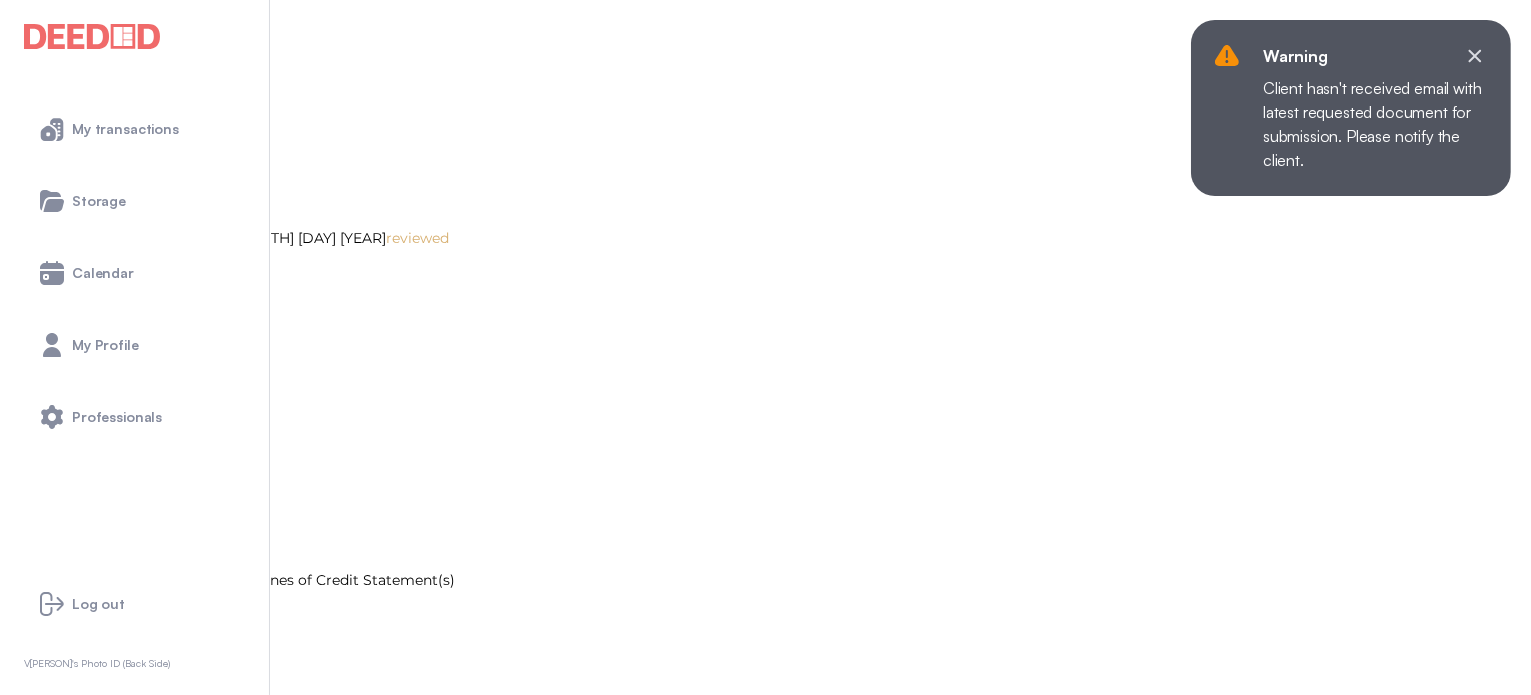 click on "[FIRST]'s Secondary ID (Back Side)" at bounding box center (765, 1118) 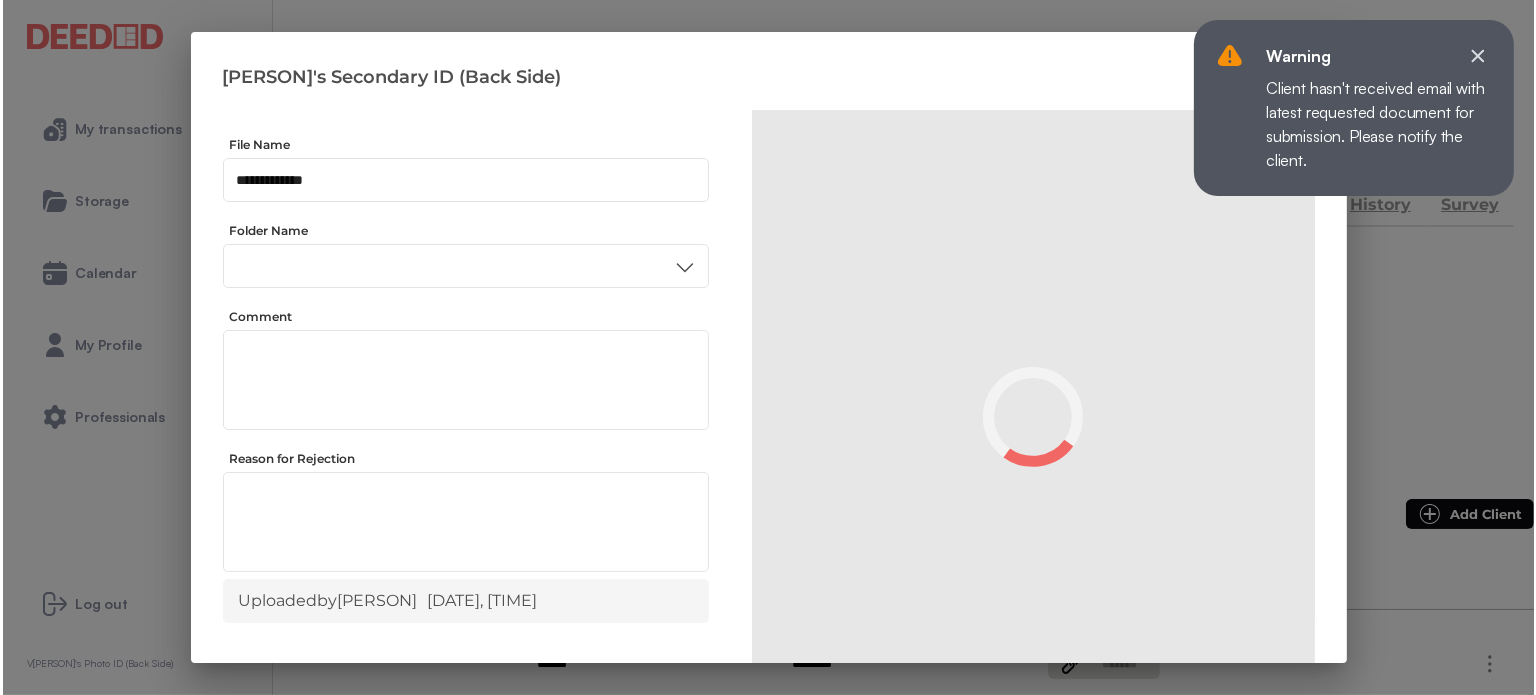 scroll, scrollTop: 0, scrollLeft: 0, axis: both 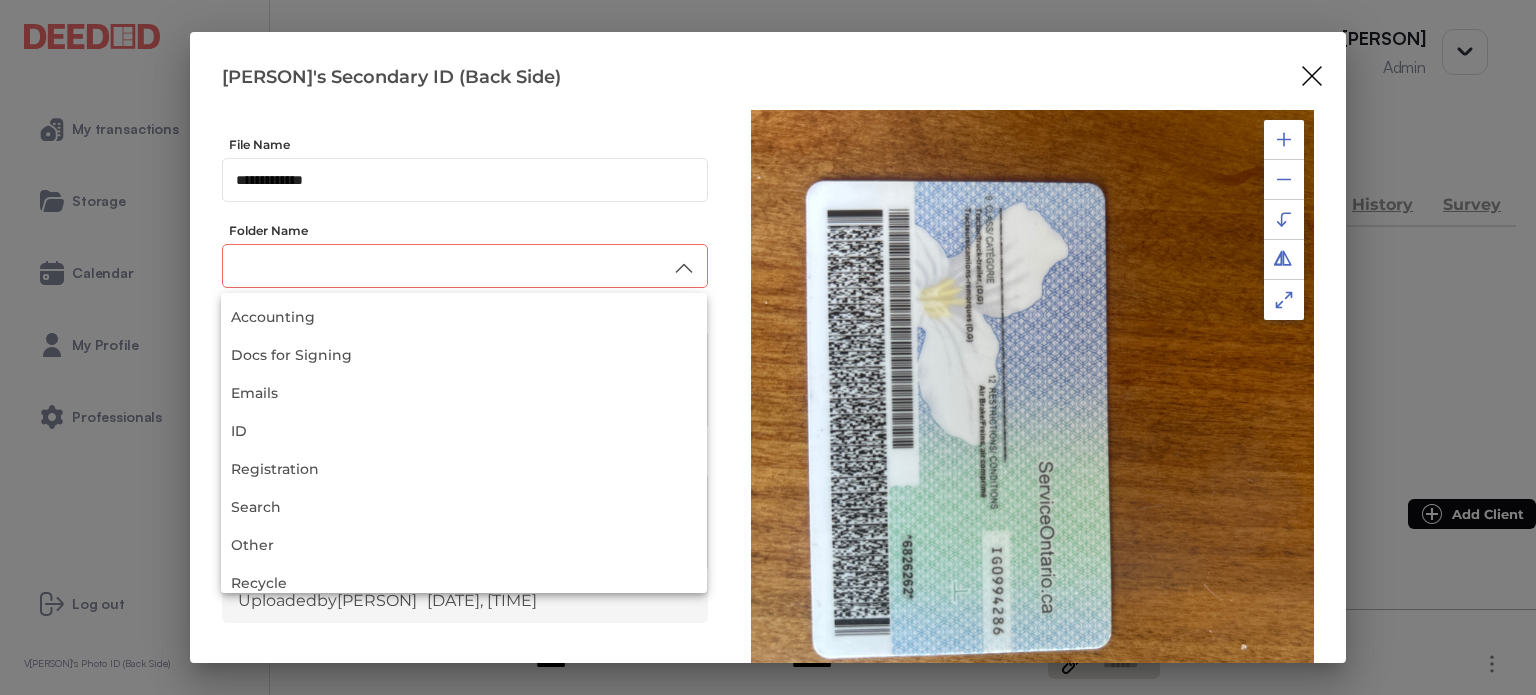 click at bounding box center (465, 266) 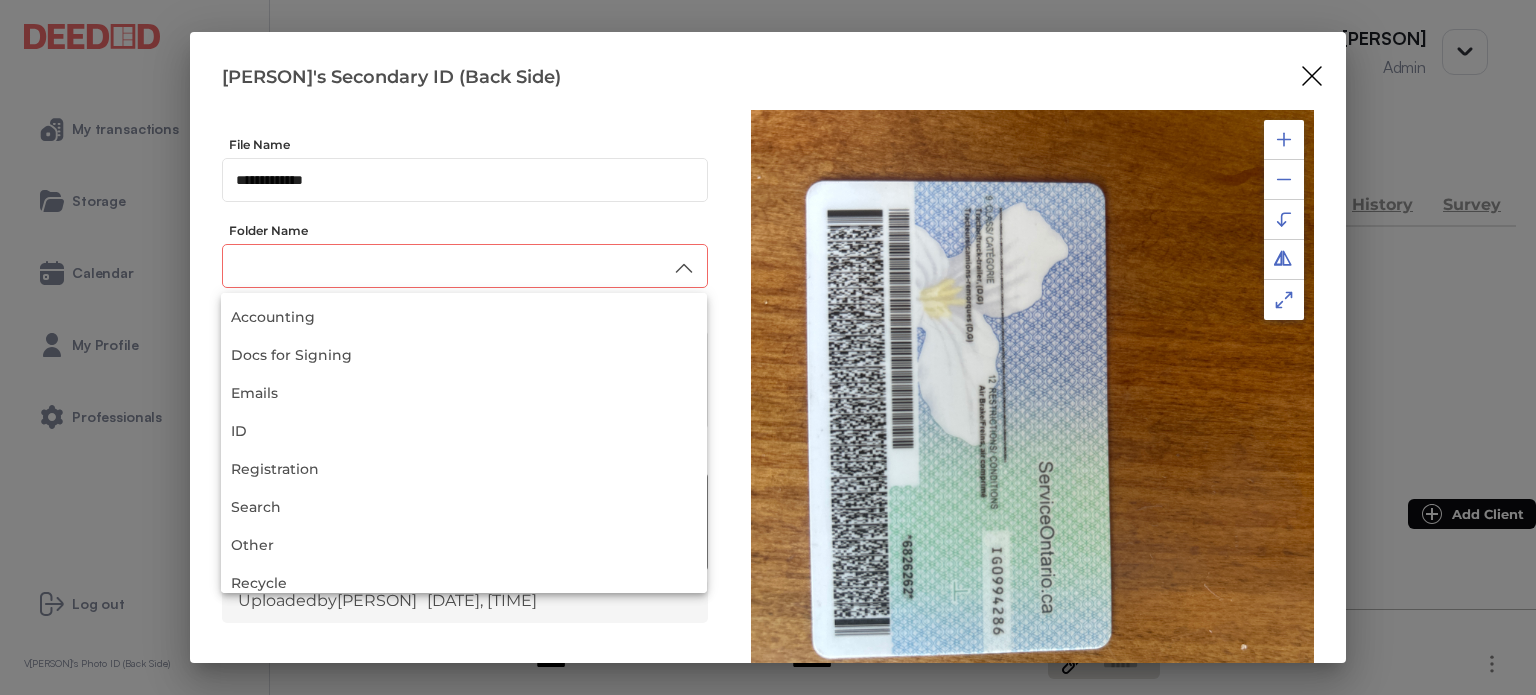 click on "Recycle" at bounding box center (464, 583) 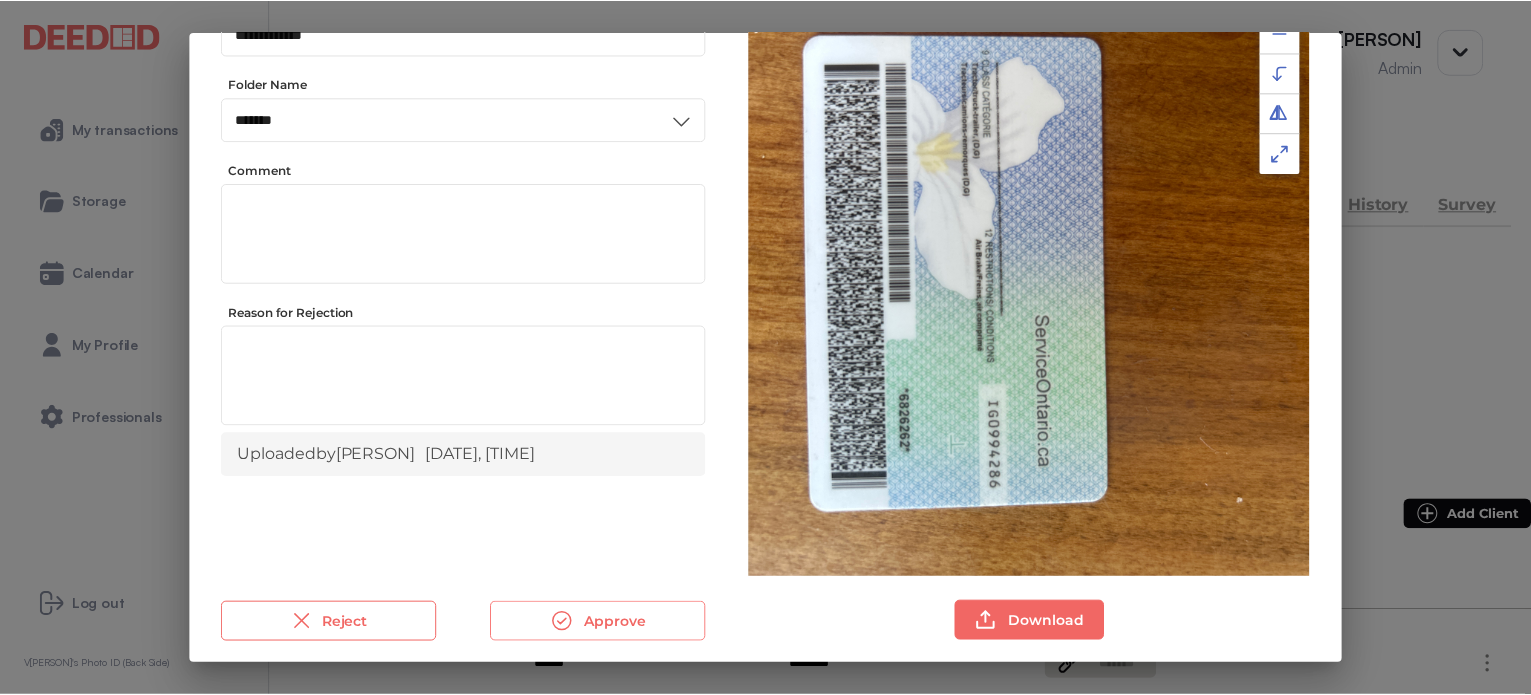 scroll, scrollTop: 156, scrollLeft: 0, axis: vertical 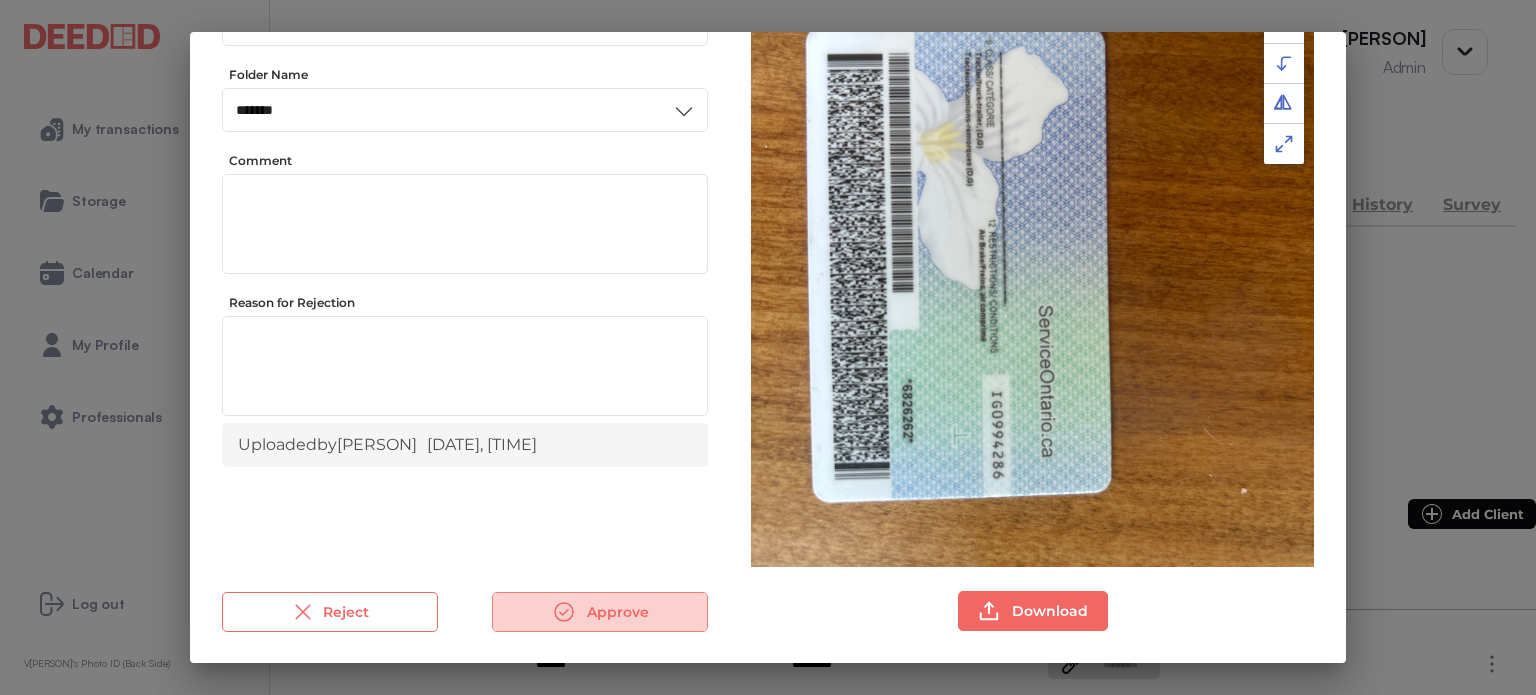 click on "Approve" at bounding box center (600, 612) 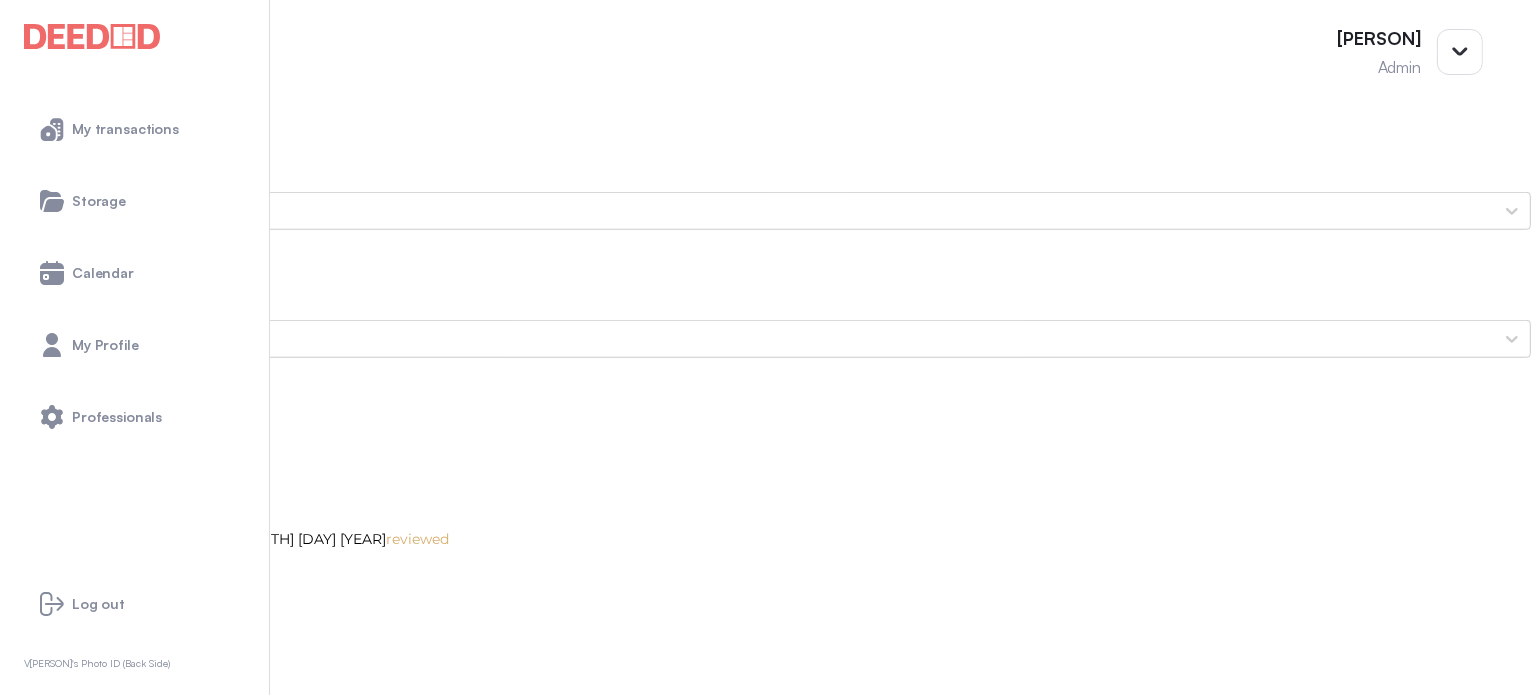 scroll, scrollTop: 1600, scrollLeft: 0, axis: vertical 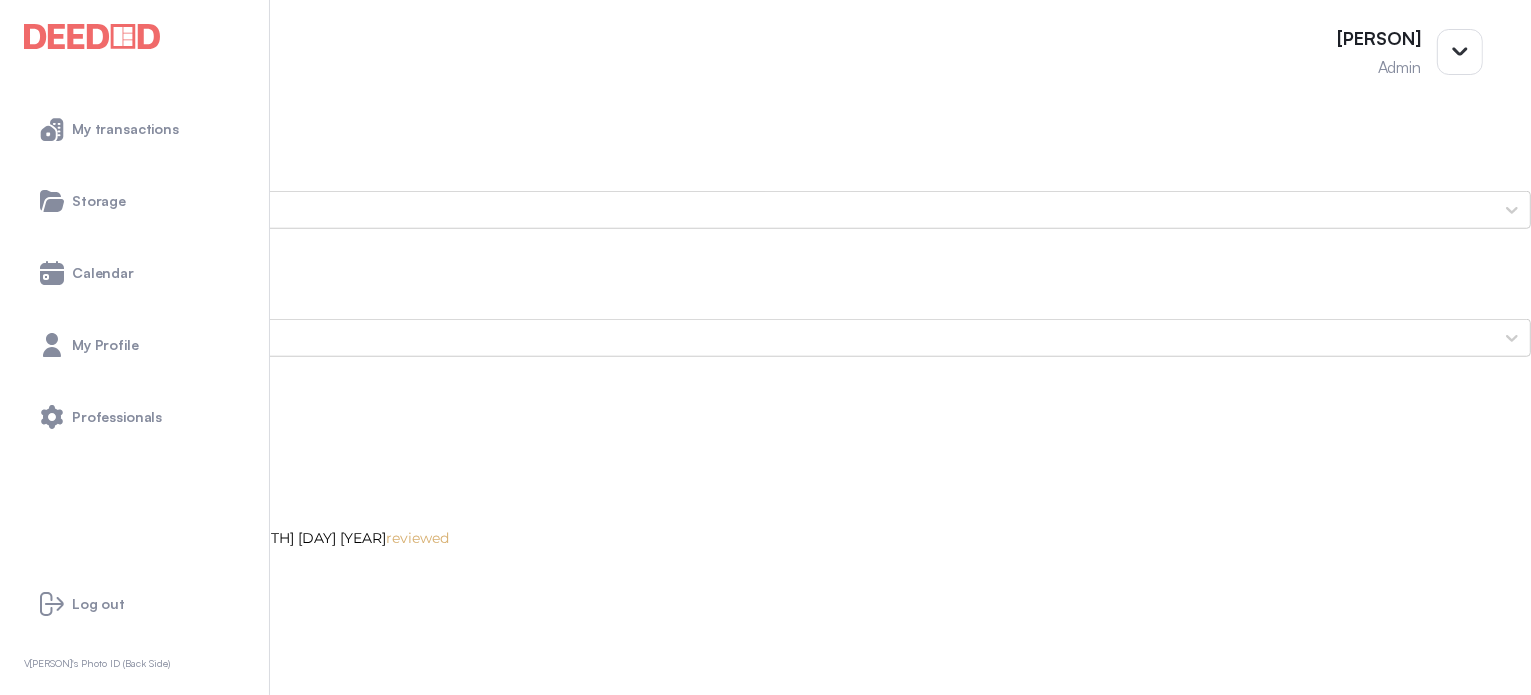 click on "[FIRST]'s Photo ID (Back Side)" at bounding box center (765, 1522) 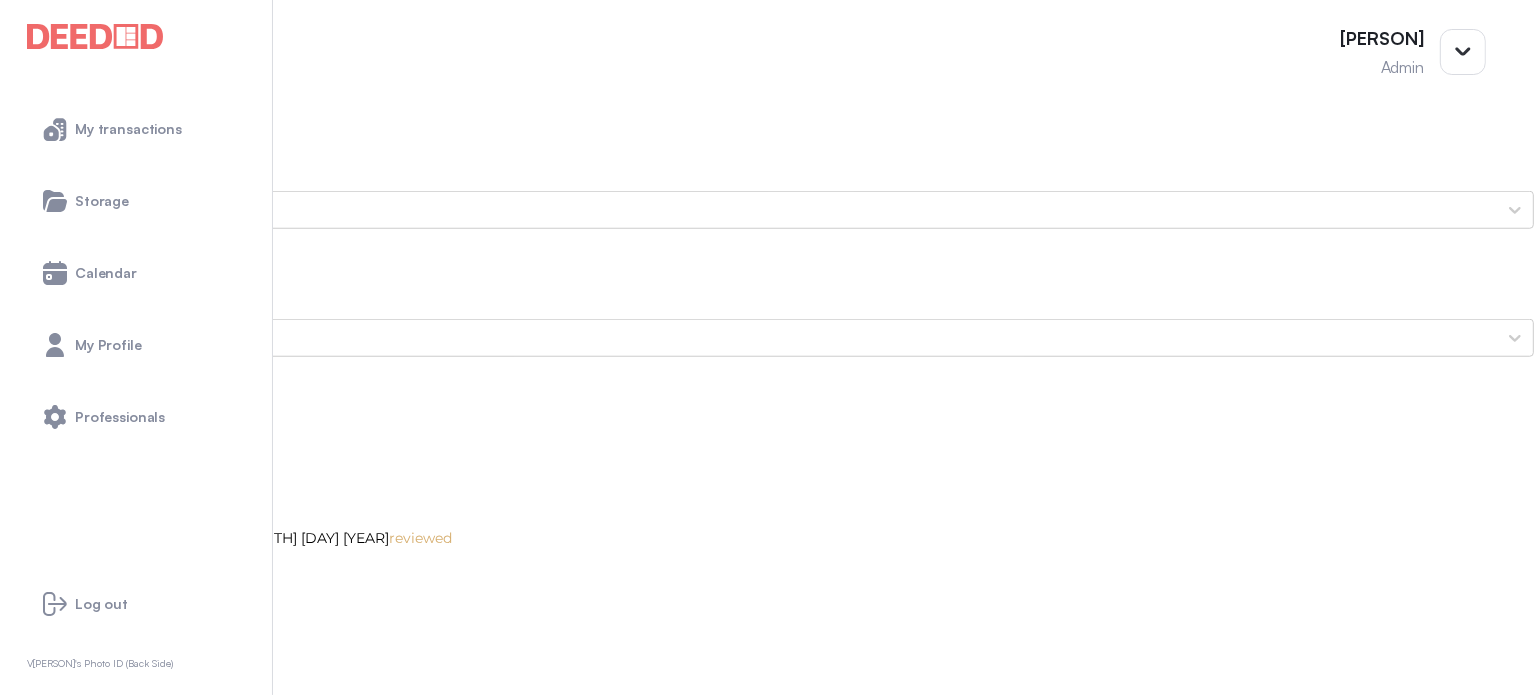 scroll, scrollTop: 0, scrollLeft: 0, axis: both 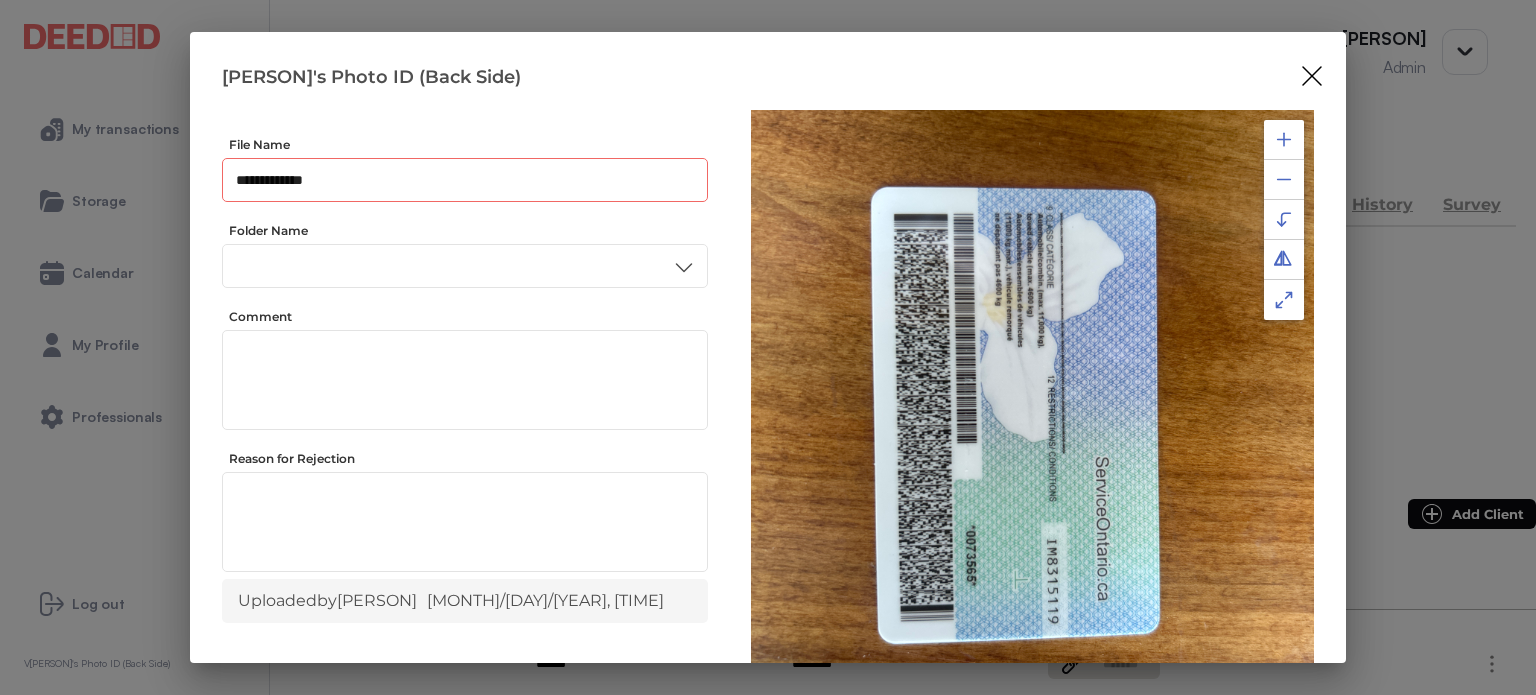 click on "**********" at bounding box center [465, 180] 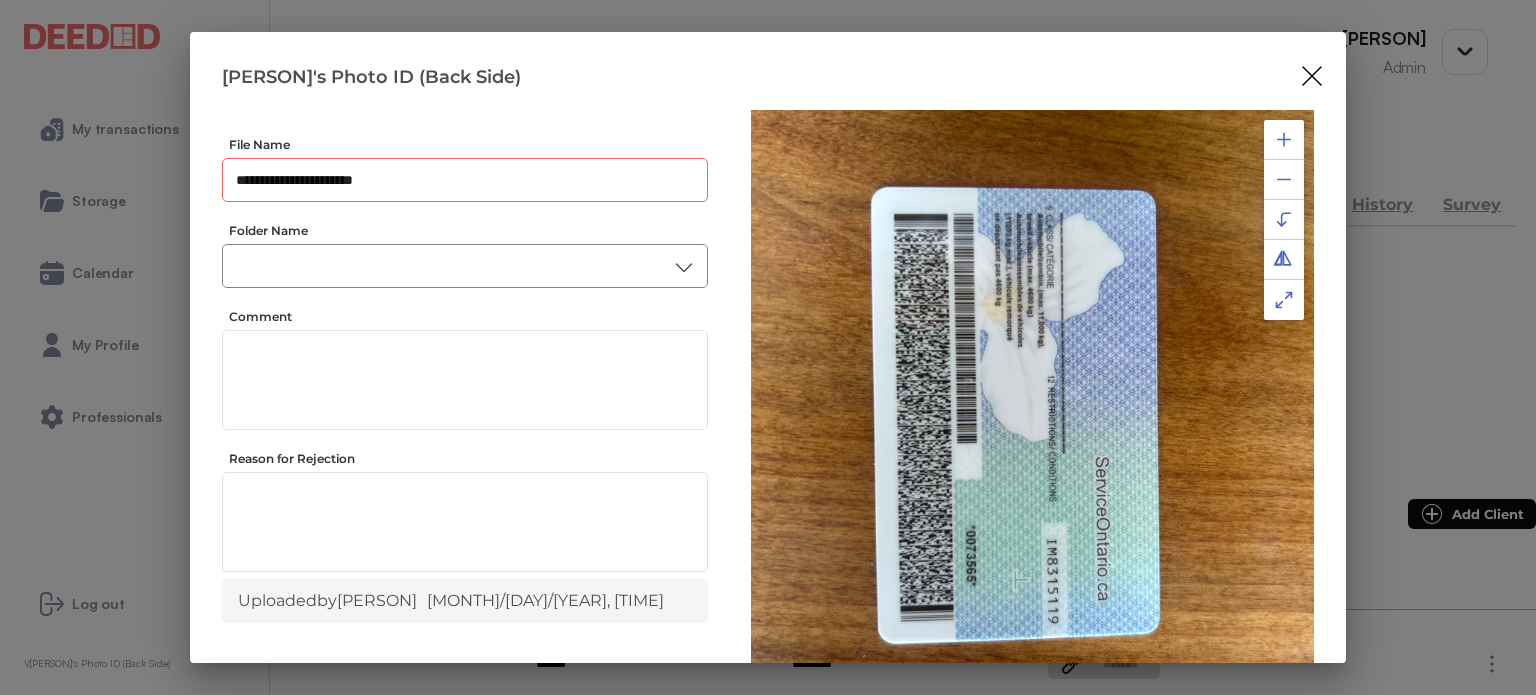 type on "**********" 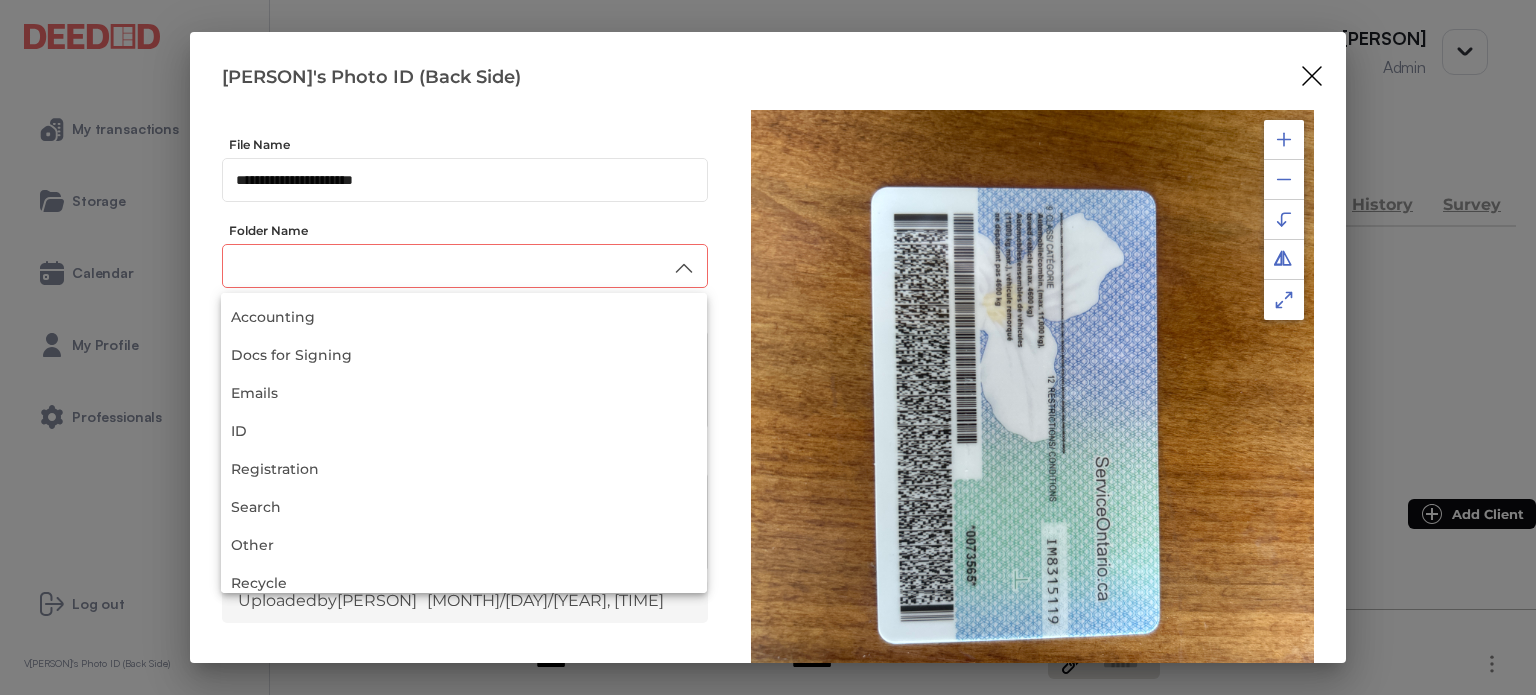 click at bounding box center (465, 266) 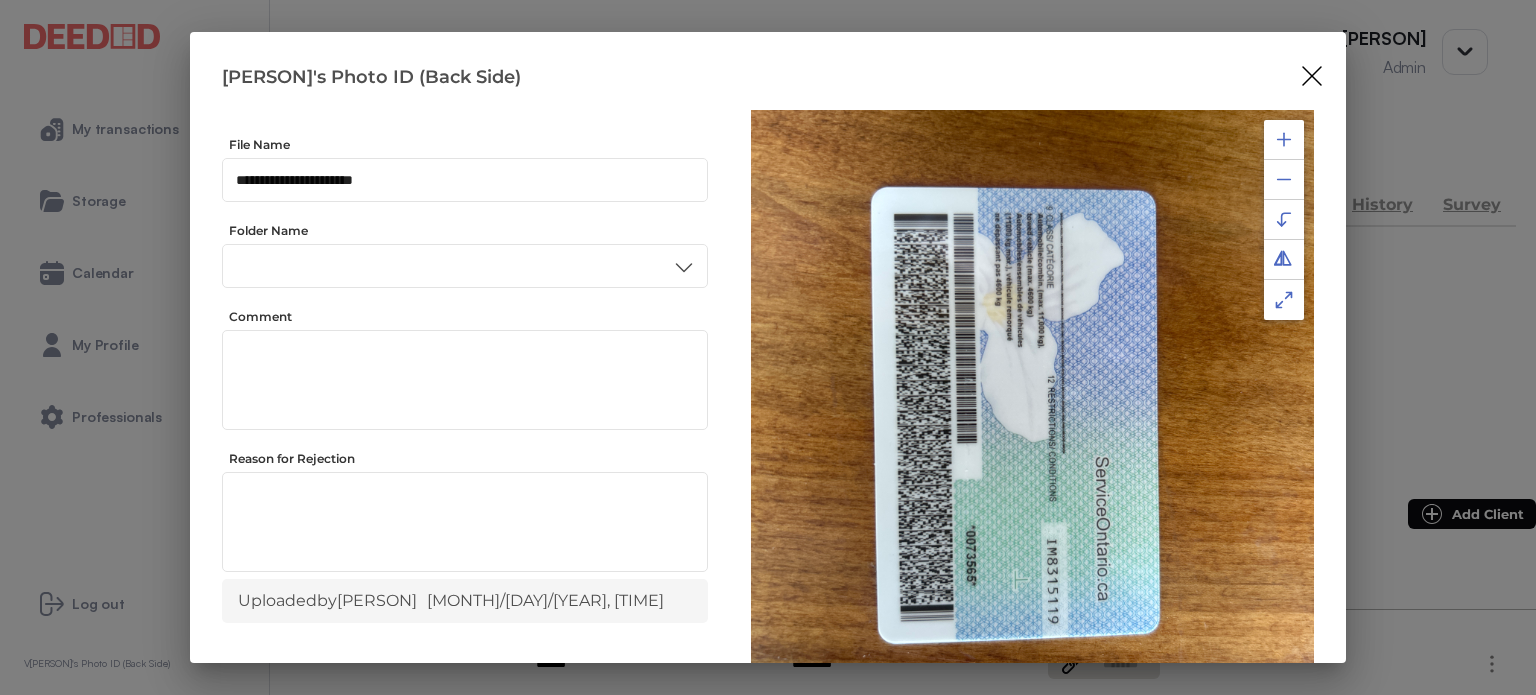 click on "ID" at bounding box center (464, 436) 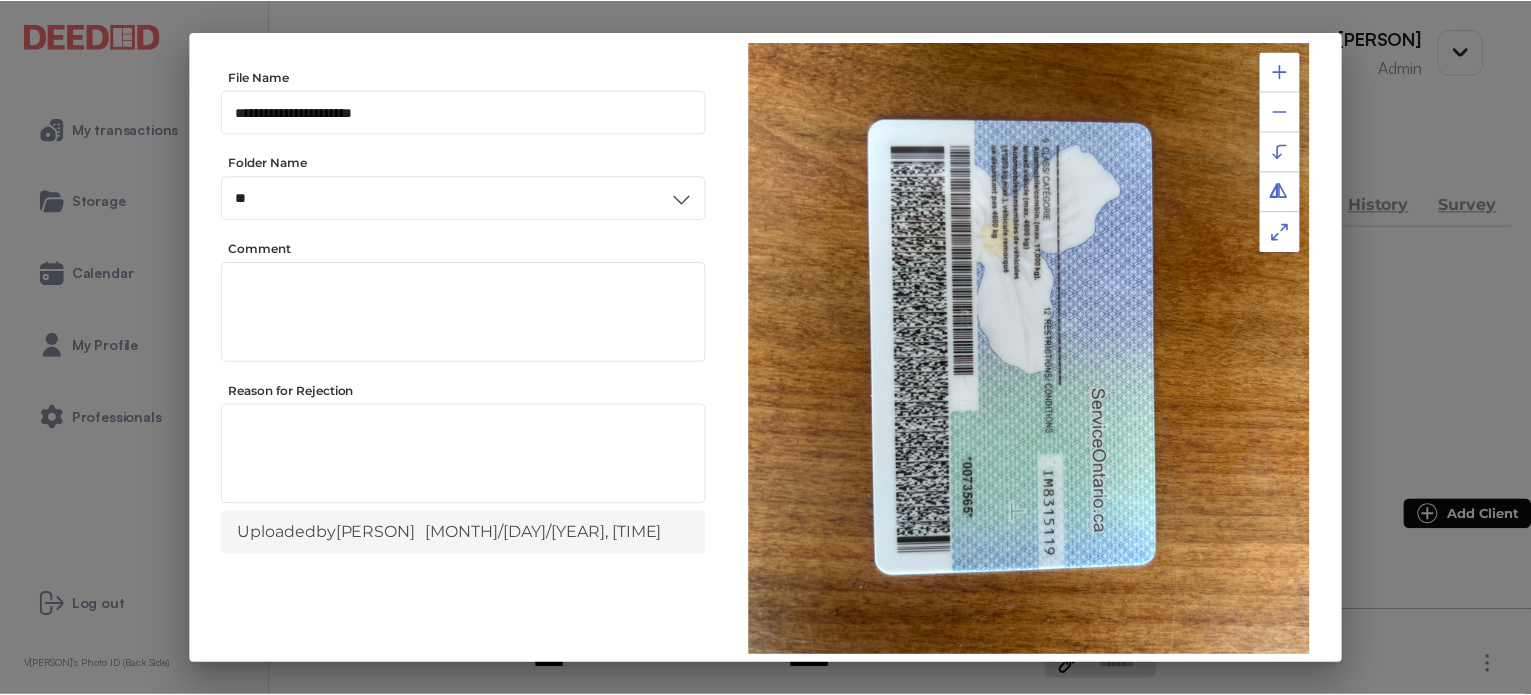 scroll, scrollTop: 156, scrollLeft: 0, axis: vertical 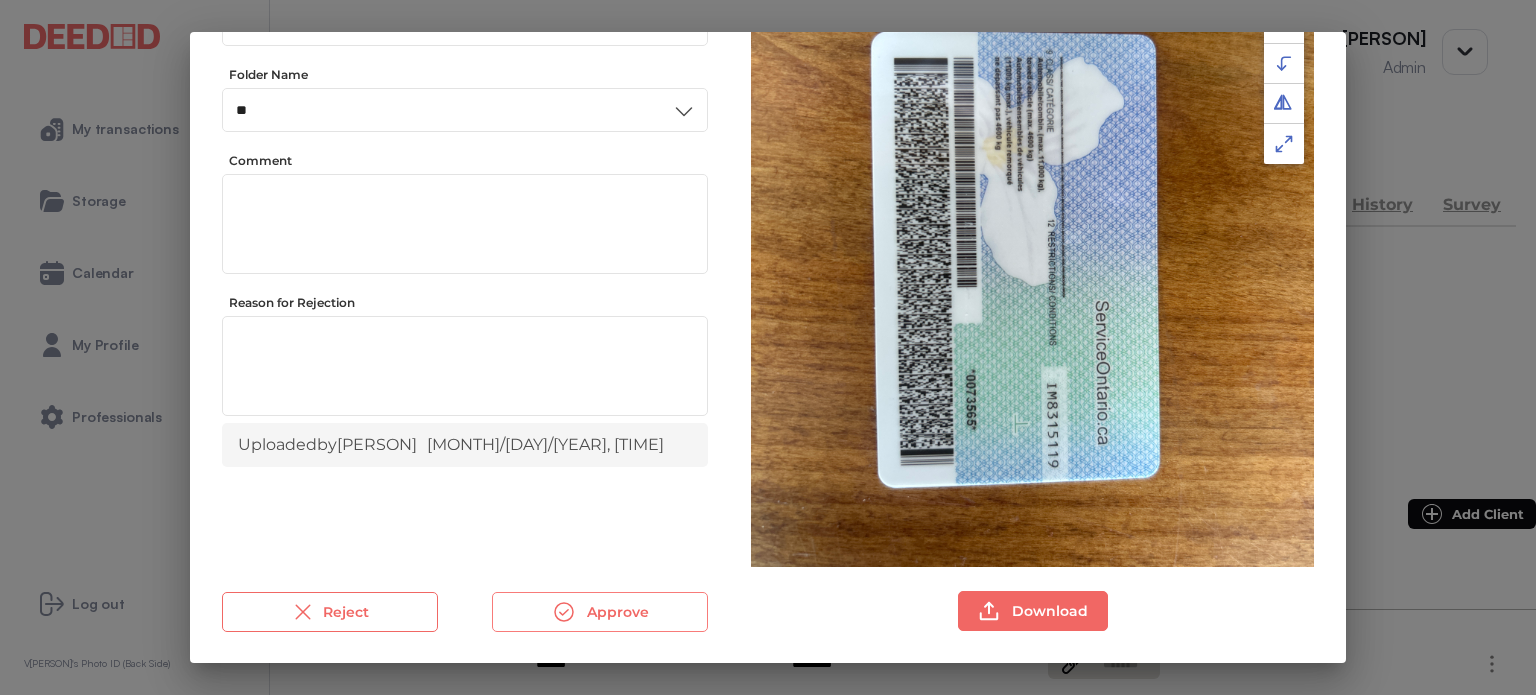 click on "Approve" at bounding box center [600, 612] 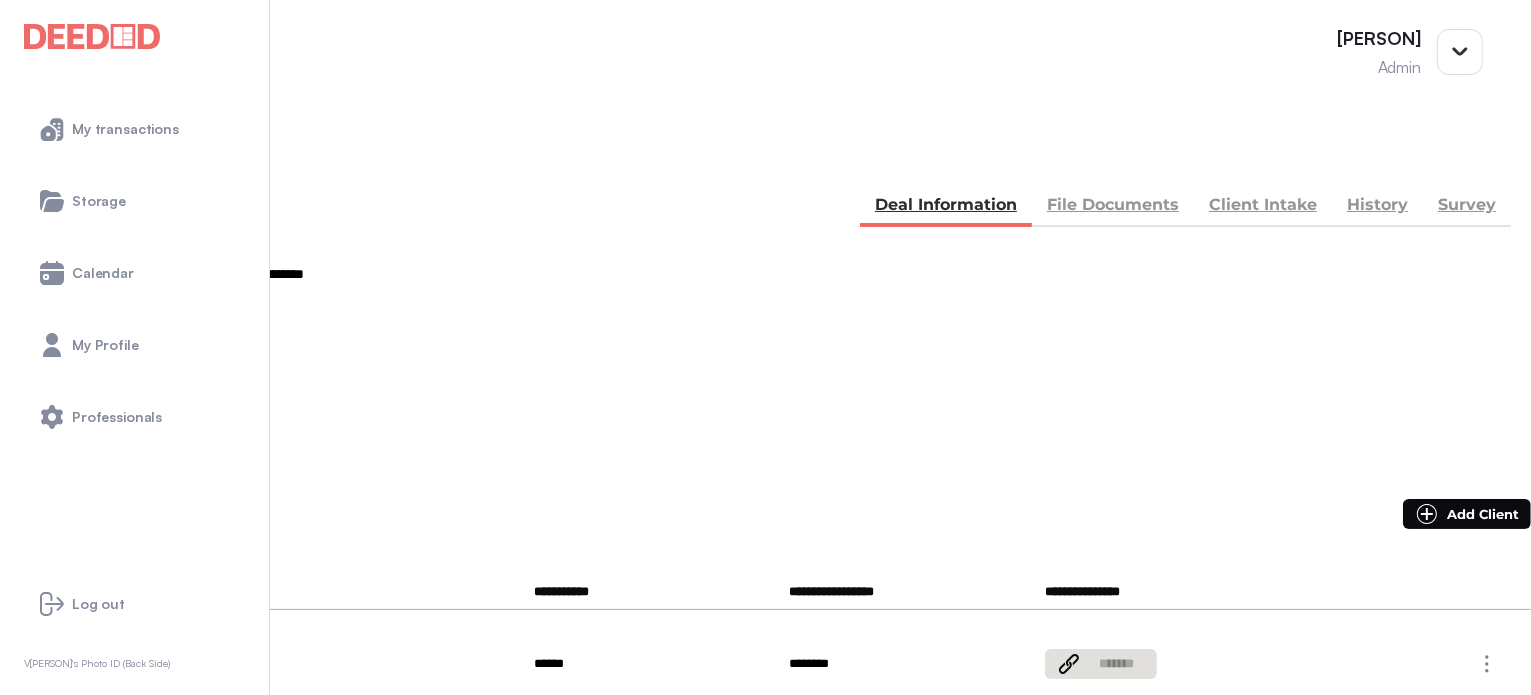 click on "File Documents" at bounding box center (1113, 207) 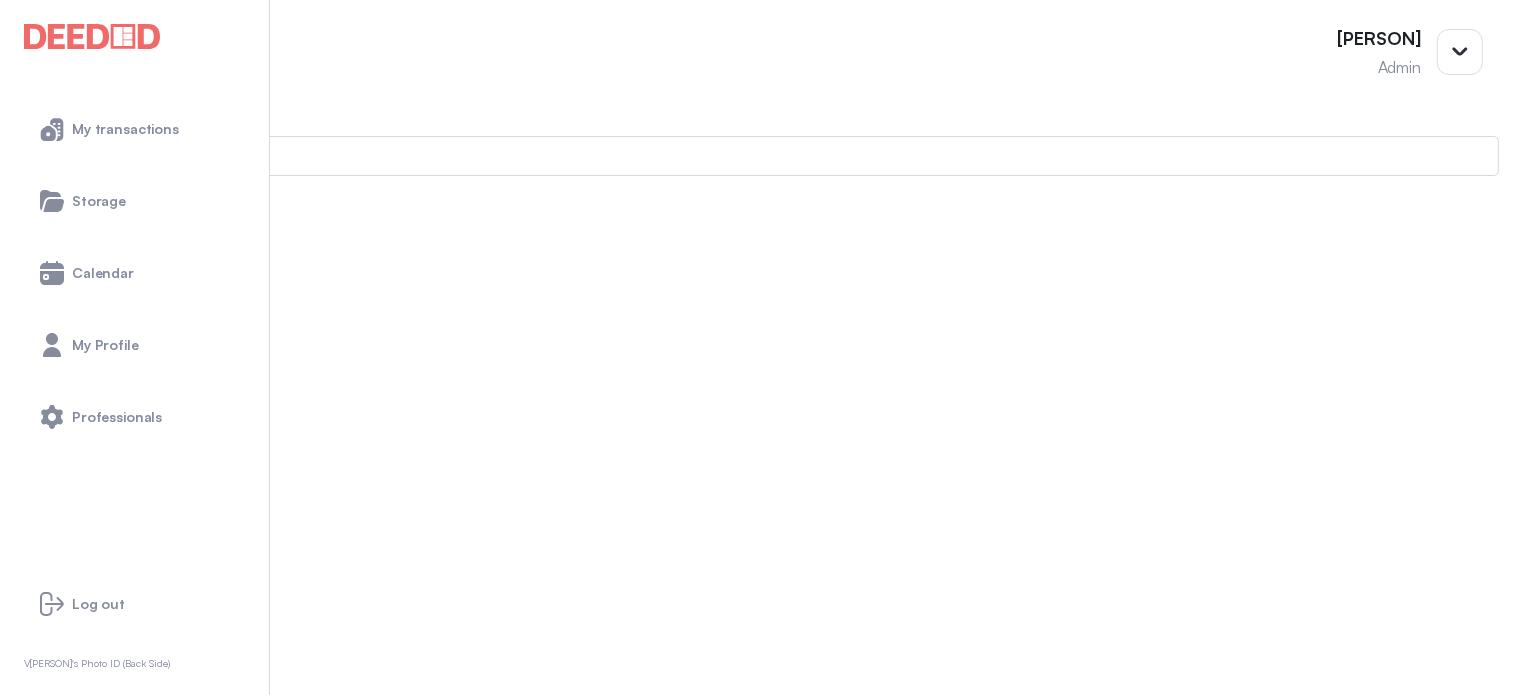 scroll, scrollTop: 200, scrollLeft: 0, axis: vertical 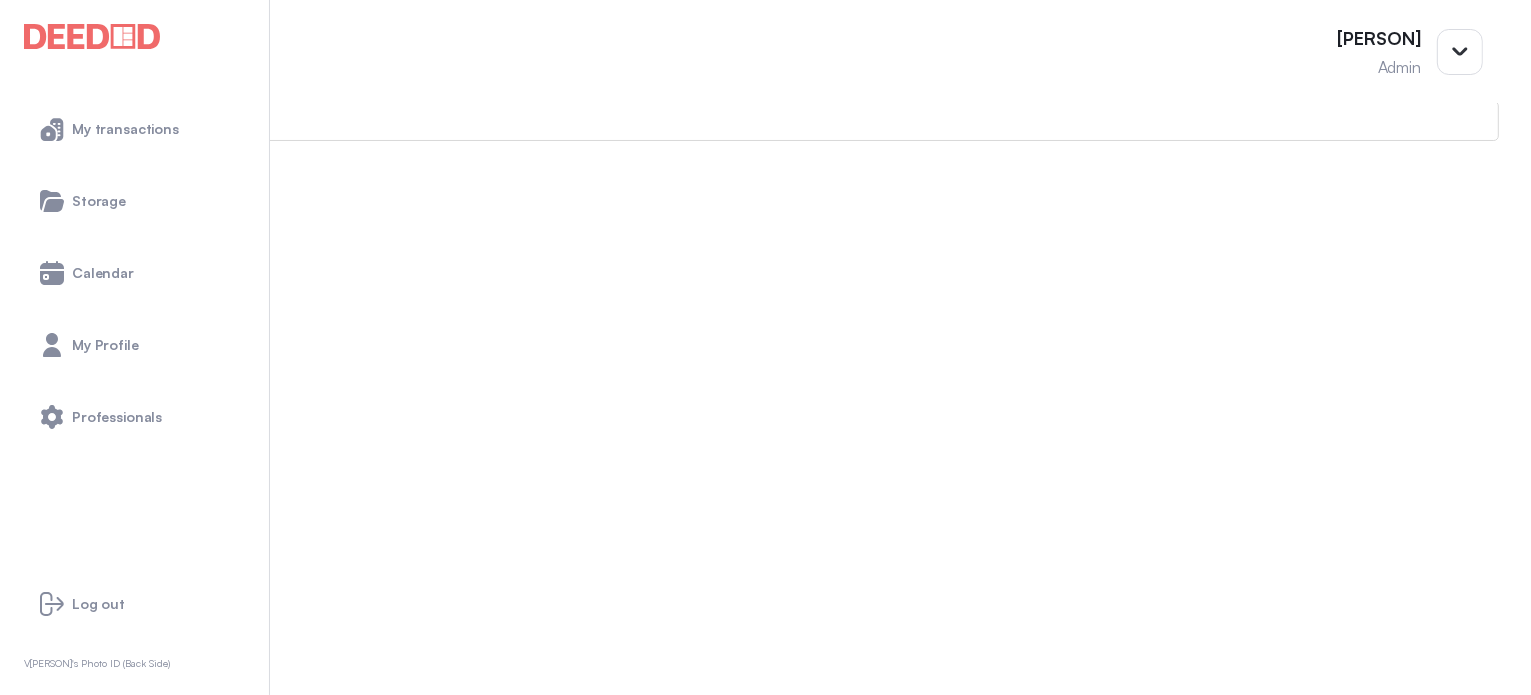 click on "ID" at bounding box center (765, 646) 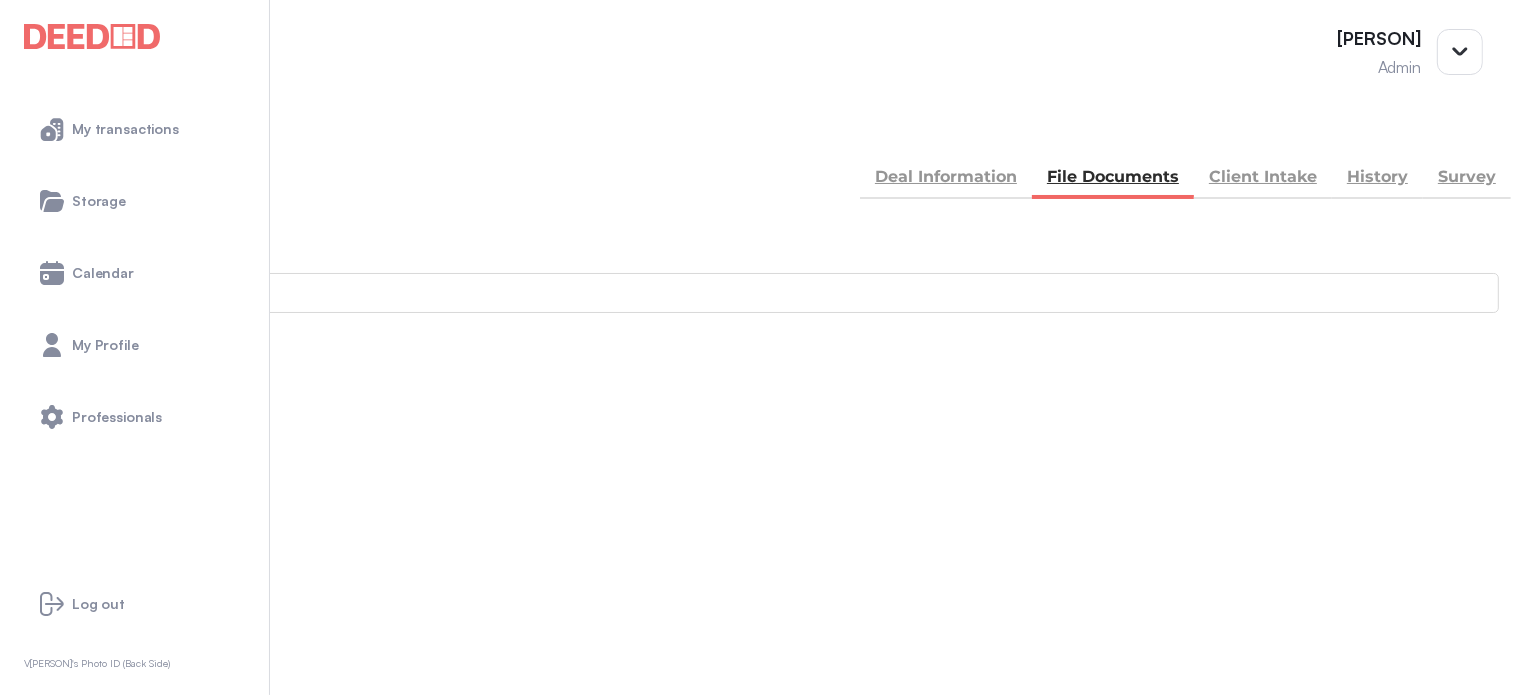 scroll, scrollTop: 0, scrollLeft: 0, axis: both 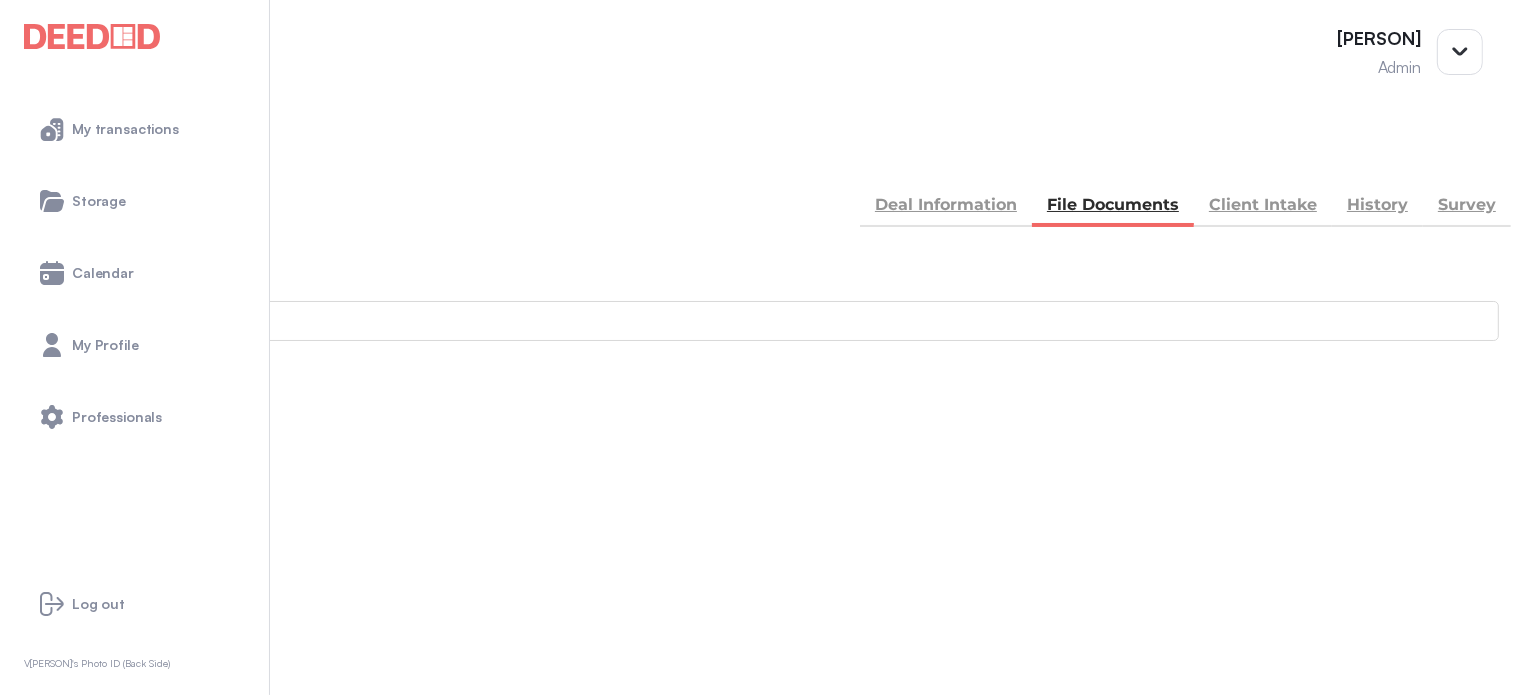 click at bounding box center [35, 155] 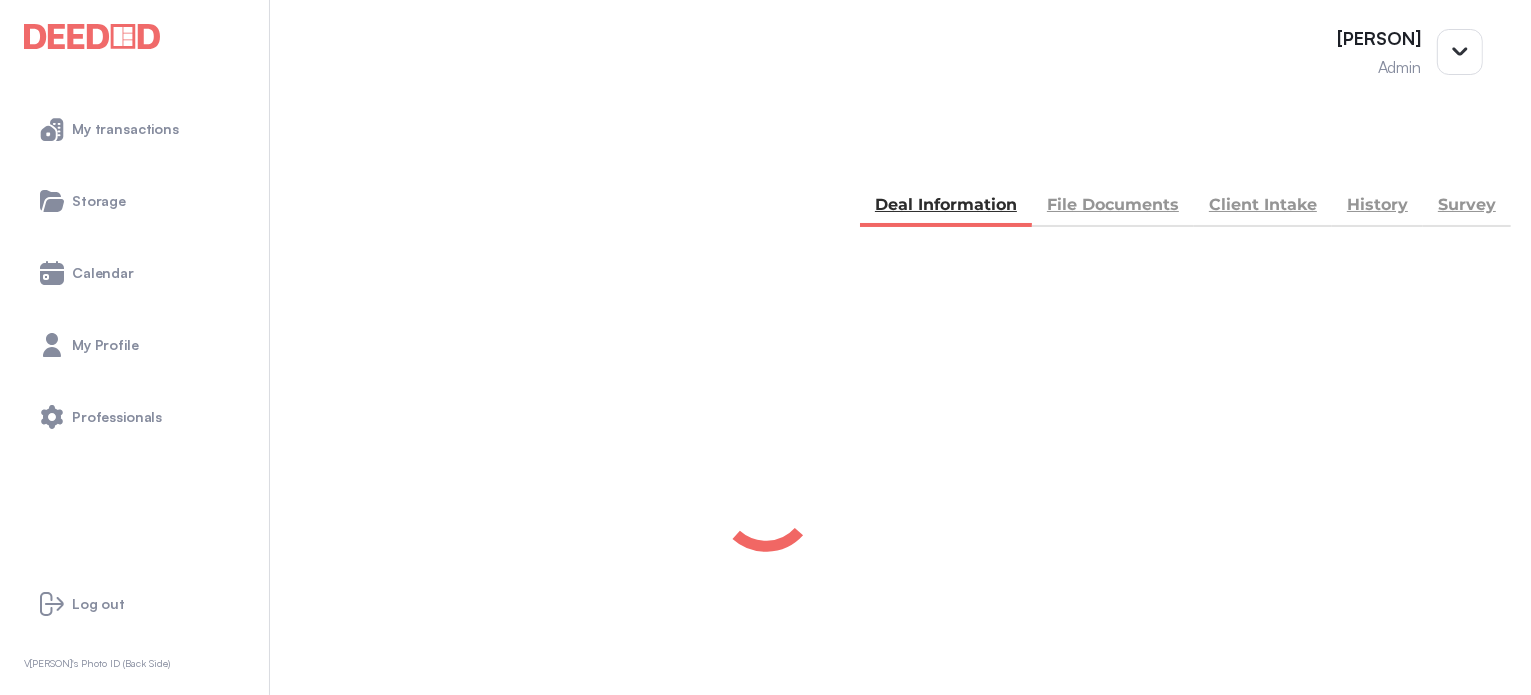 click on "File Documents" at bounding box center (1113, 207) 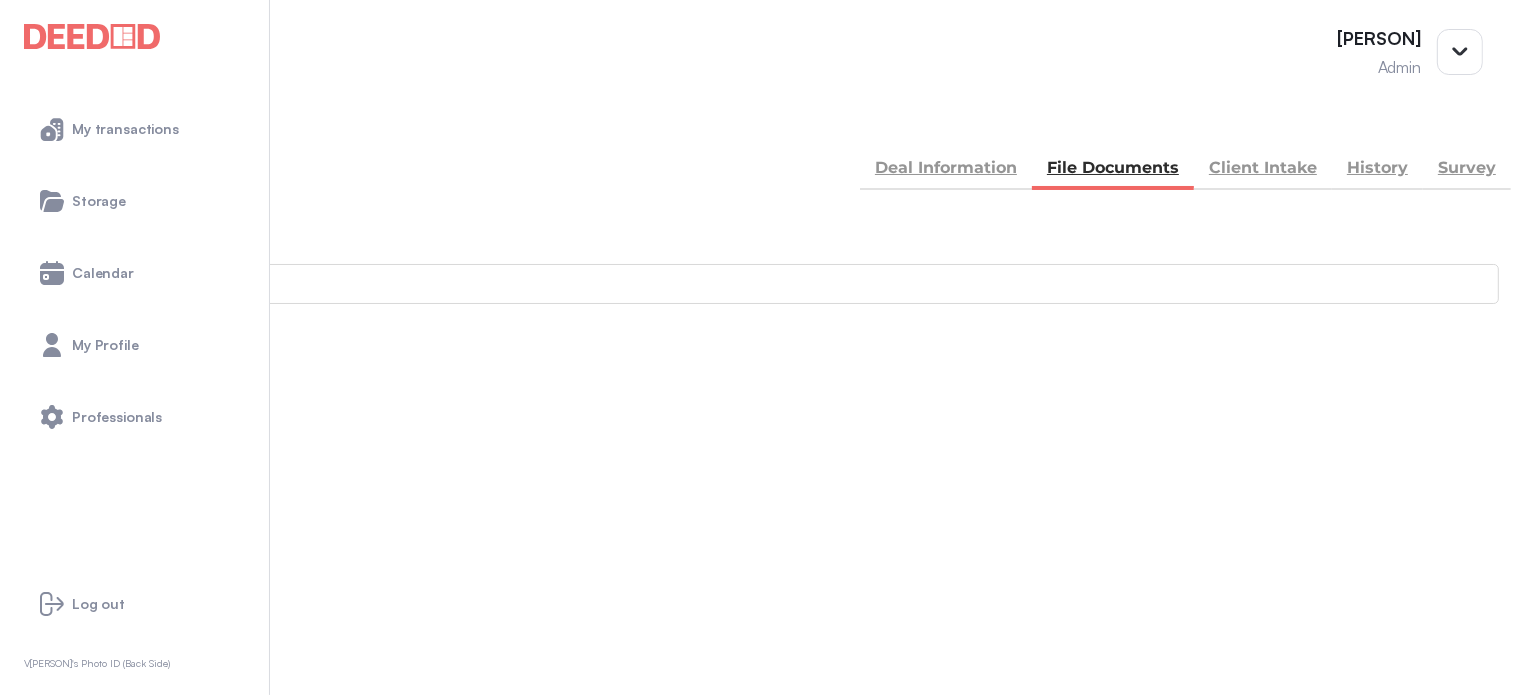 scroll, scrollTop: 0, scrollLeft: 0, axis: both 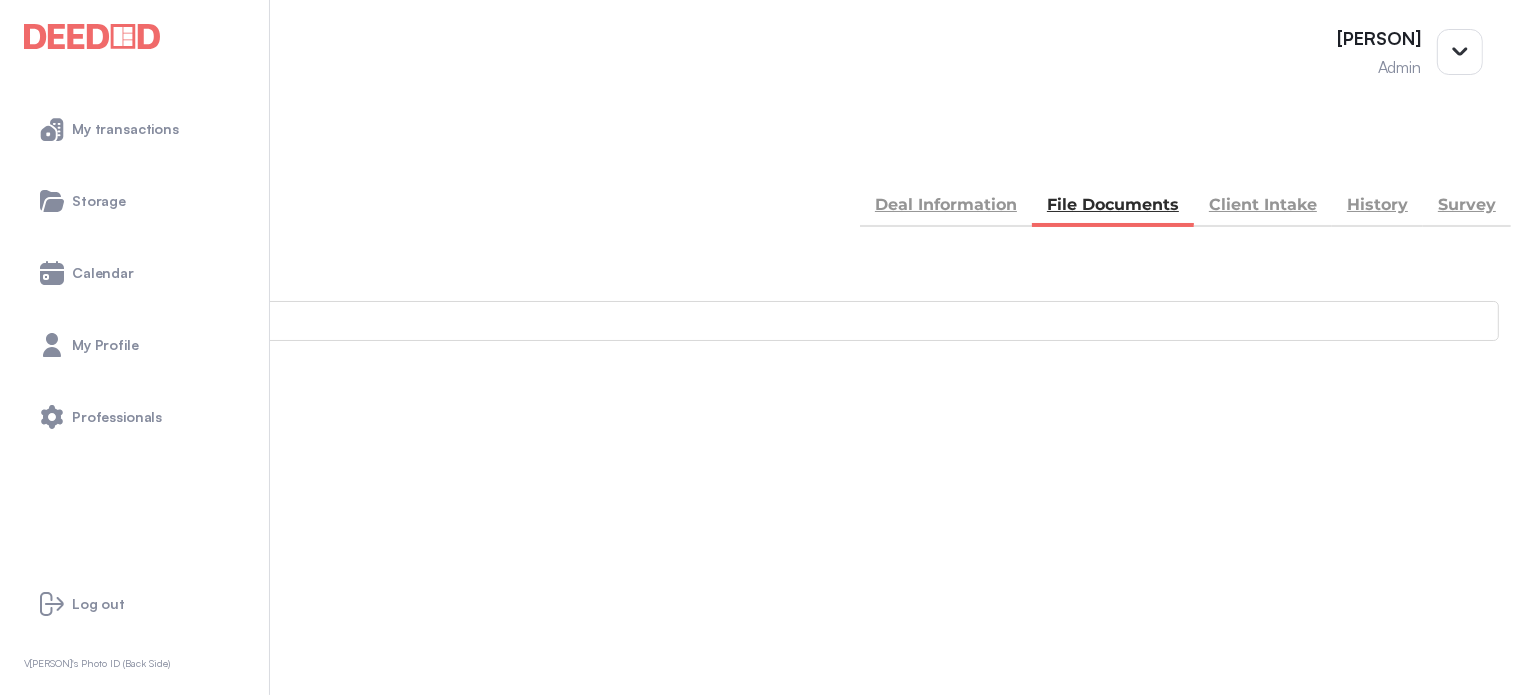 click at bounding box center [35, 155] 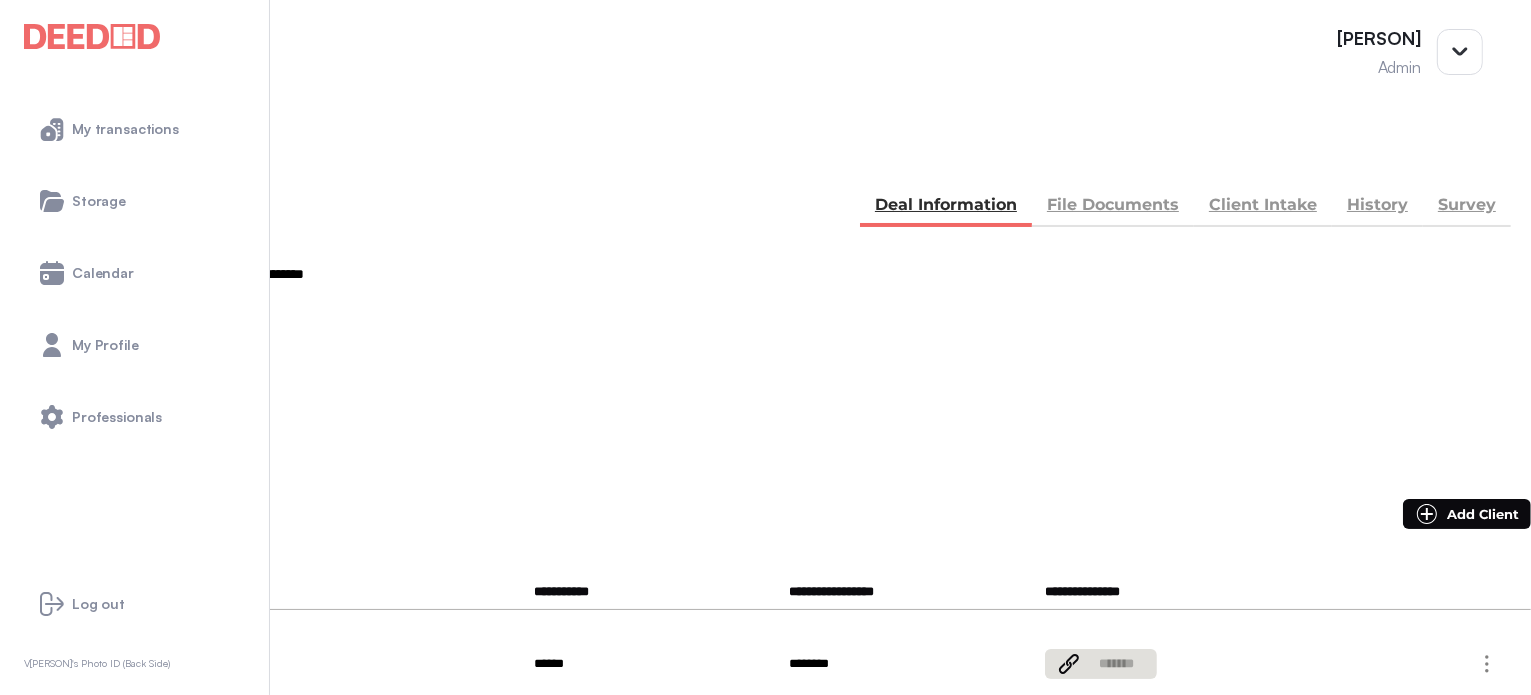 click on "File Documents" at bounding box center [1113, 207] 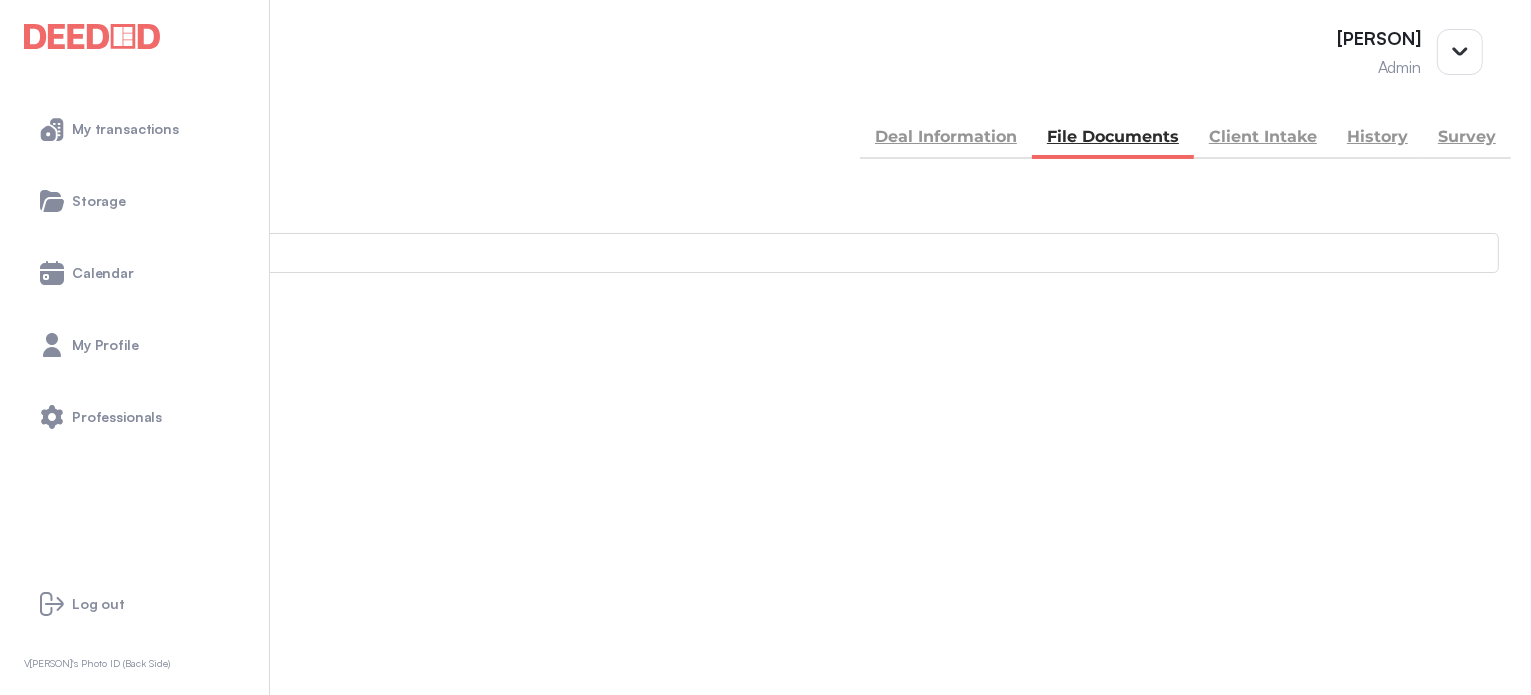 scroll, scrollTop: 100, scrollLeft: 0, axis: vertical 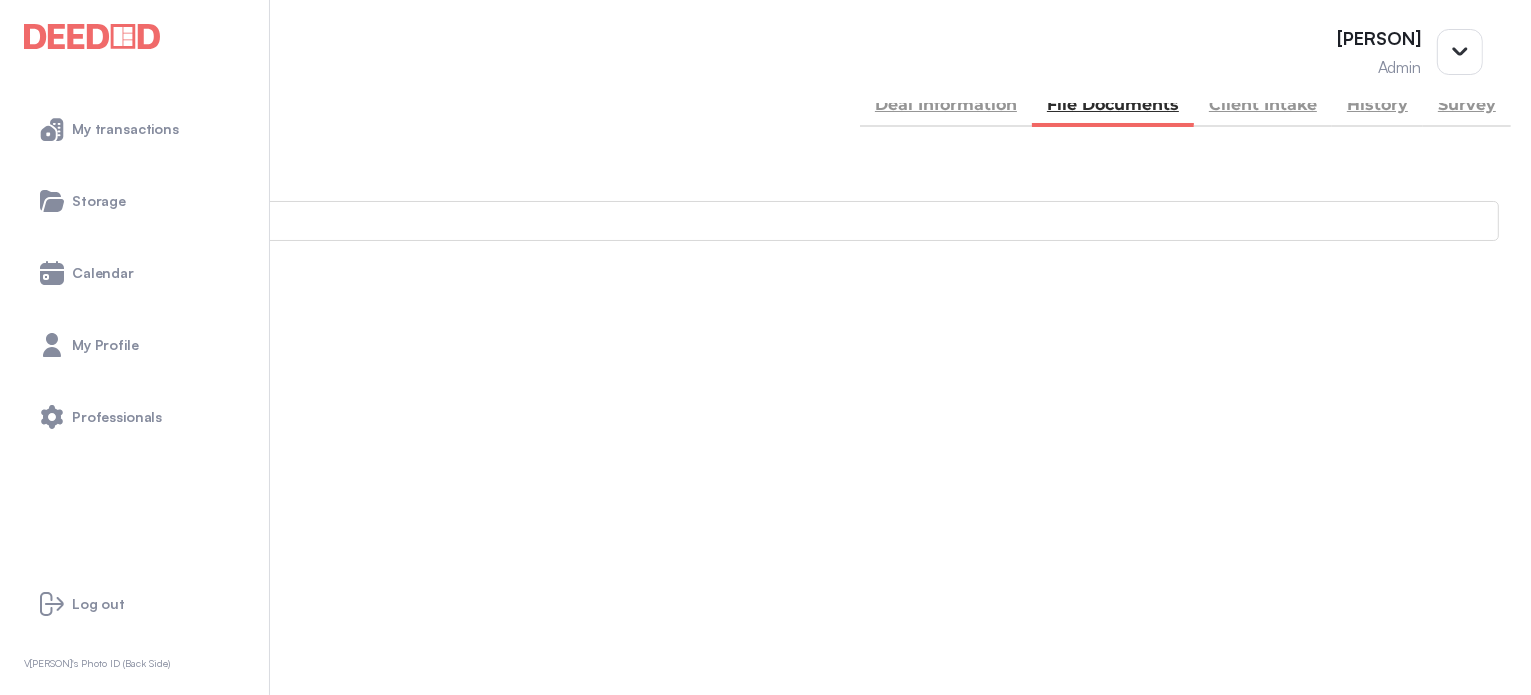 click at bounding box center (16, 748) 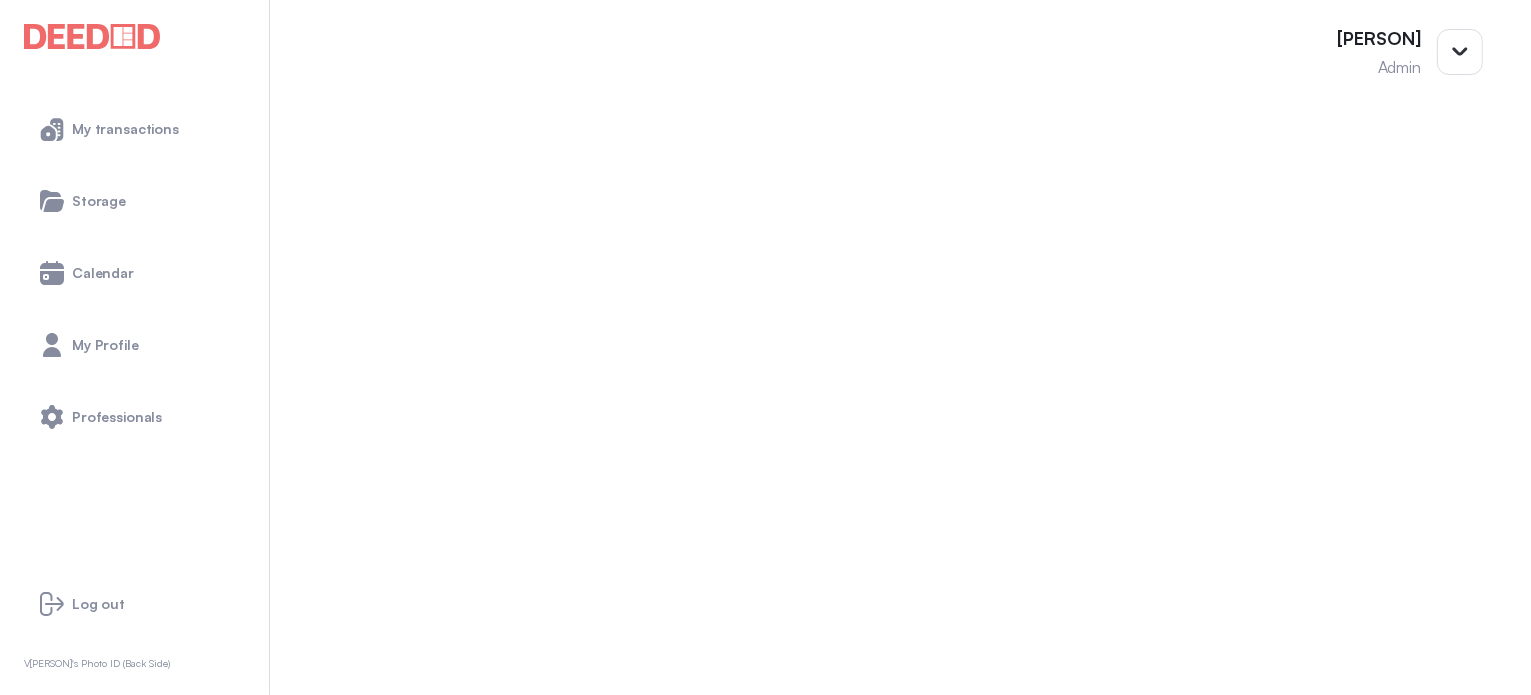 scroll, scrollTop: 661, scrollLeft: 0, axis: vertical 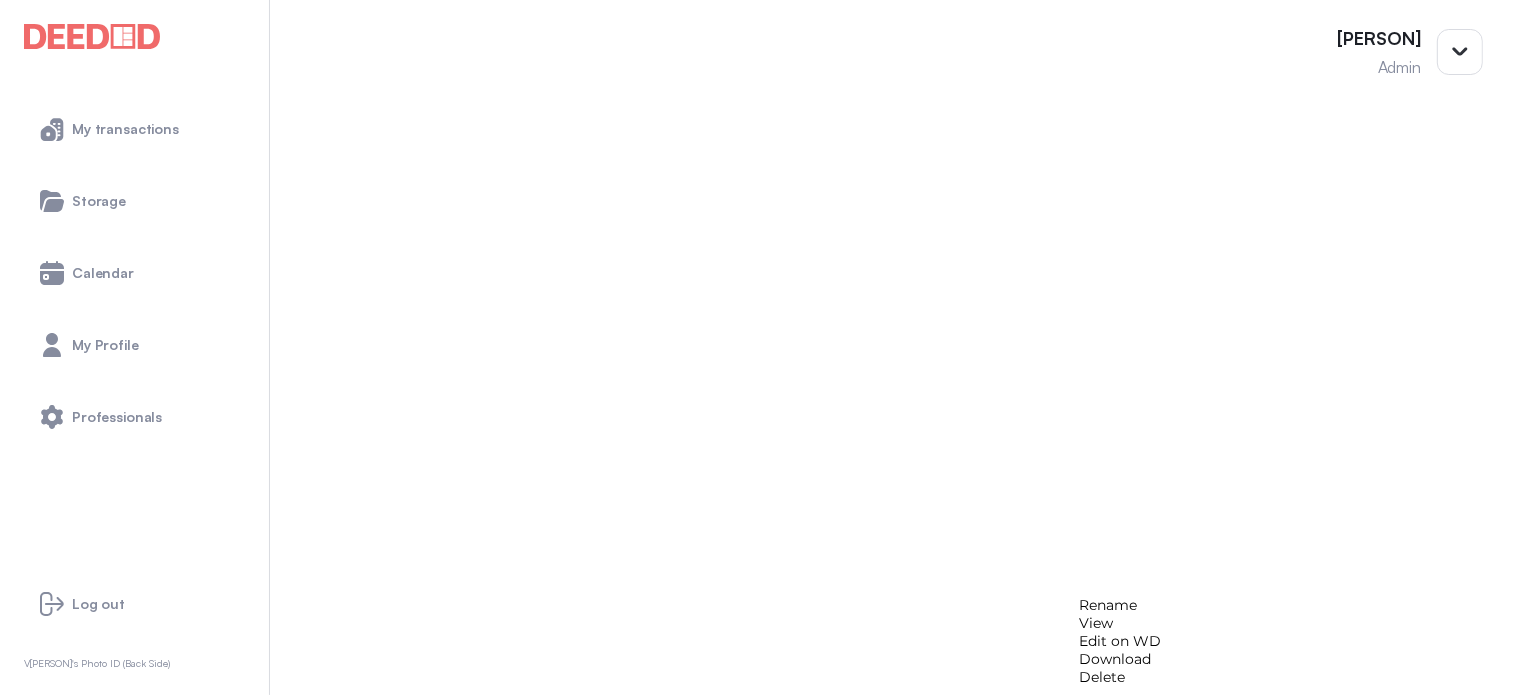 click on "View" at bounding box center [1120, 623] 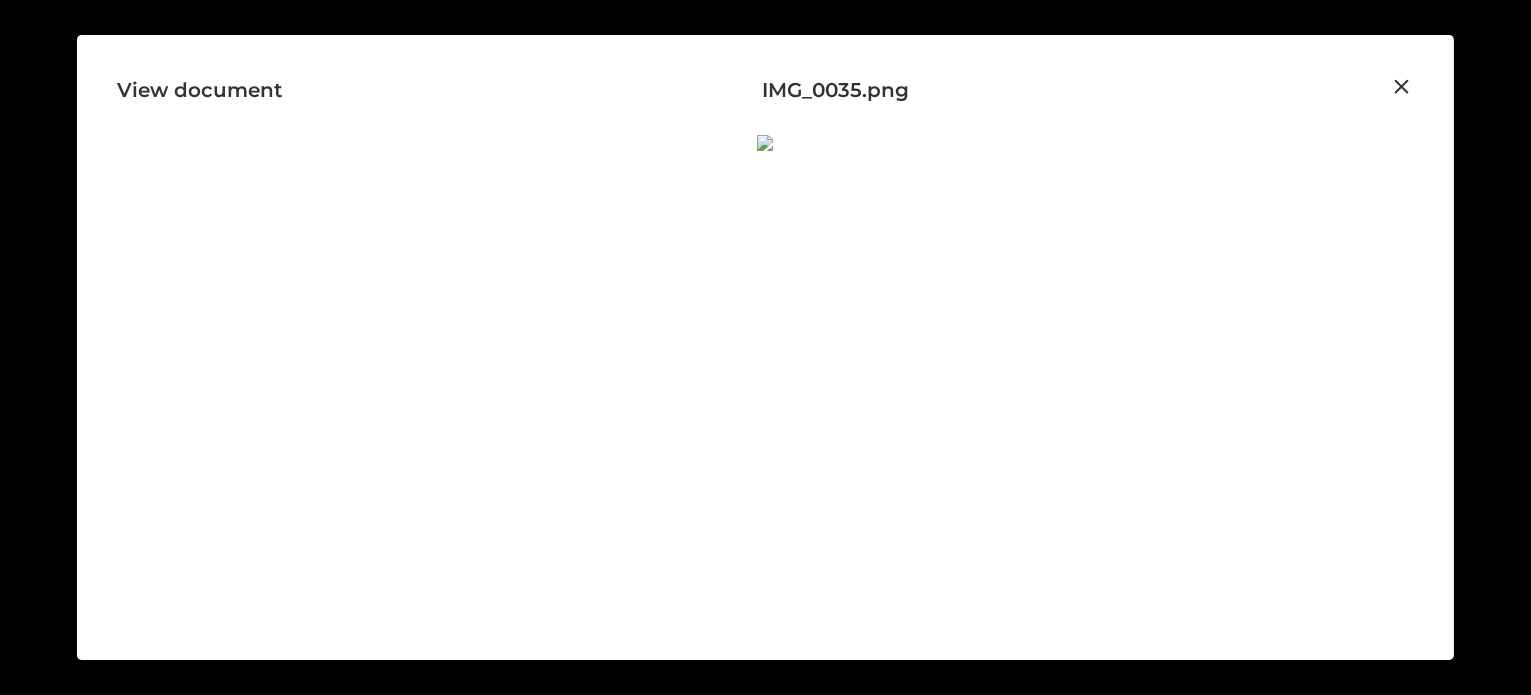 click at bounding box center (1402, 87) 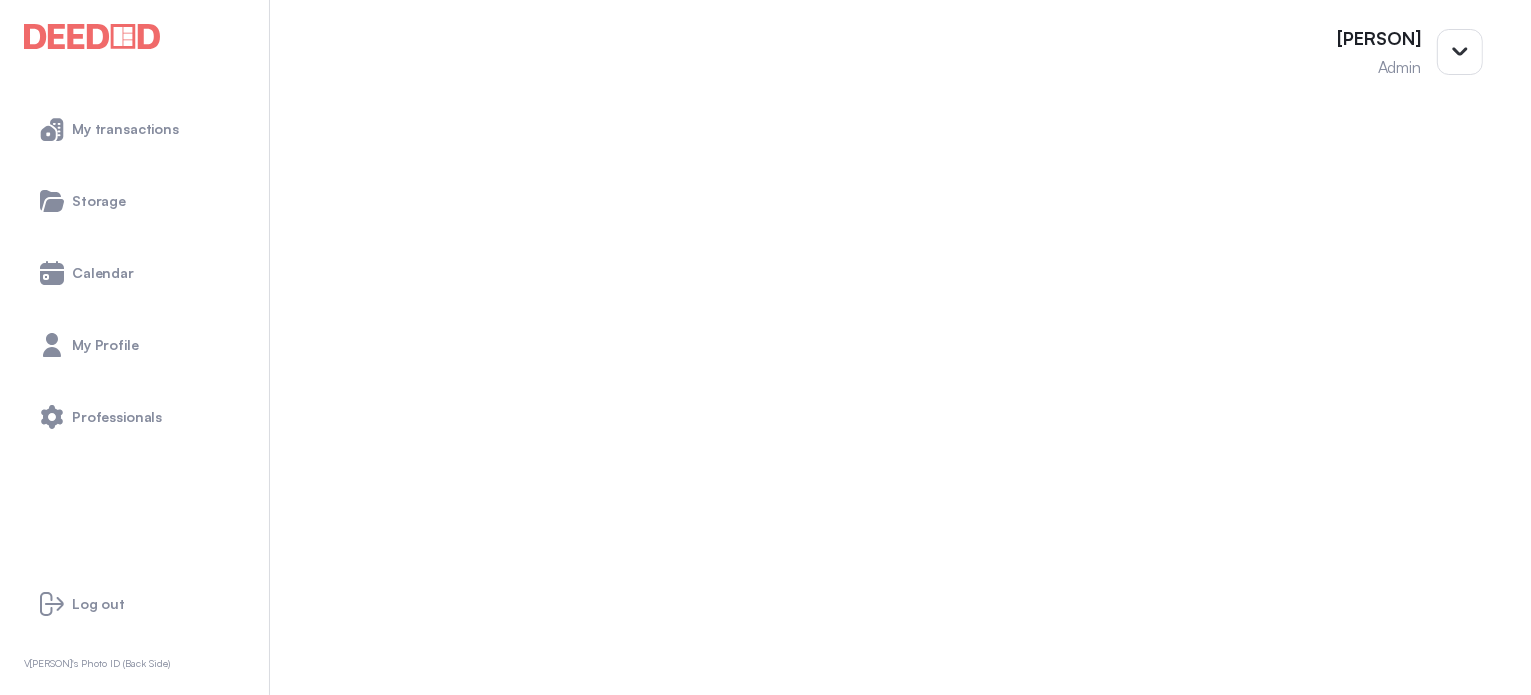 scroll, scrollTop: 661, scrollLeft: 0, axis: vertical 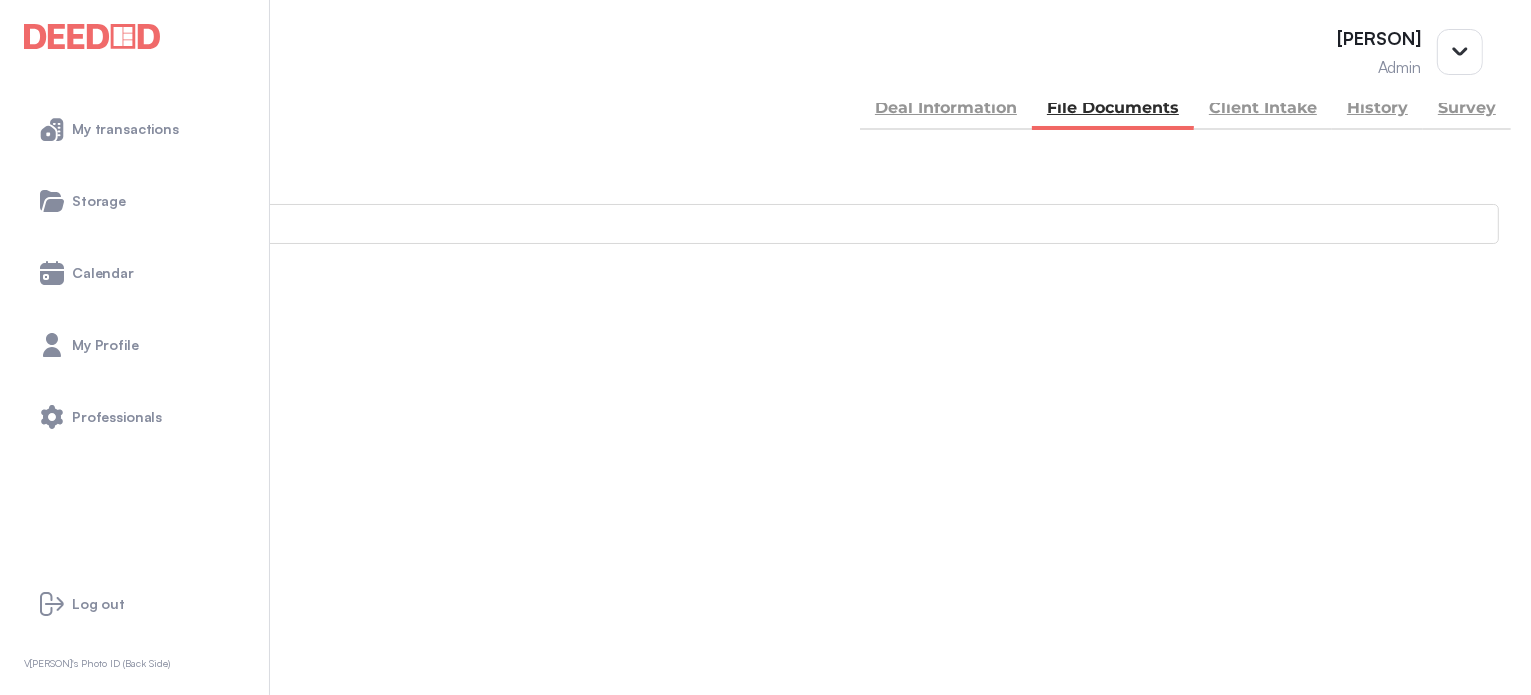 click on "image-(1).jpg" at bounding box center (45, 799) 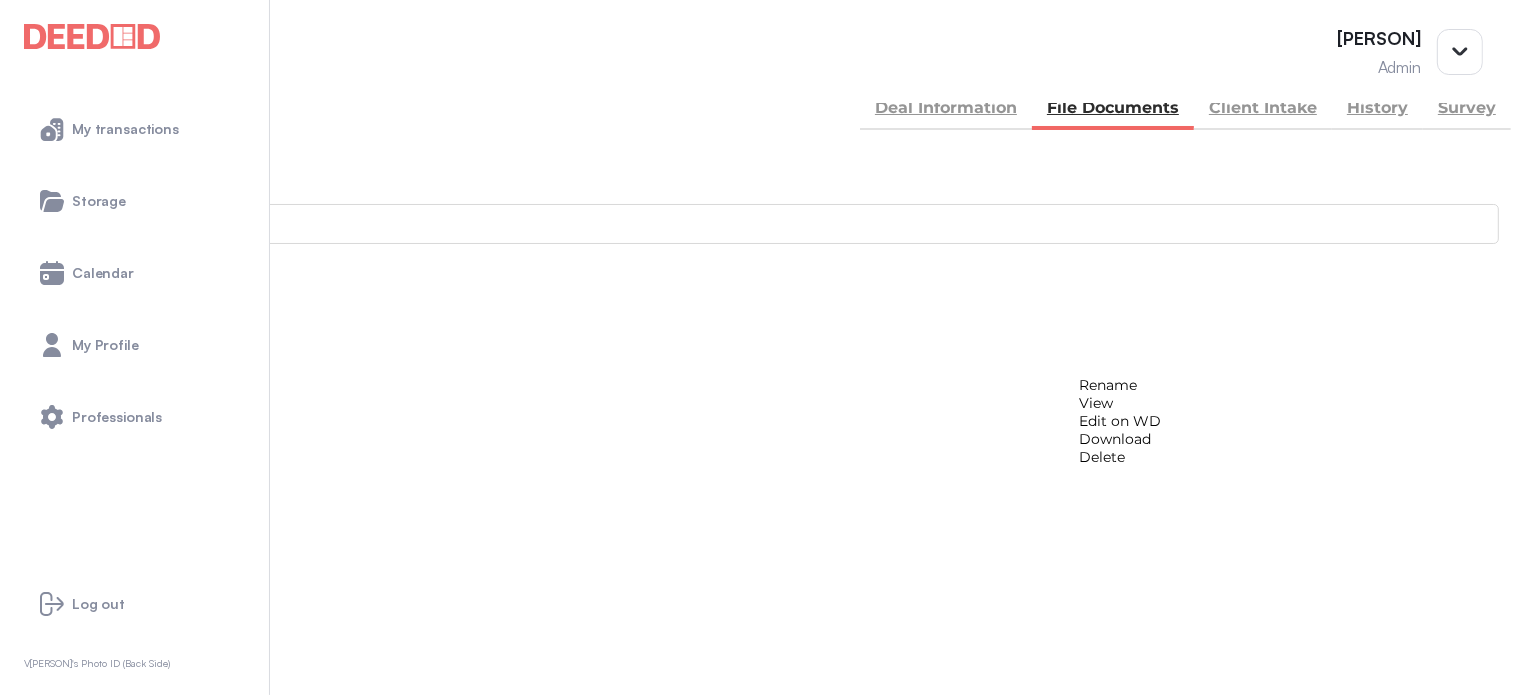 click on "View" at bounding box center [1120, 403] 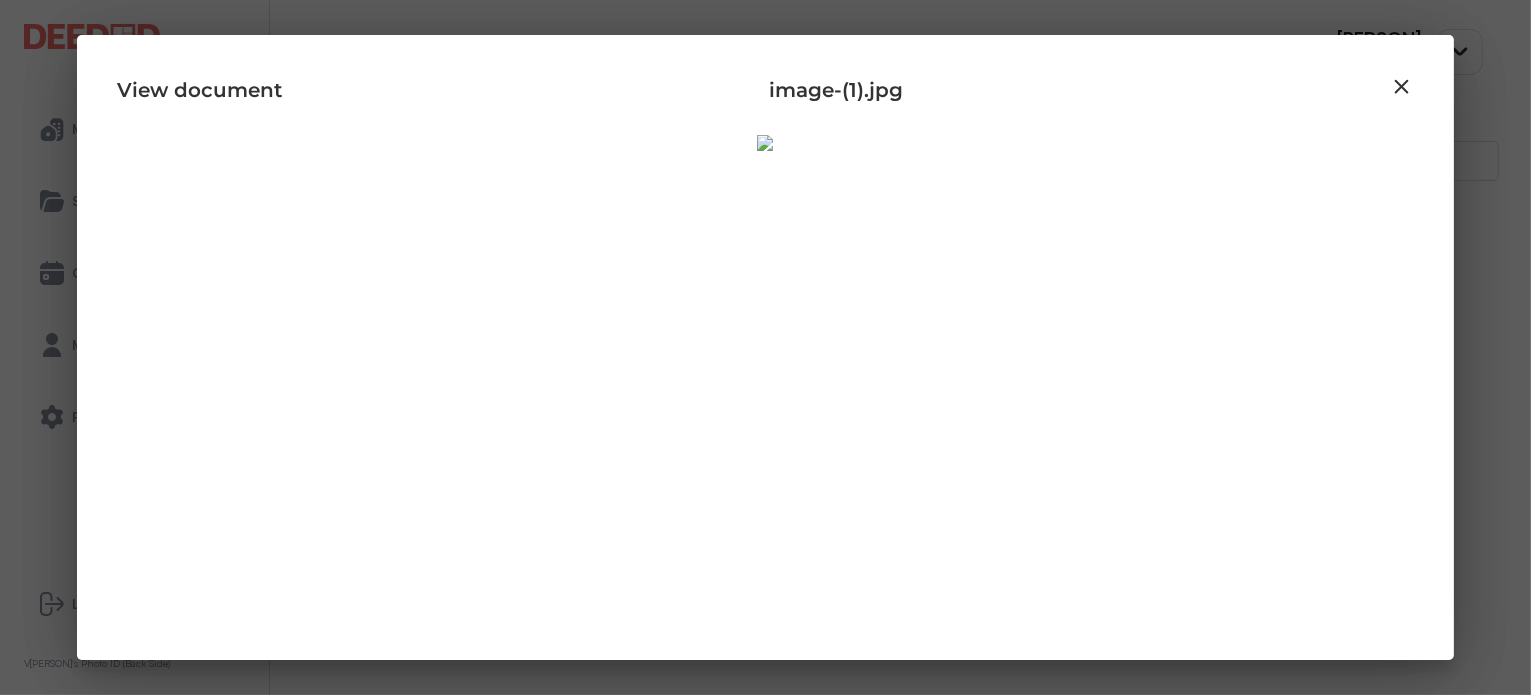 scroll, scrollTop: 152, scrollLeft: 0, axis: vertical 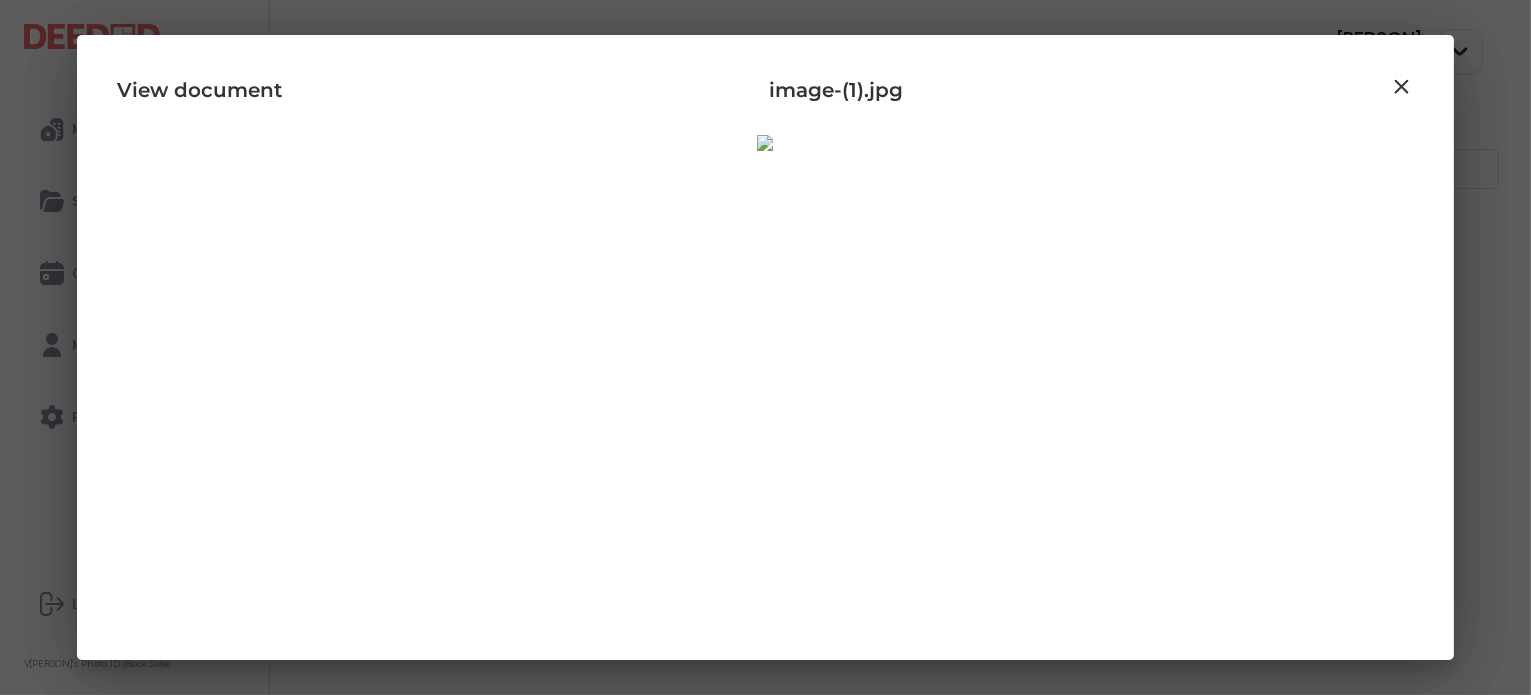 click at bounding box center [1402, 87] 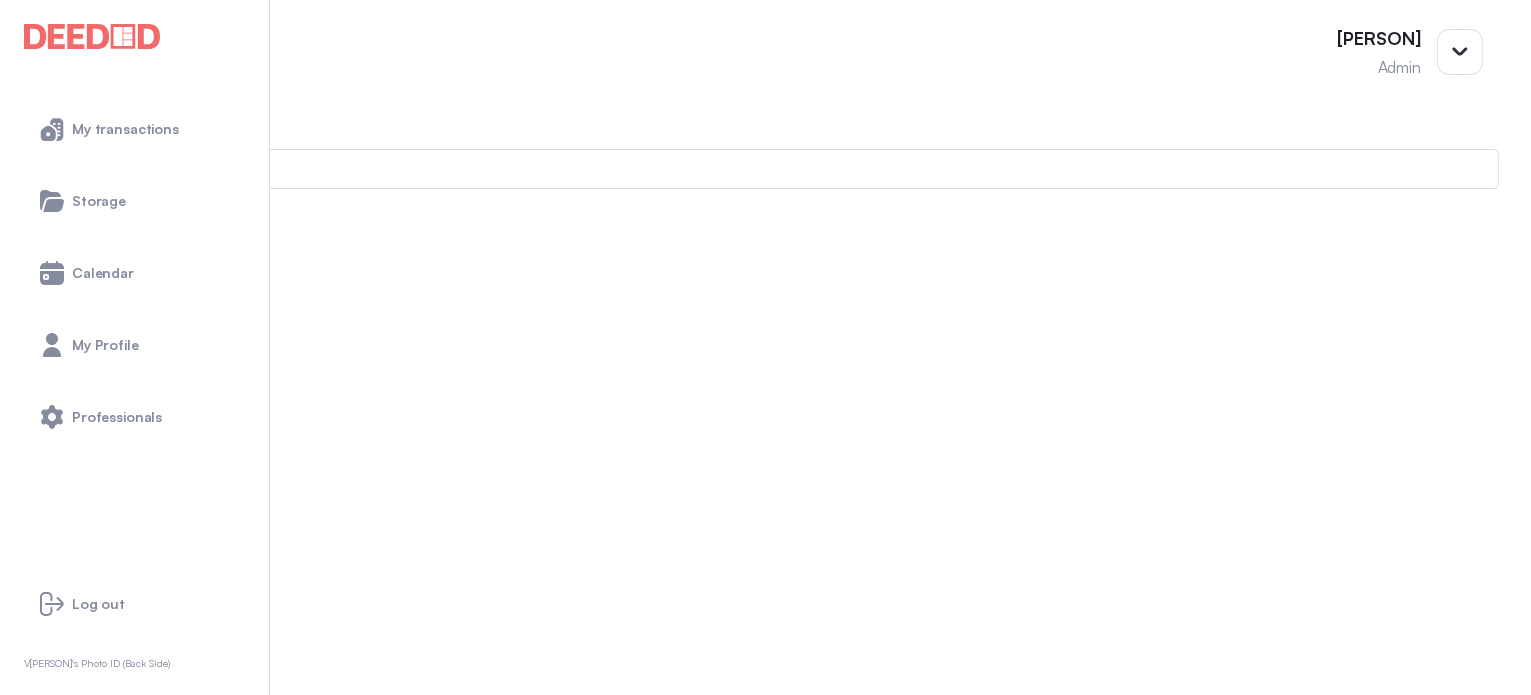 click at bounding box center [14, 924] 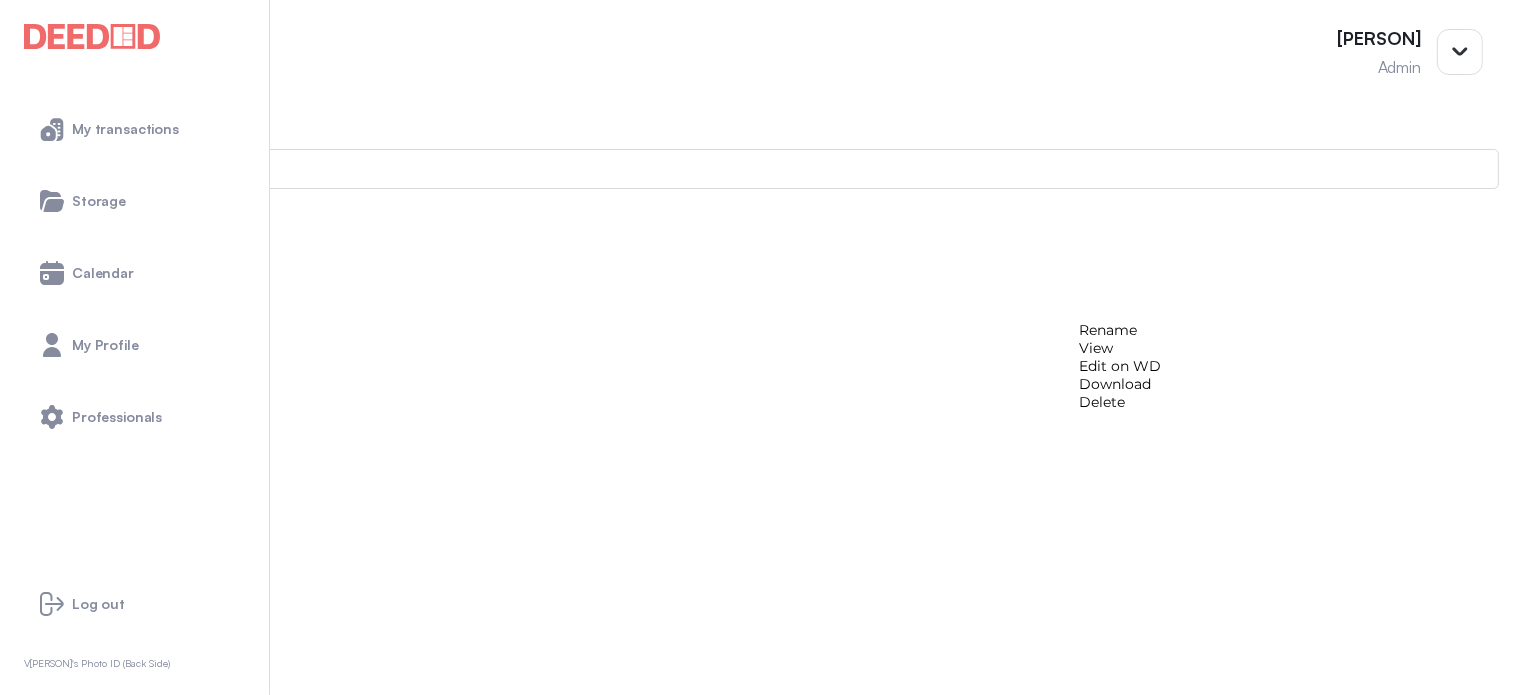 click on "Rename" at bounding box center (1120, 330) 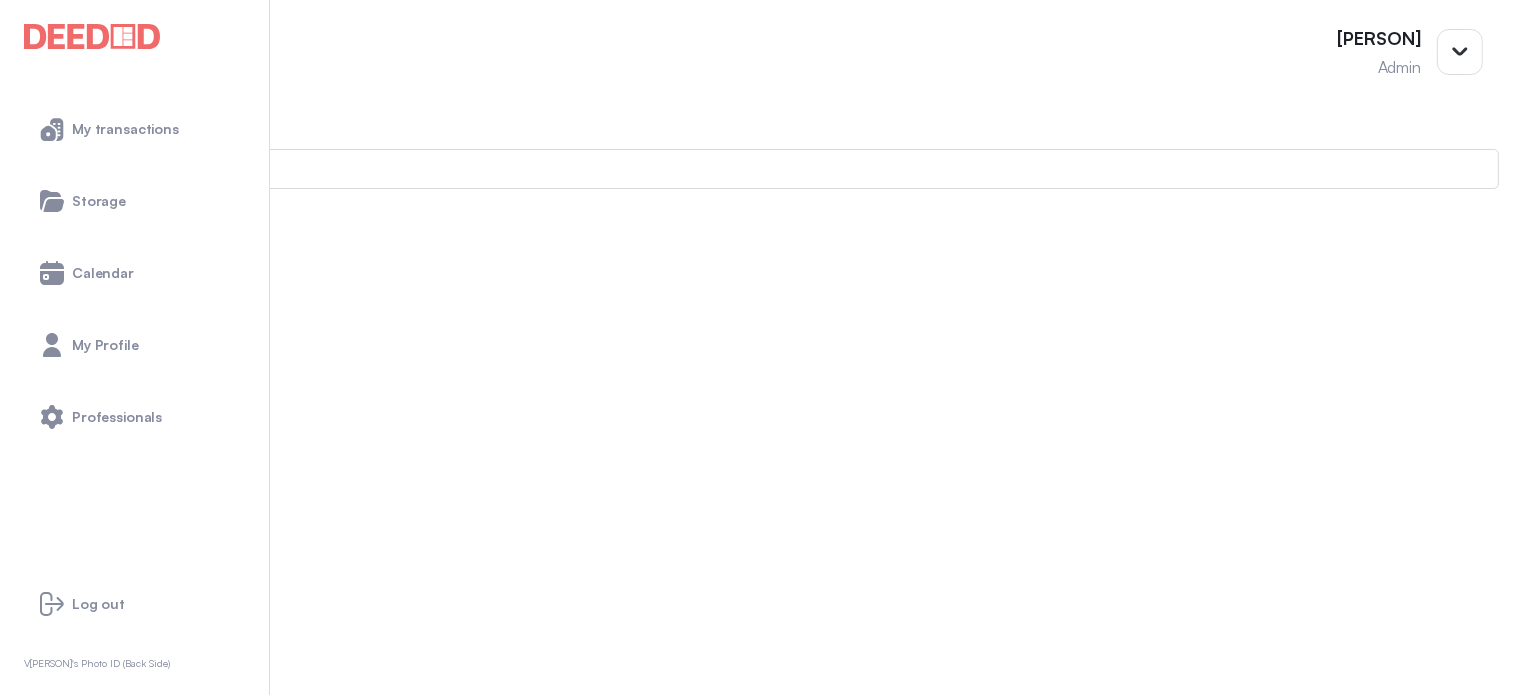 click at bounding box center [14, 917] 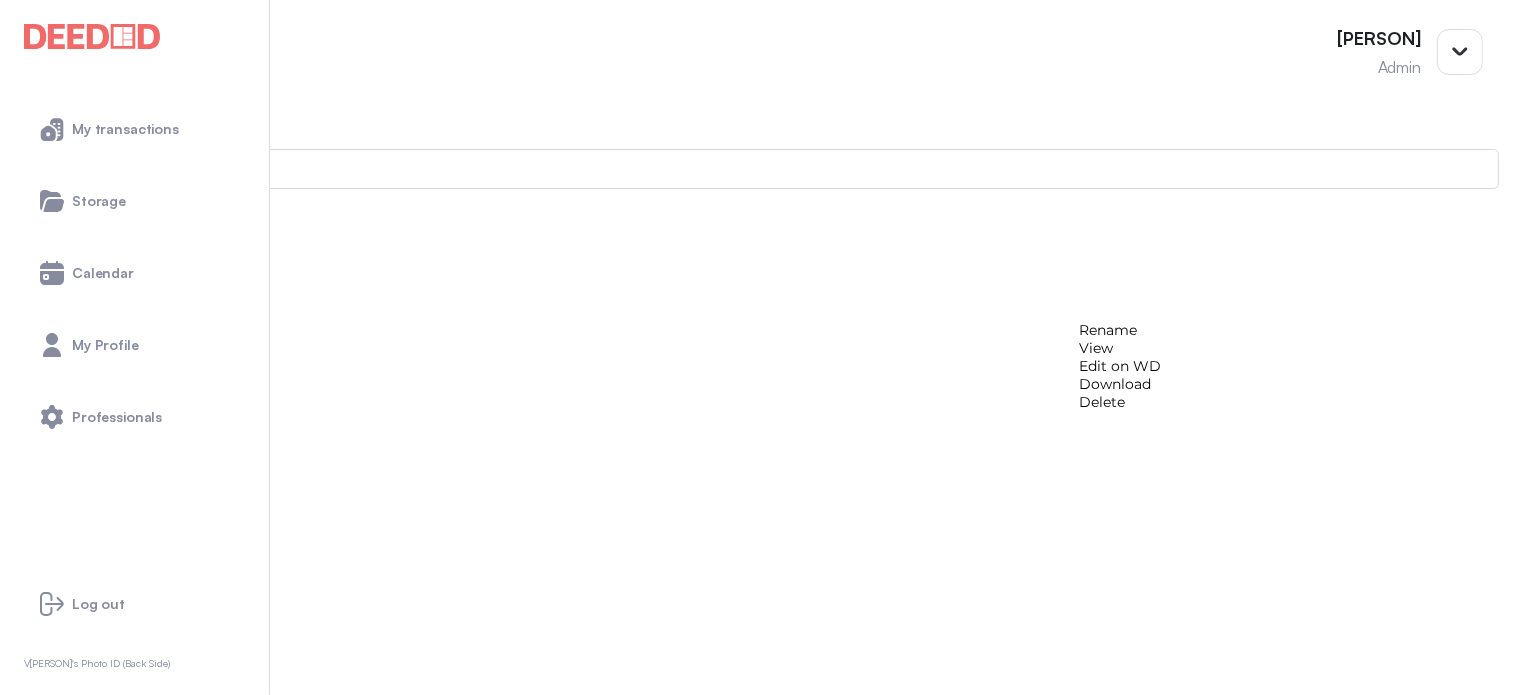 click on "DL - Back - Jordan.jpg 07 / 02 / 2025   2 : 57   pm by  Selina Moeser -" at bounding box center [765, 831] 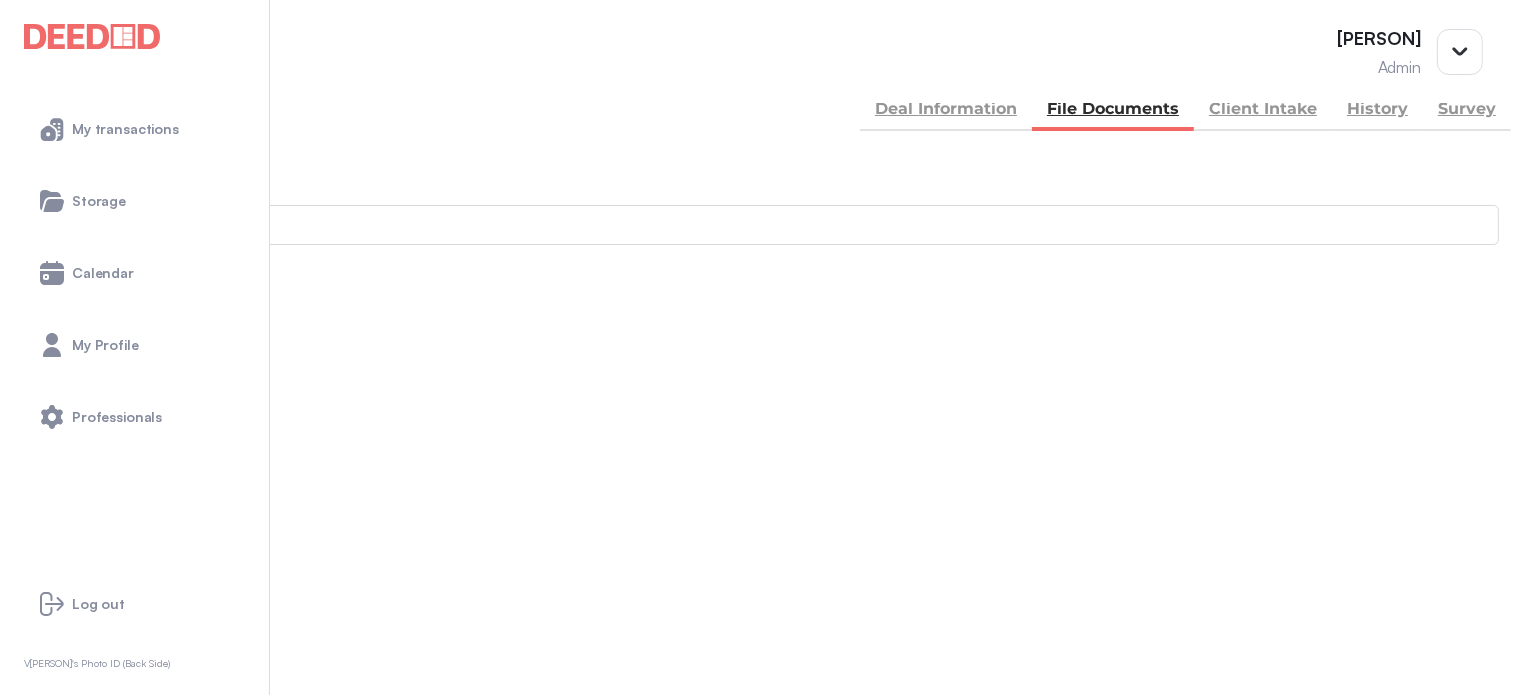 scroll, scrollTop: 0, scrollLeft: 0, axis: both 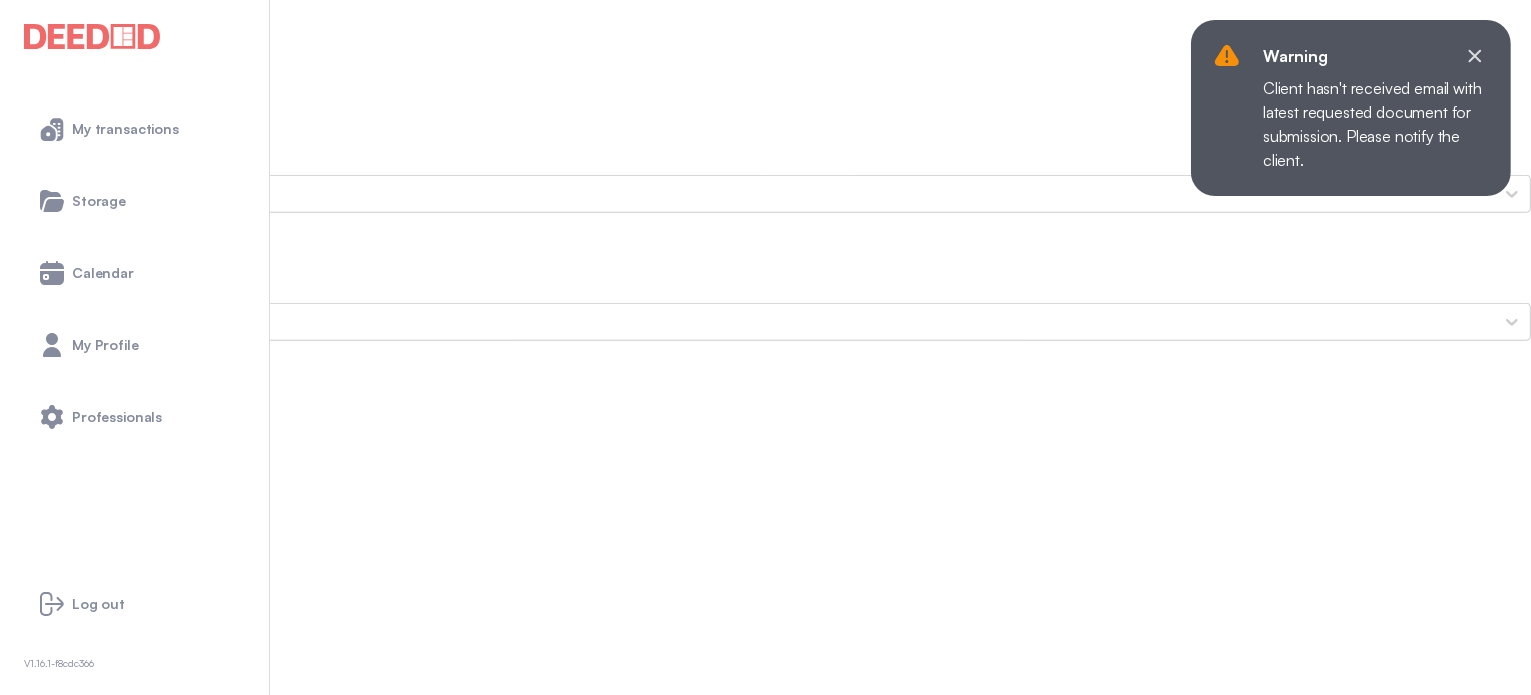click on "Jay Vincent's Photo ID (Front Side)" at bounding box center (765, 1298) 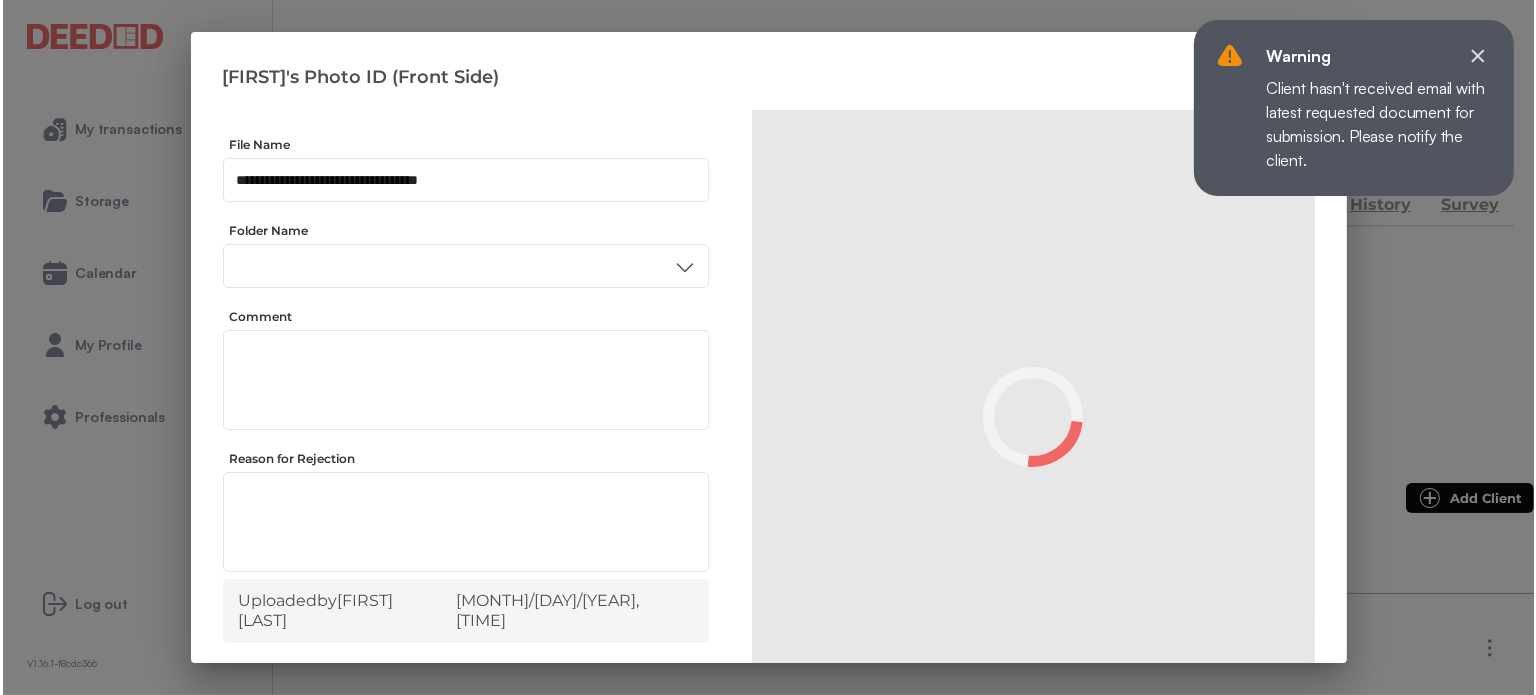 scroll, scrollTop: 0, scrollLeft: 0, axis: both 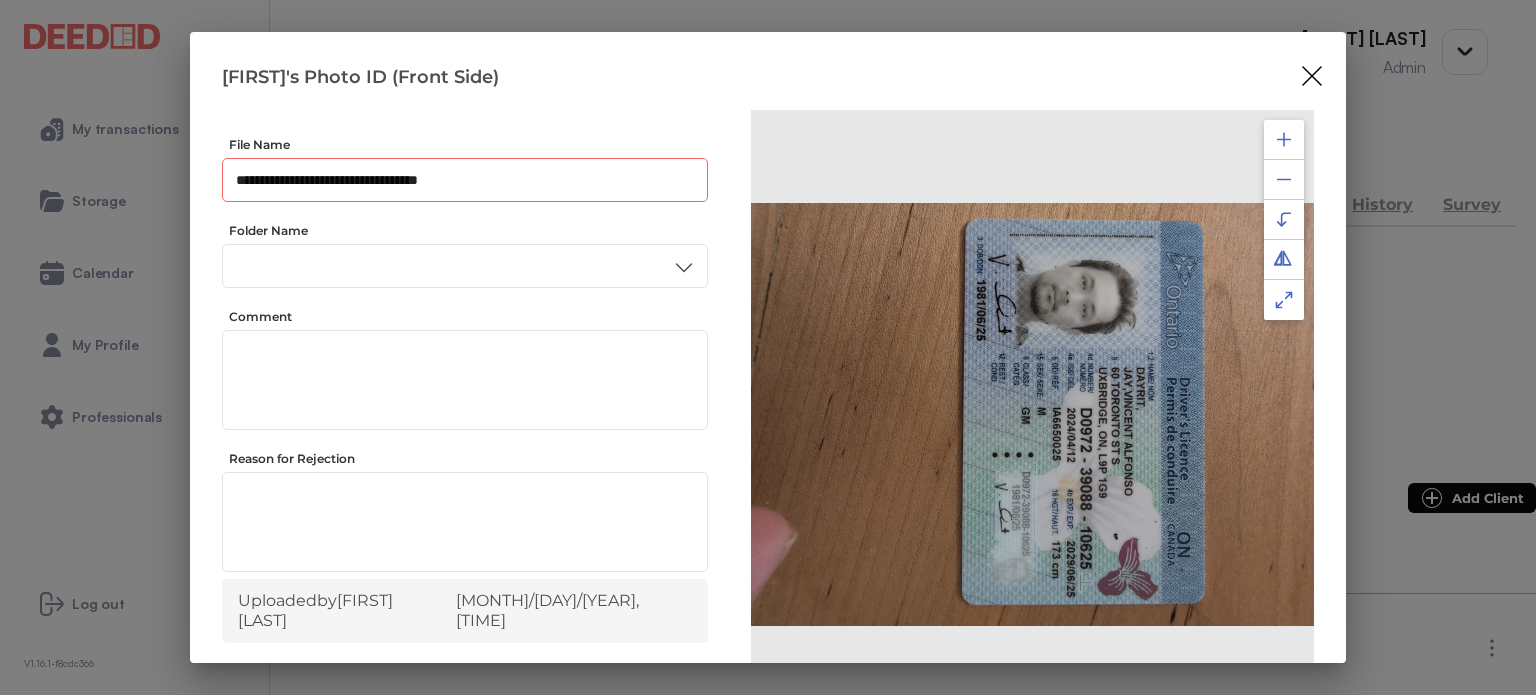 drag, startPoint x: 500, startPoint y: 179, endPoint x: 206, endPoint y: 192, distance: 294.28726 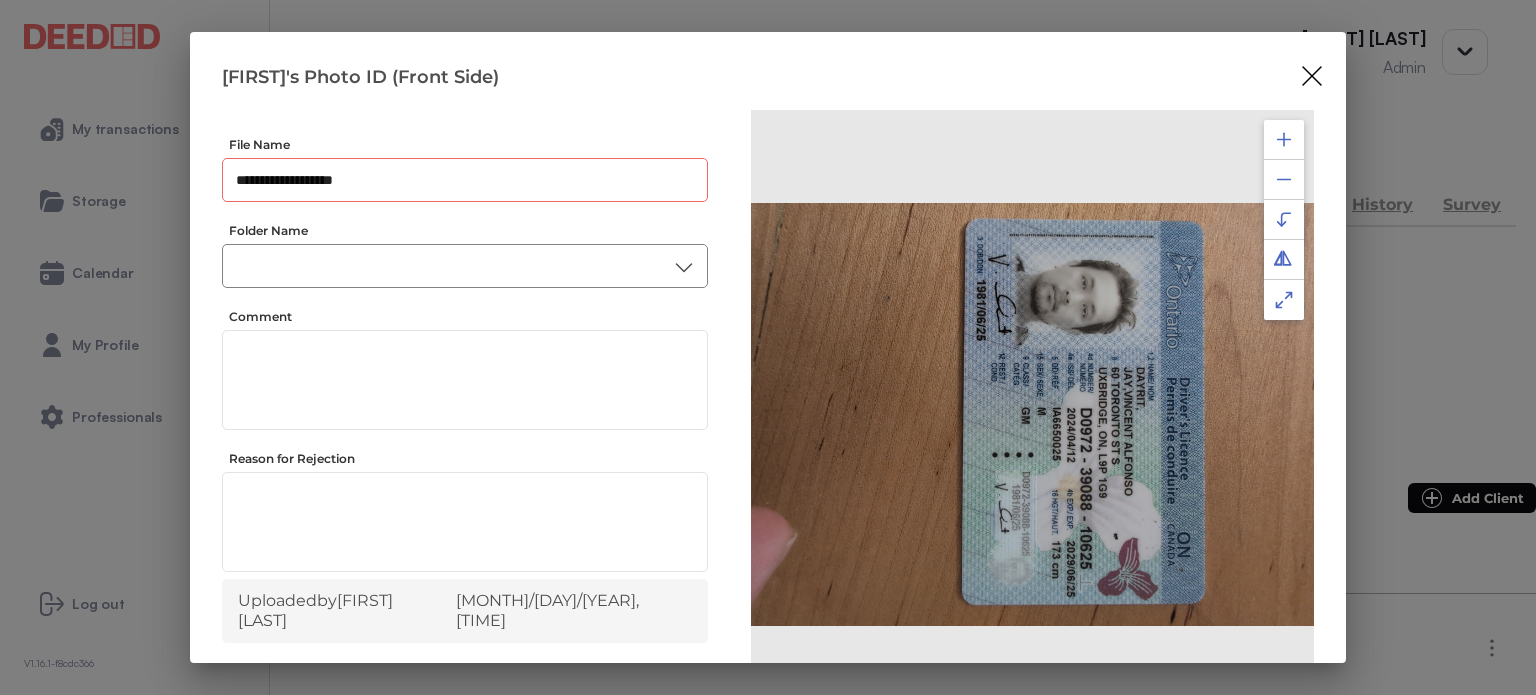 type on "**********" 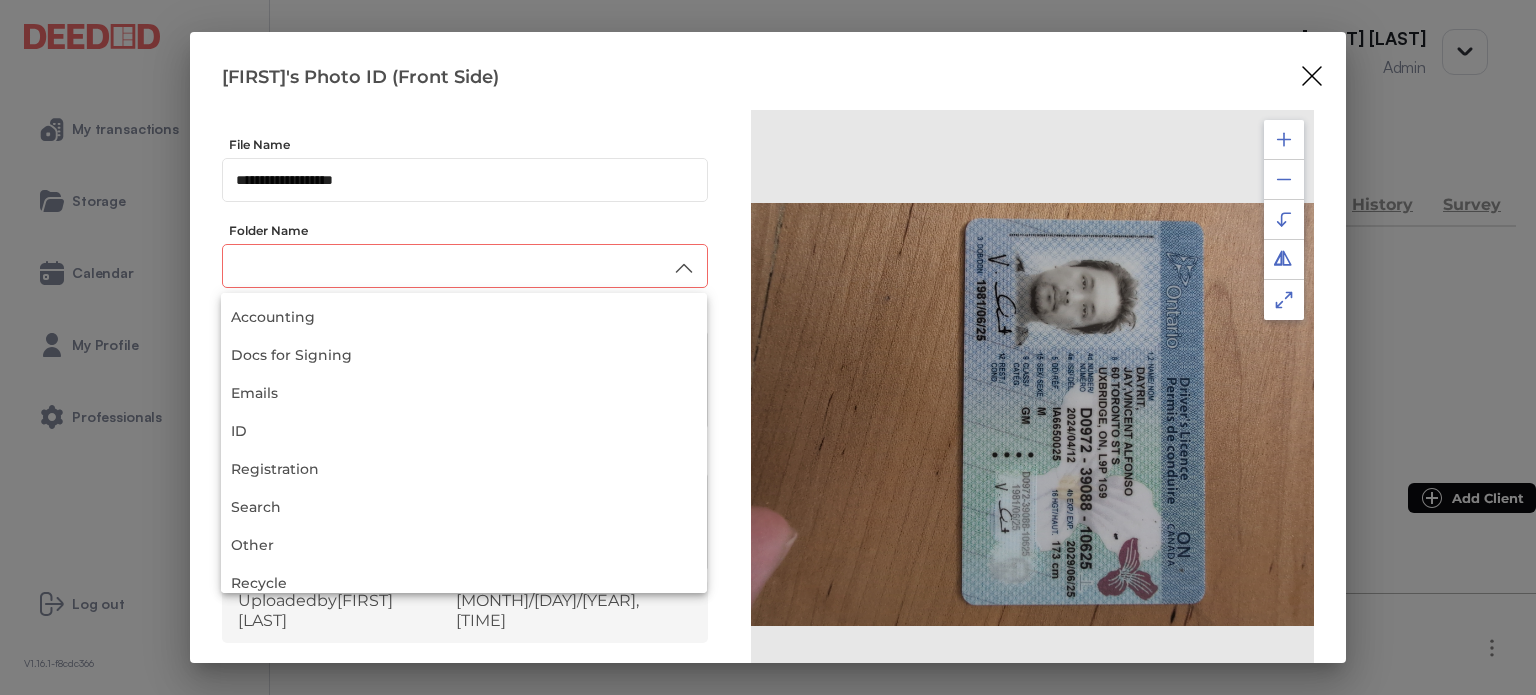 click at bounding box center (465, 266) 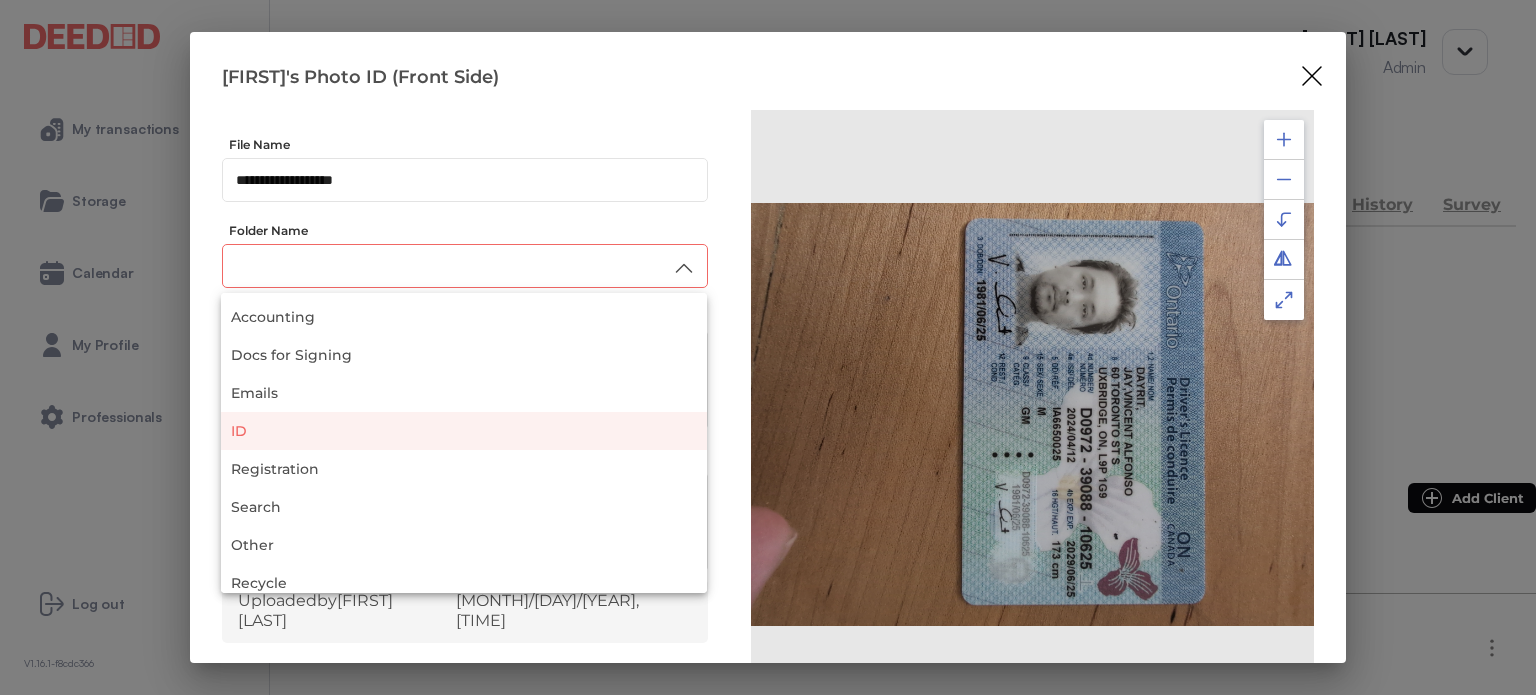 click on "ID" at bounding box center [464, 431] 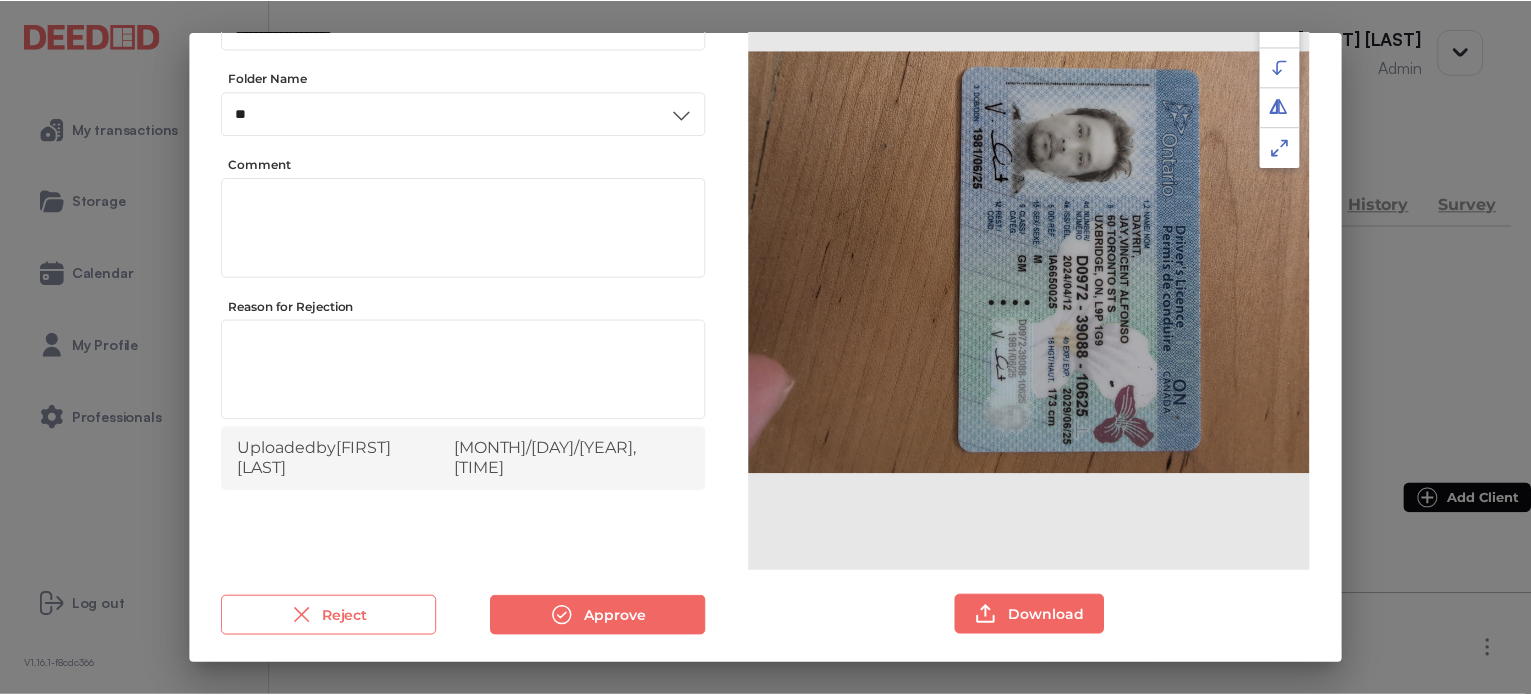 scroll, scrollTop: 156, scrollLeft: 0, axis: vertical 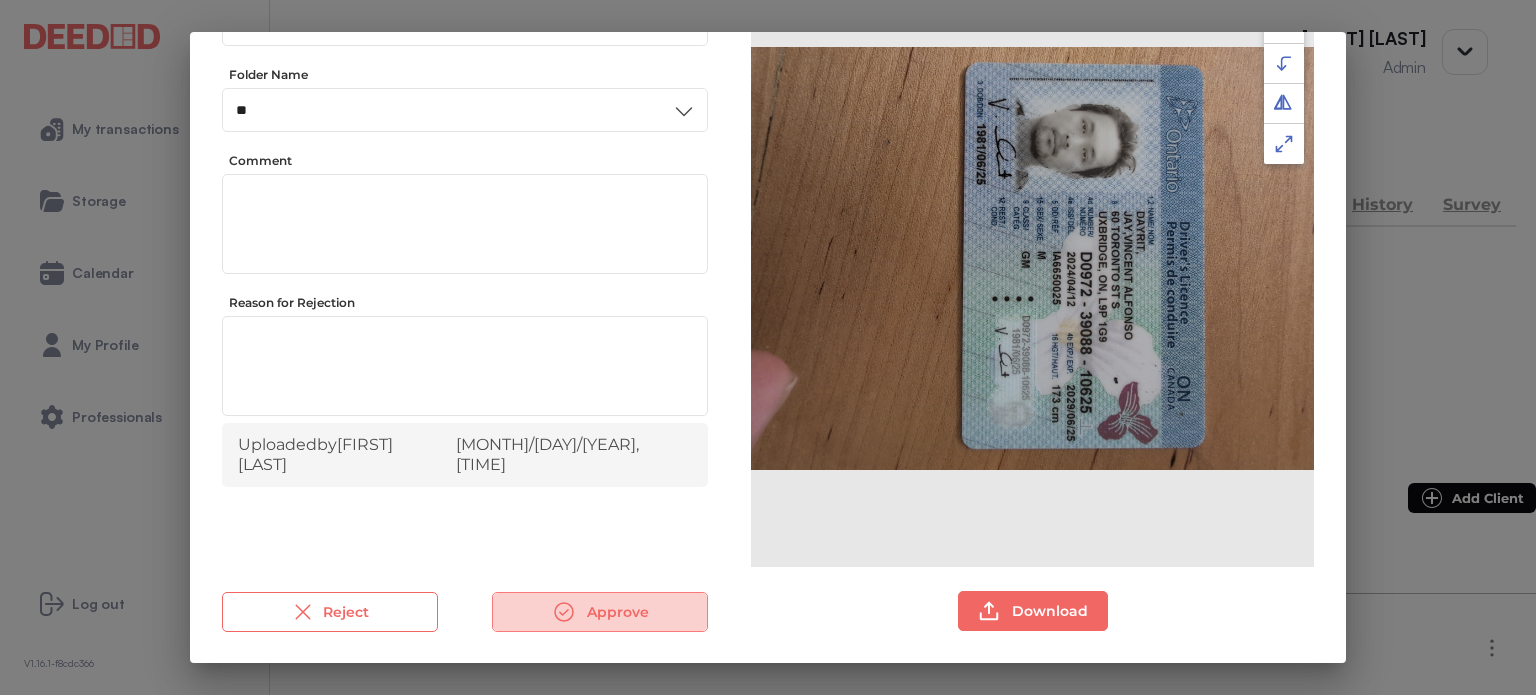click on "Approve" at bounding box center [600, 612] 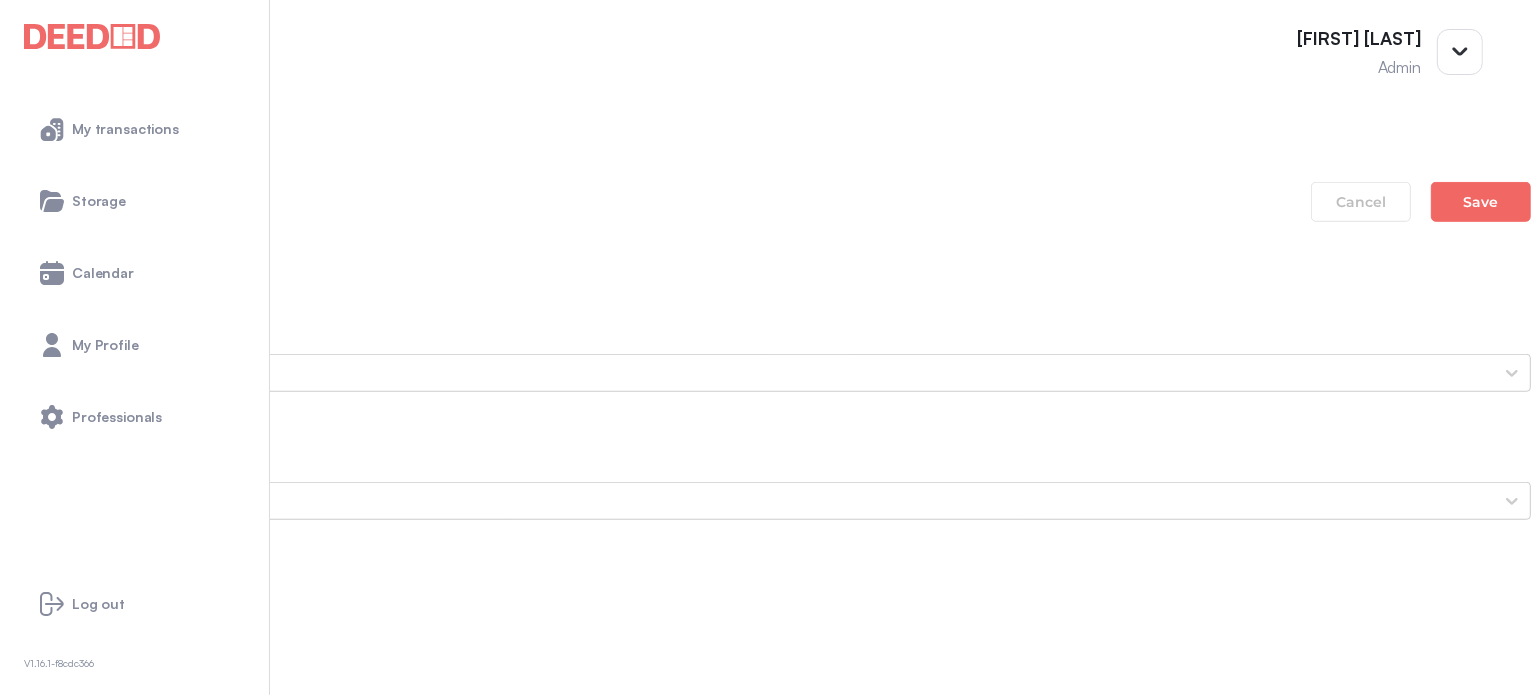 scroll, scrollTop: 1600, scrollLeft: 0, axis: vertical 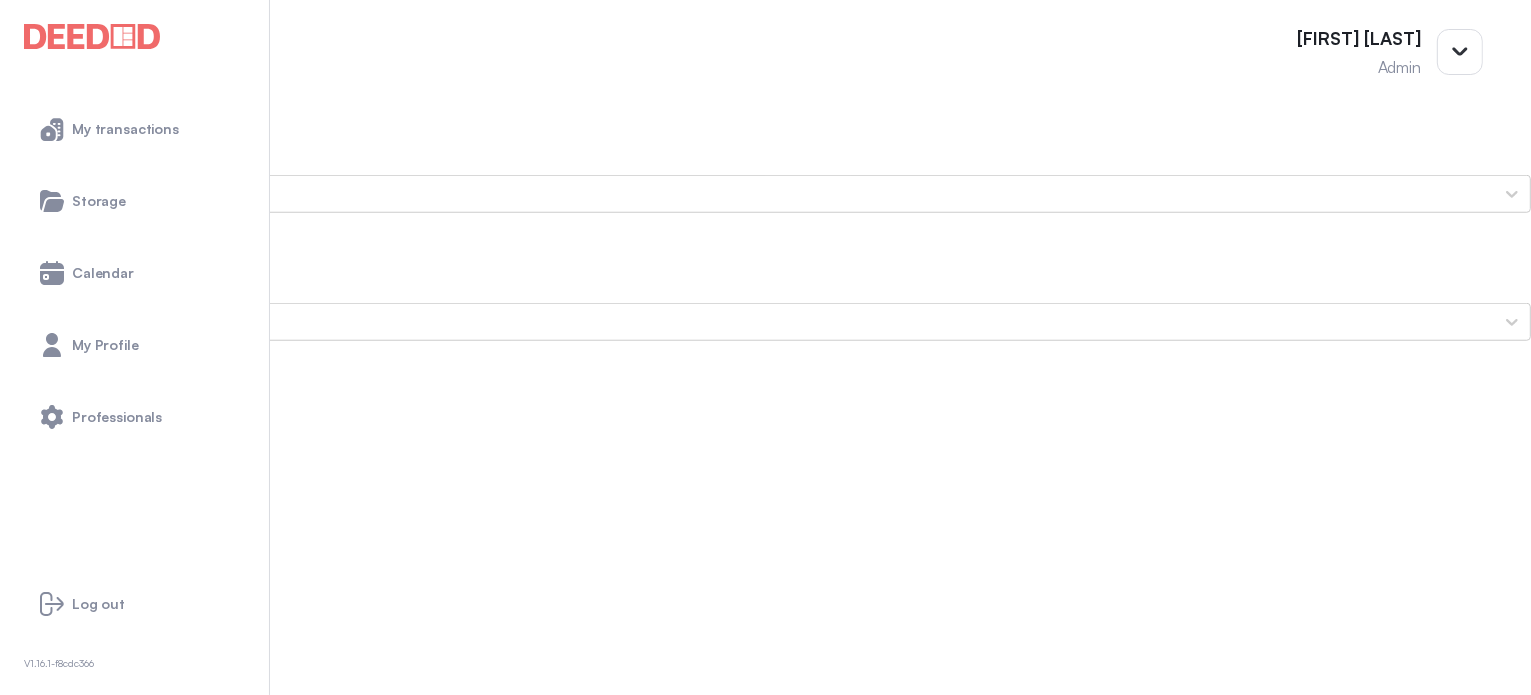 click on "Jay Vincent's Photo ID (Back Side)" at bounding box center (765, 1402) 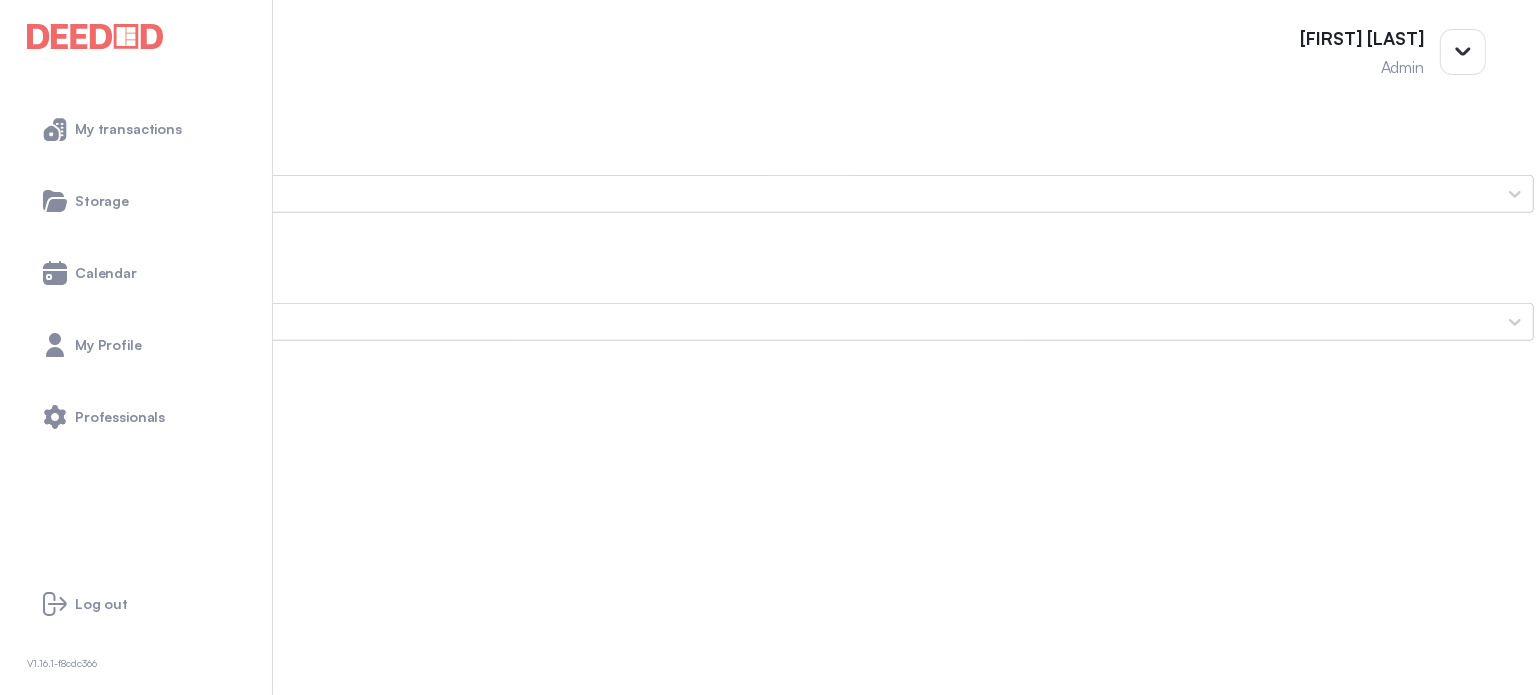 scroll, scrollTop: 0, scrollLeft: 0, axis: both 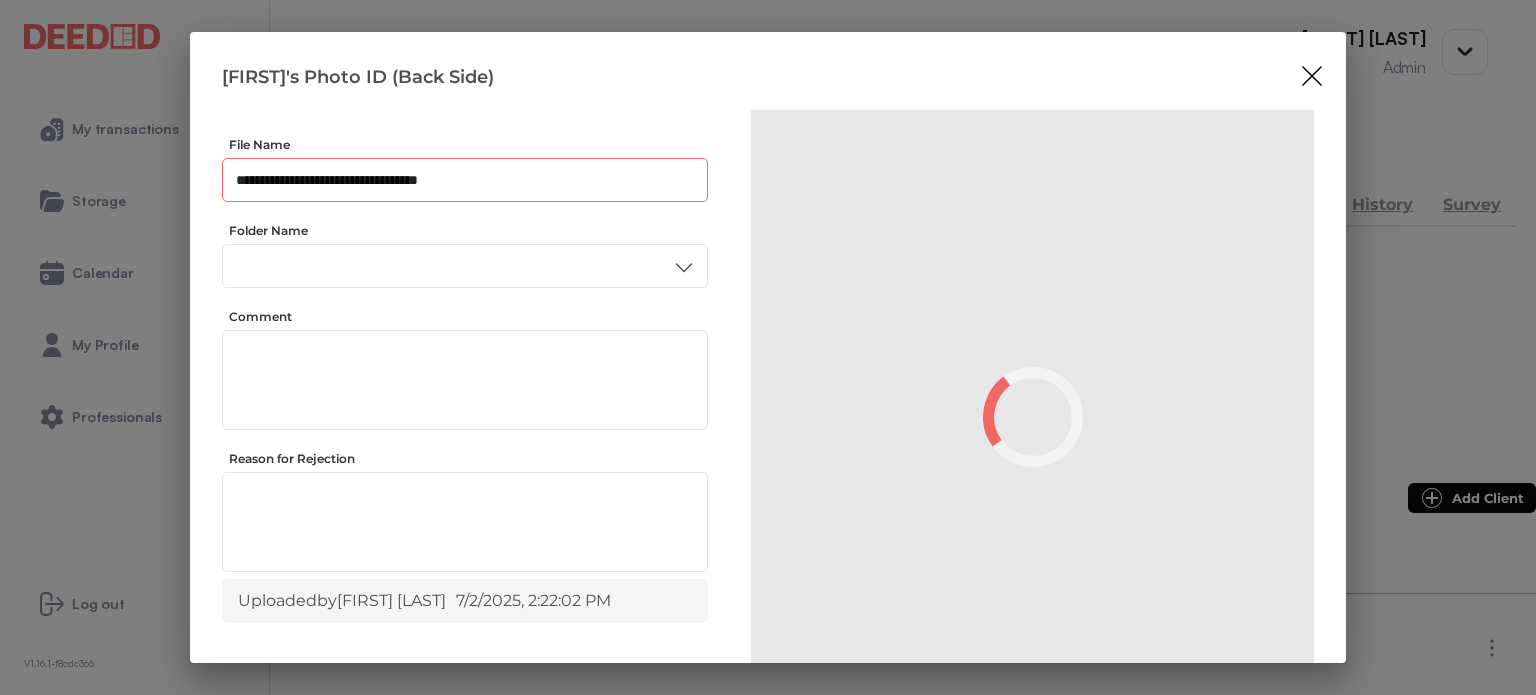 click on "**********" at bounding box center (465, 180) 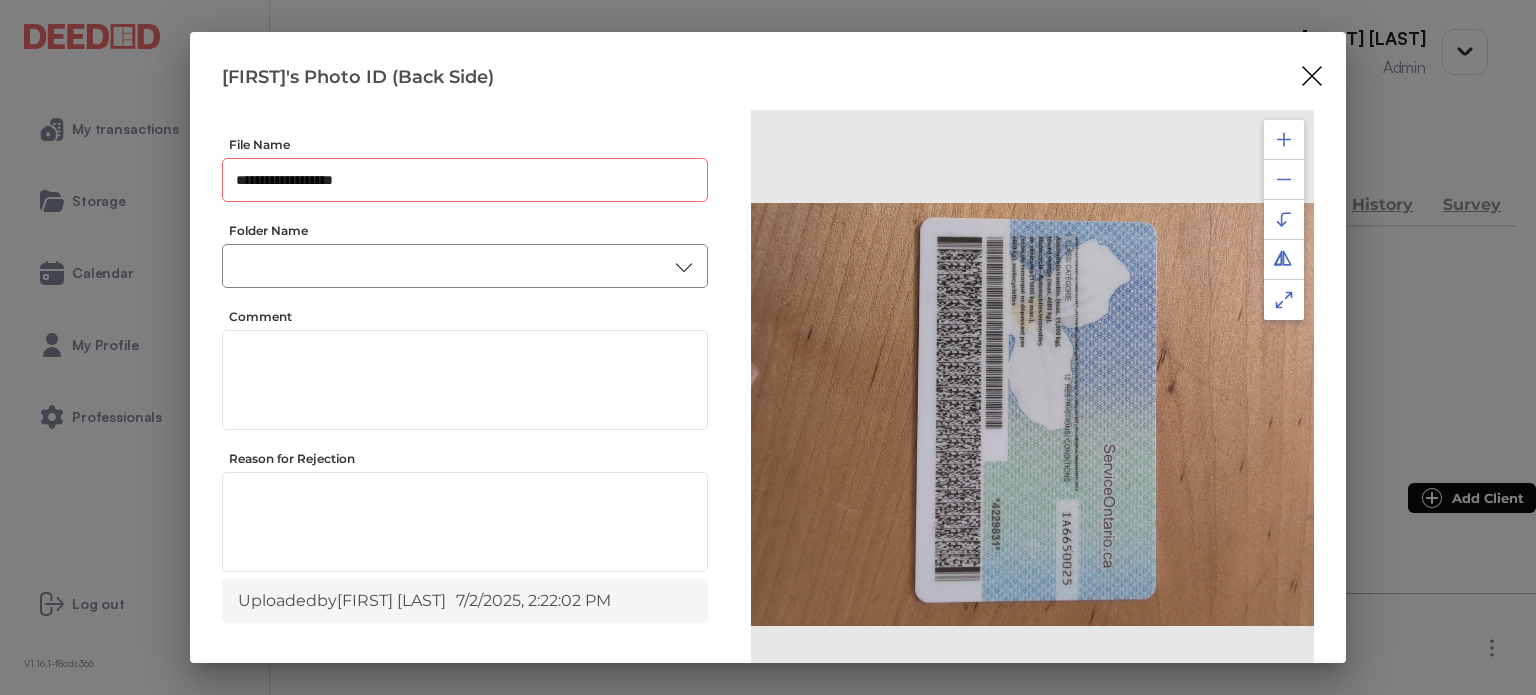 type on "**********" 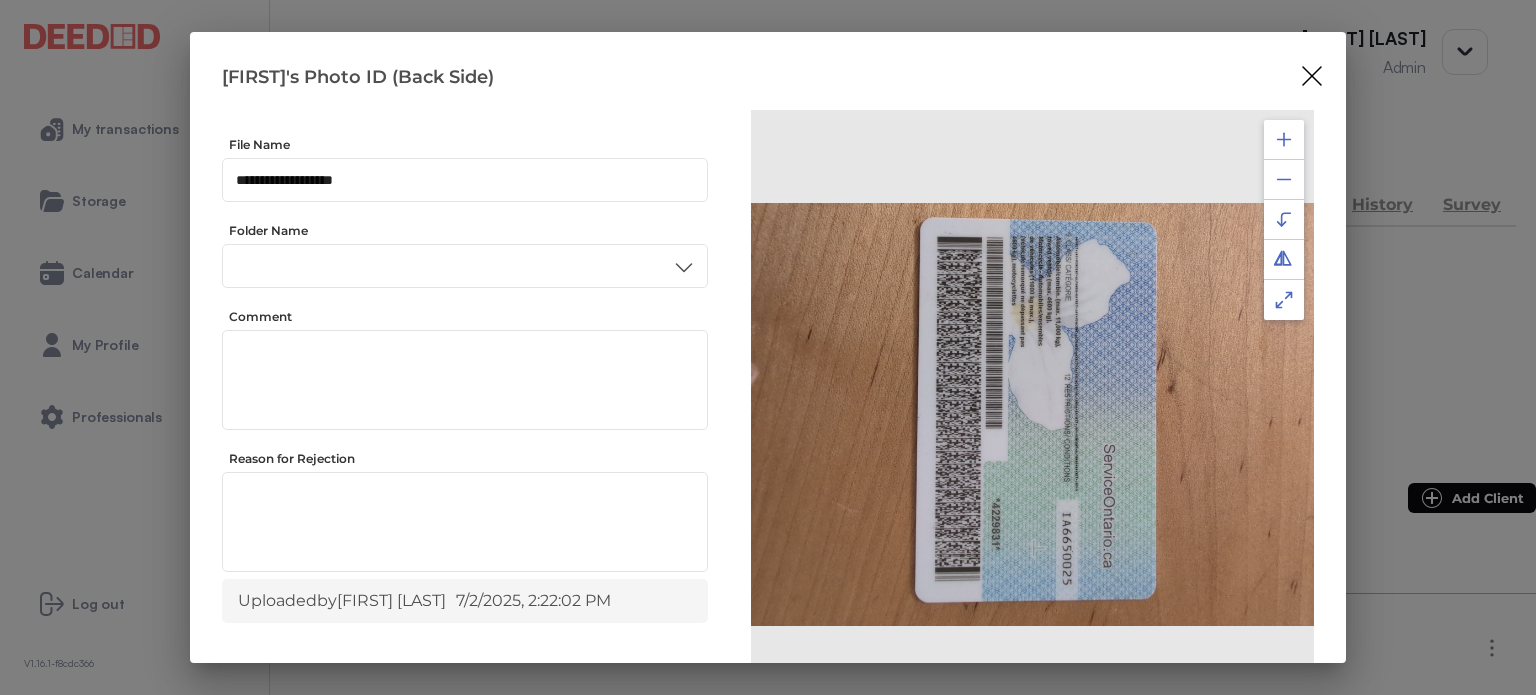 click on "ID" at bounding box center (464, 436) 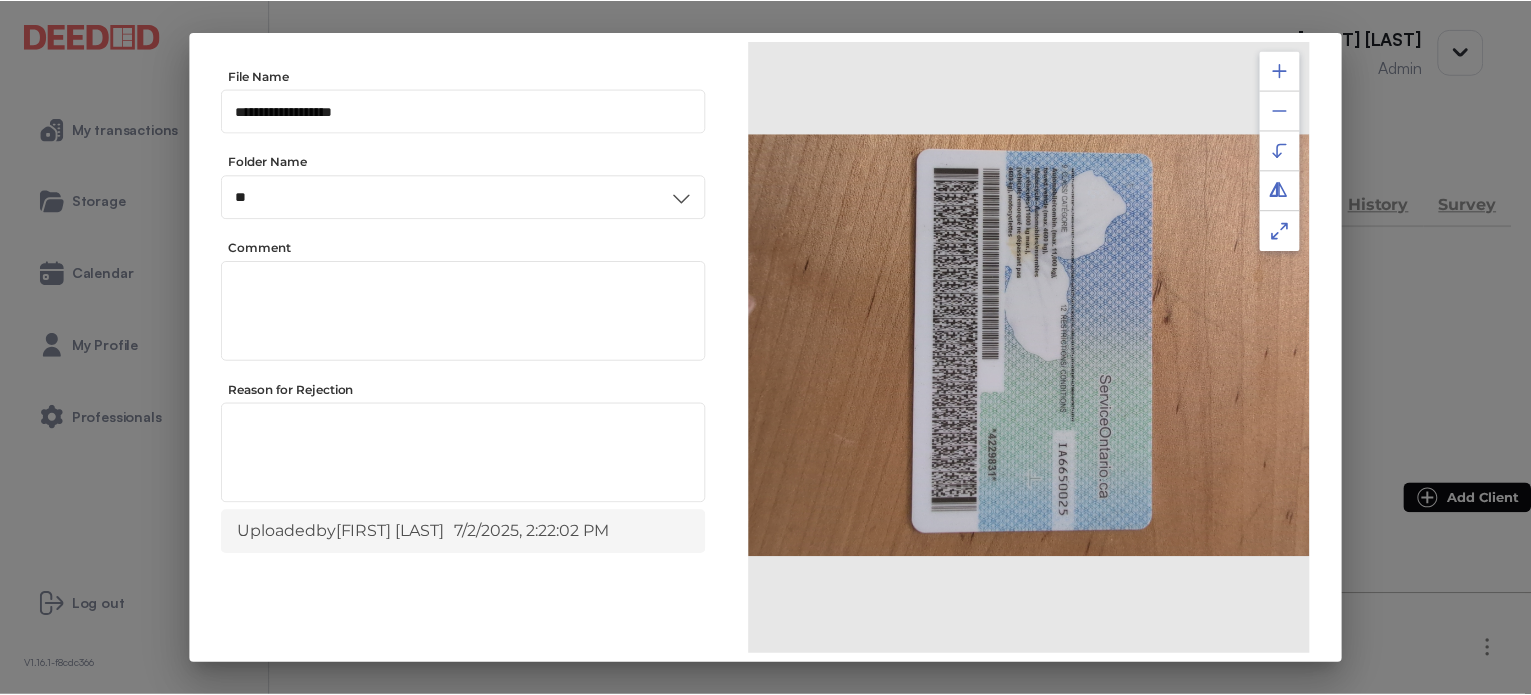 scroll, scrollTop: 156, scrollLeft: 0, axis: vertical 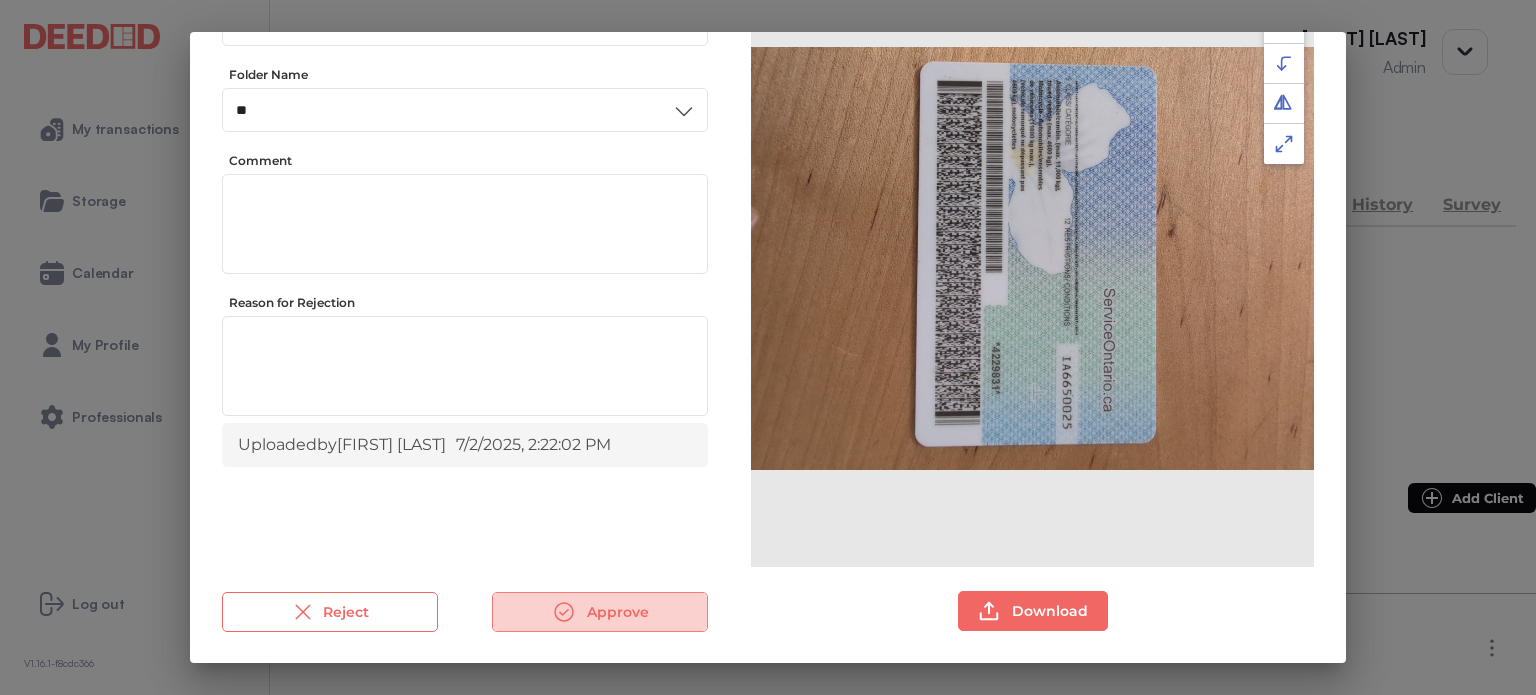 click on "Approve" at bounding box center (600, 612) 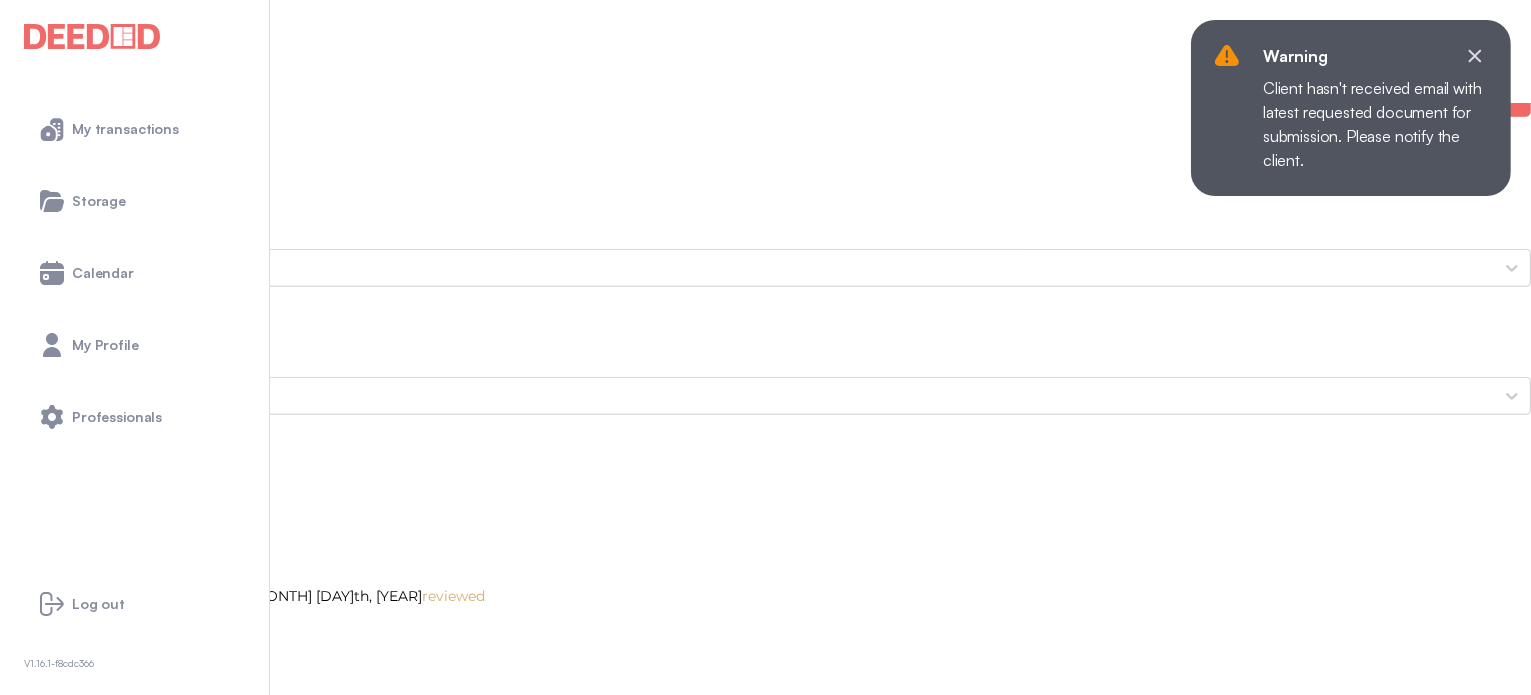scroll, scrollTop: 1700, scrollLeft: 0, axis: vertical 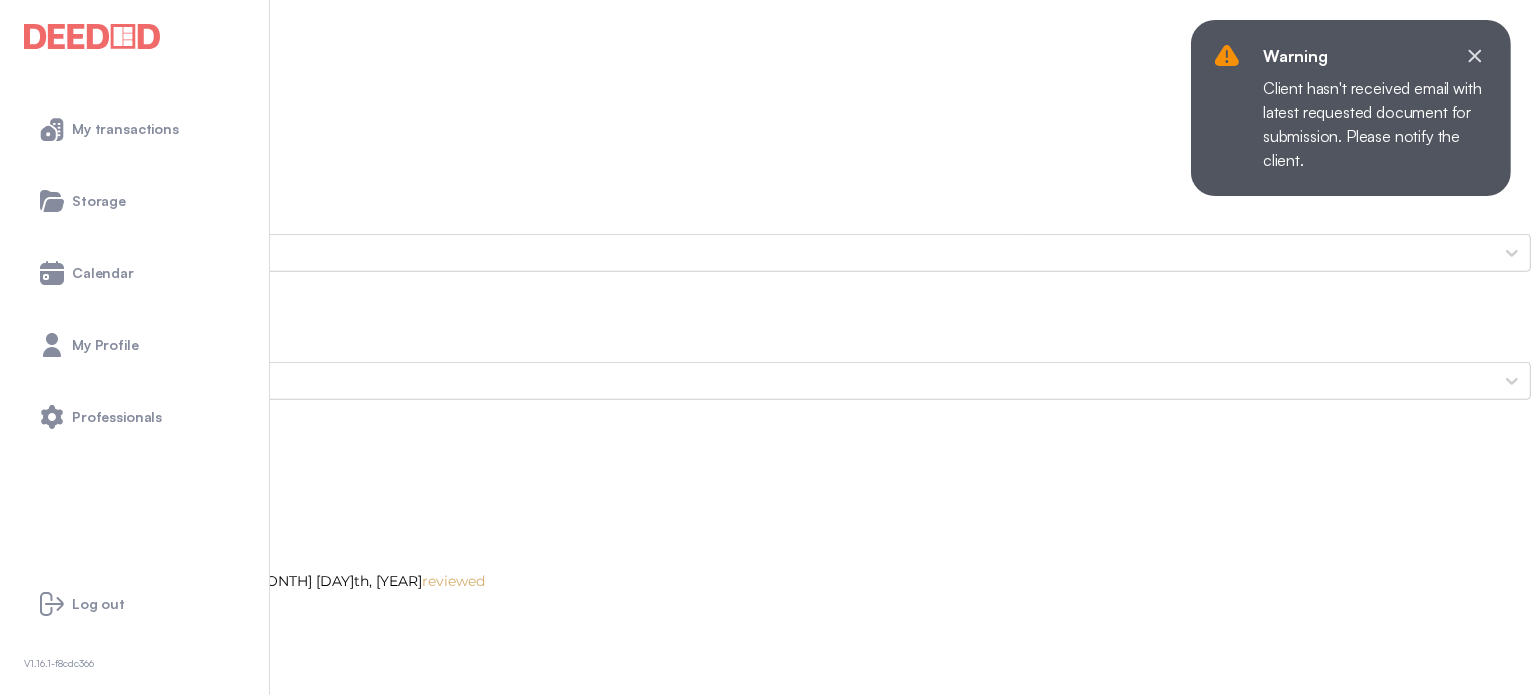 click on "Cheryl's Photo ID (Front Side) Citizenship-card.pdf" at bounding box center [765, 1989] 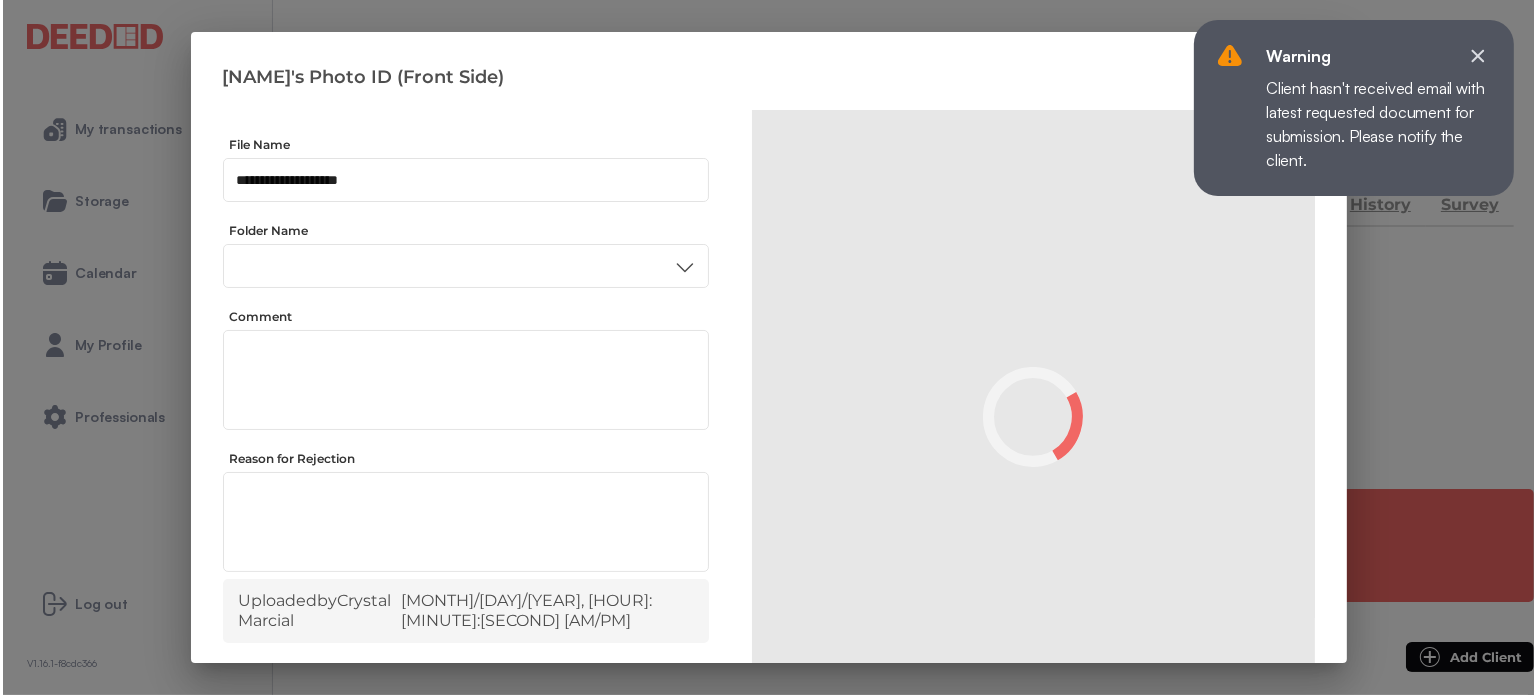 scroll, scrollTop: 0, scrollLeft: 0, axis: both 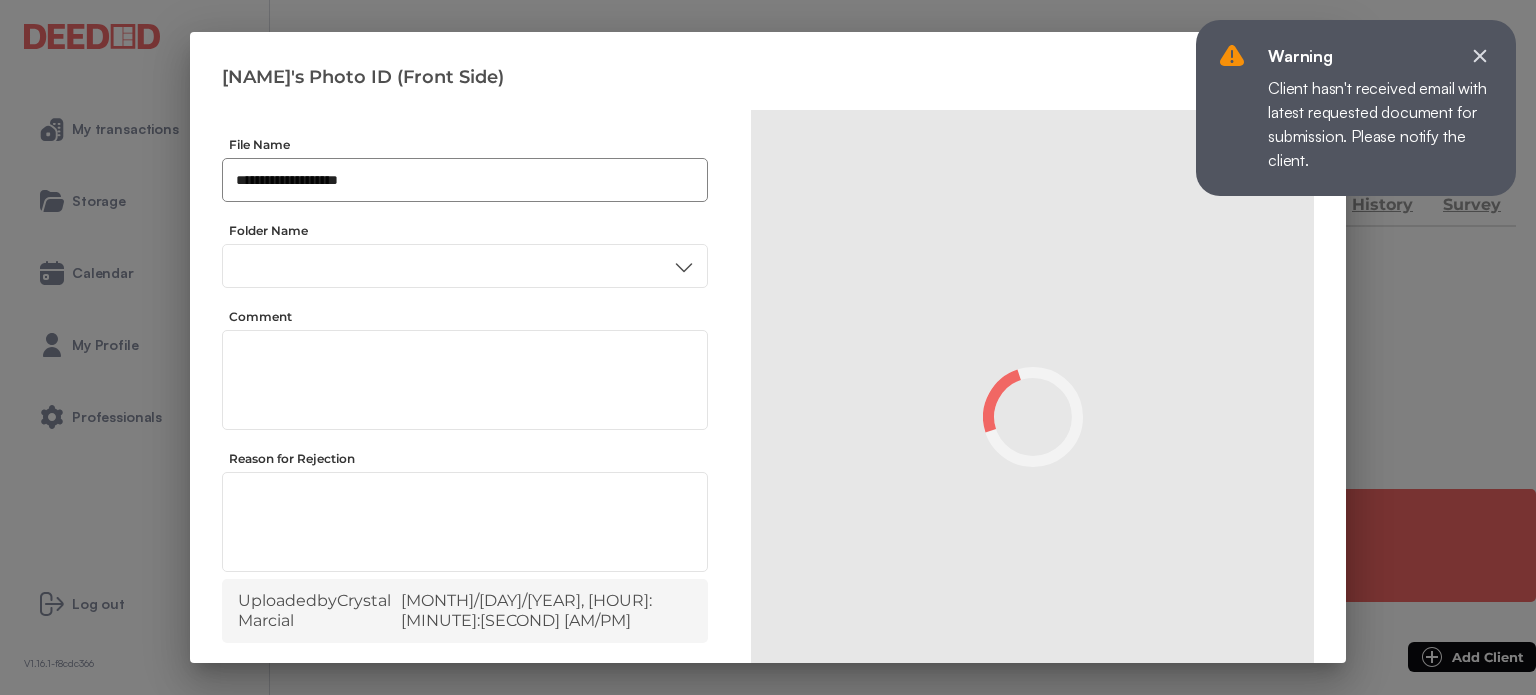 click on "**********" at bounding box center (465, 180) 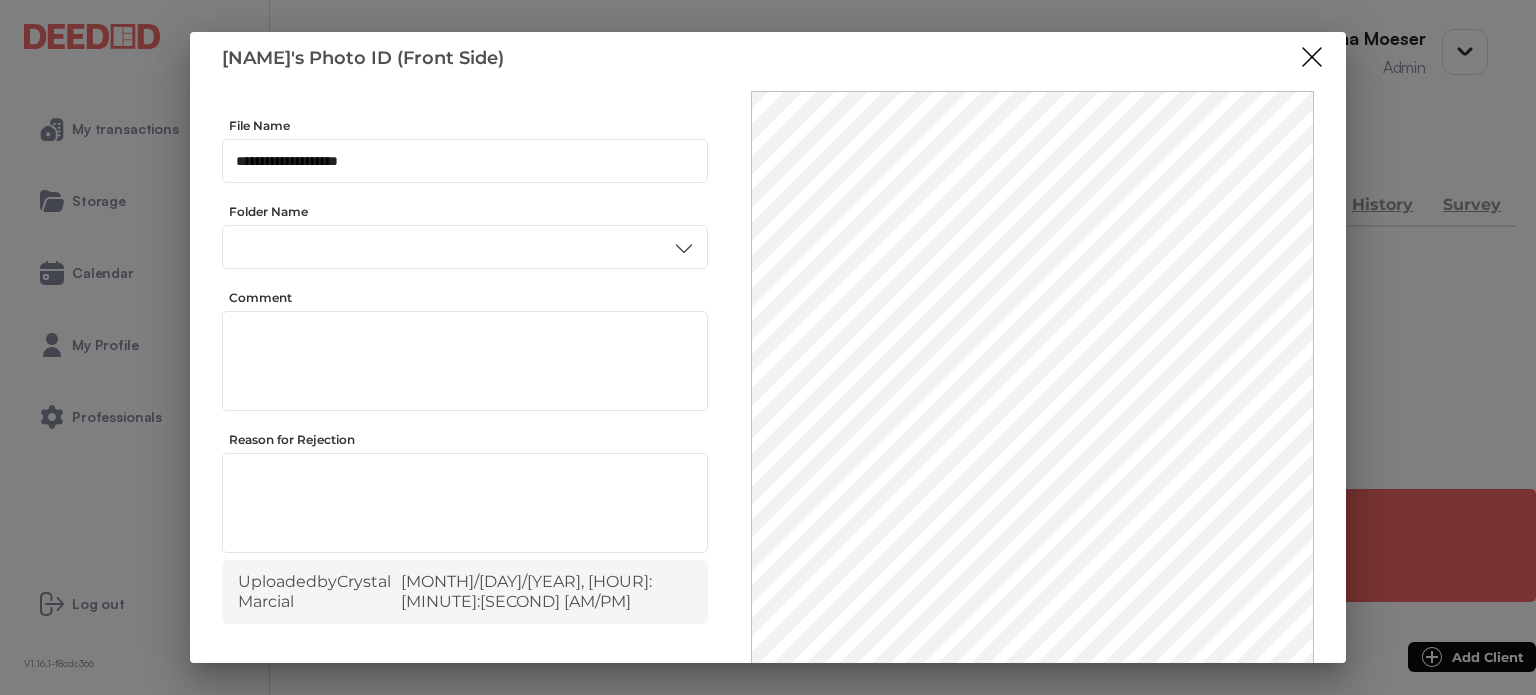 scroll, scrollTop: 0, scrollLeft: 0, axis: both 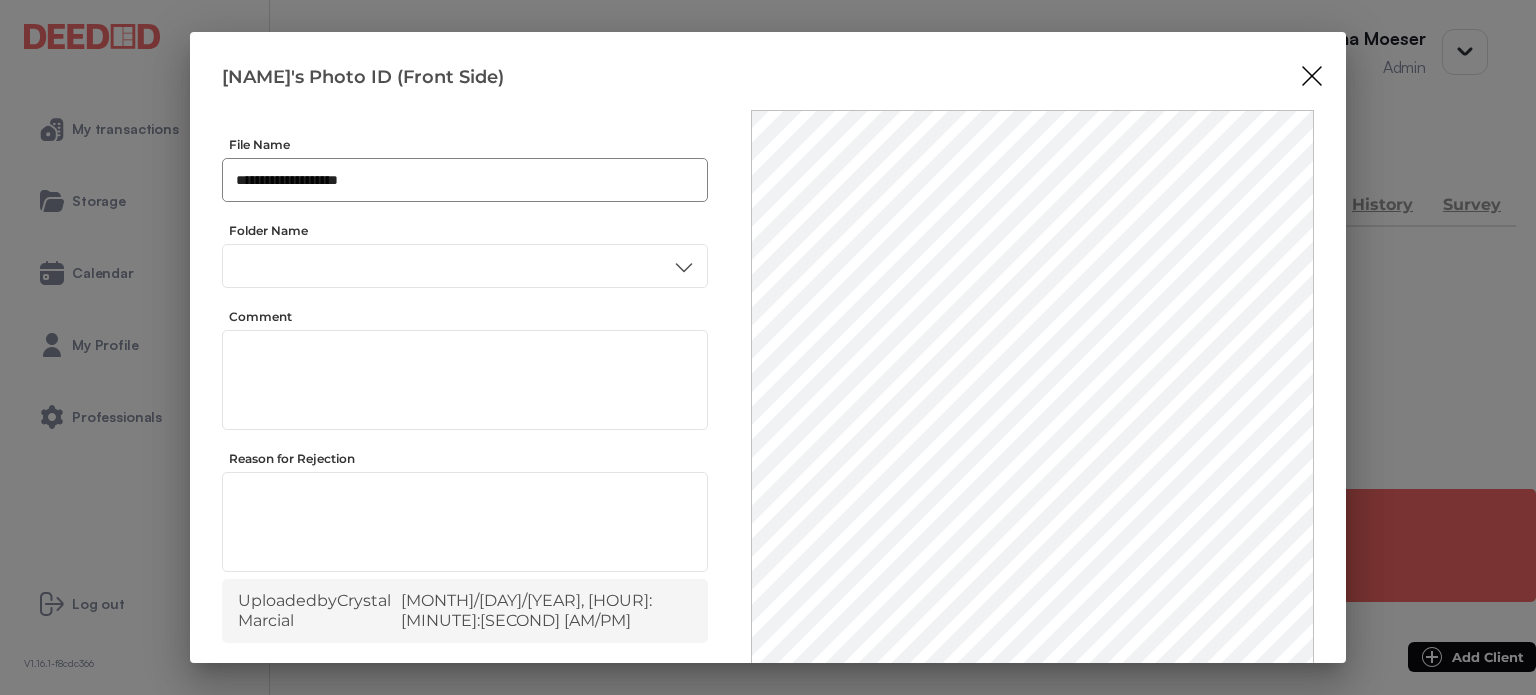 click on "**********" at bounding box center (465, 180) 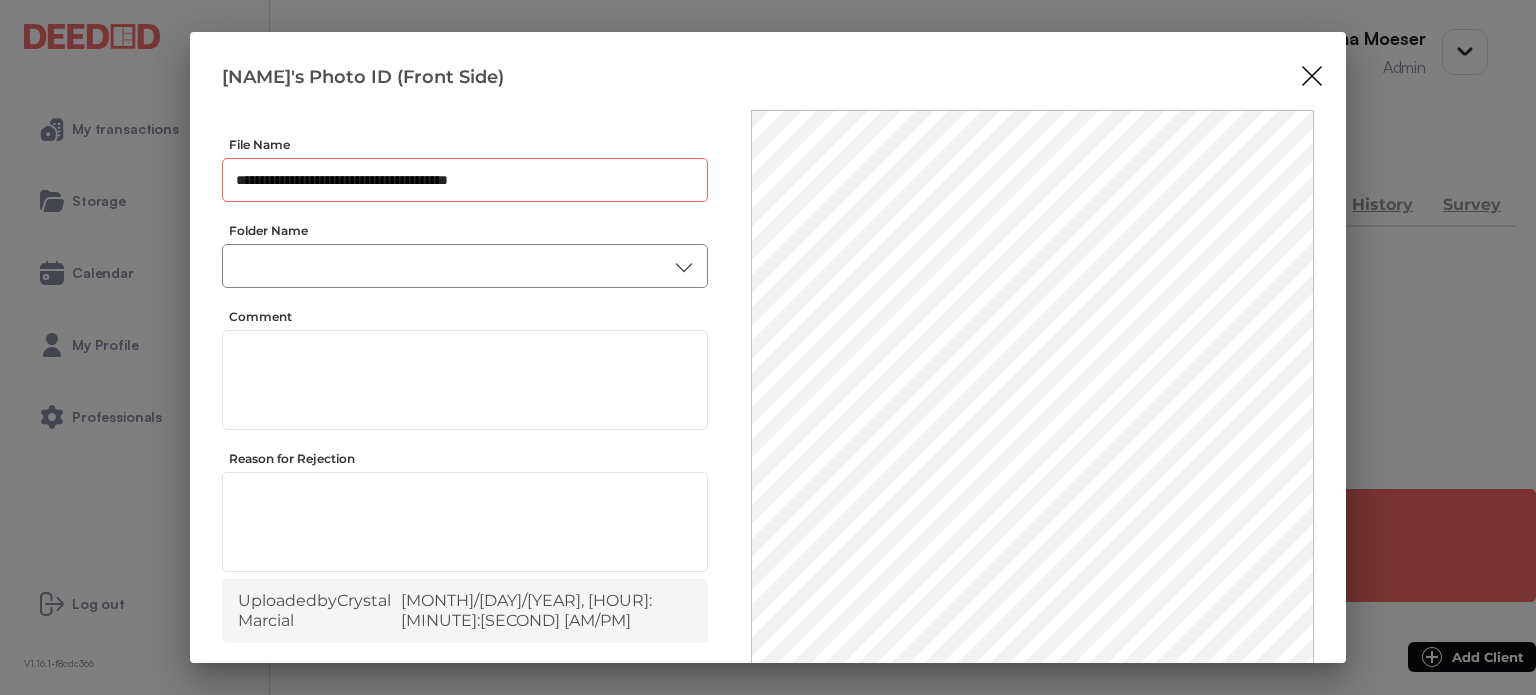 type on "**********" 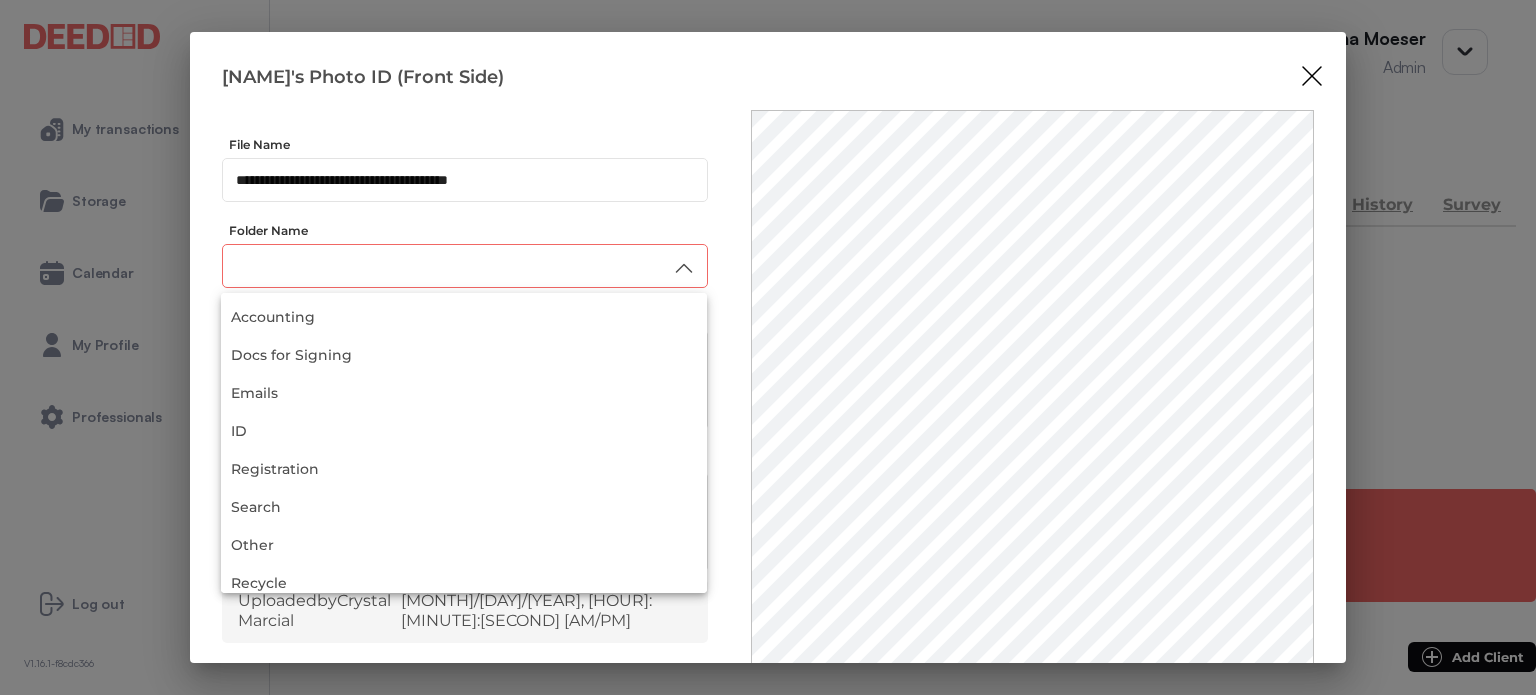 click at bounding box center (465, 266) 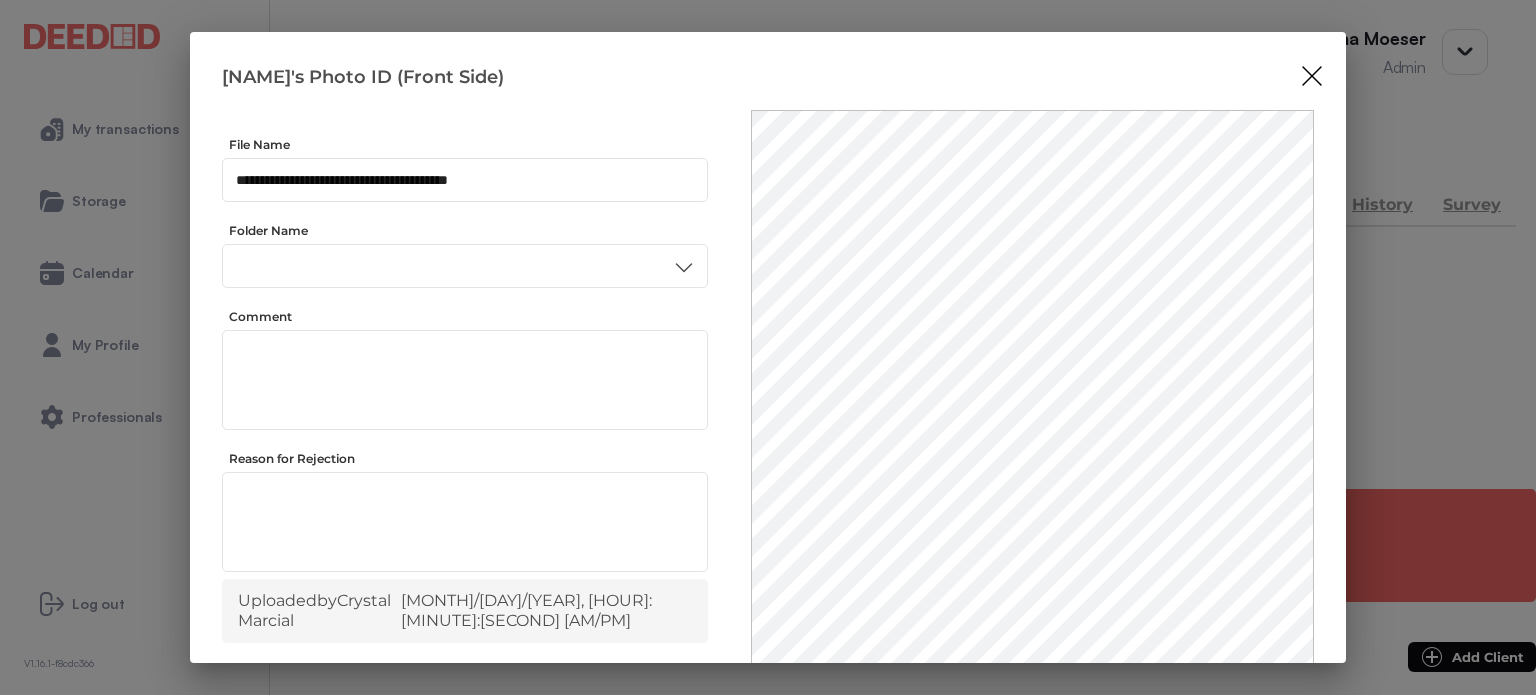 click on "ID" at bounding box center [464, 436] 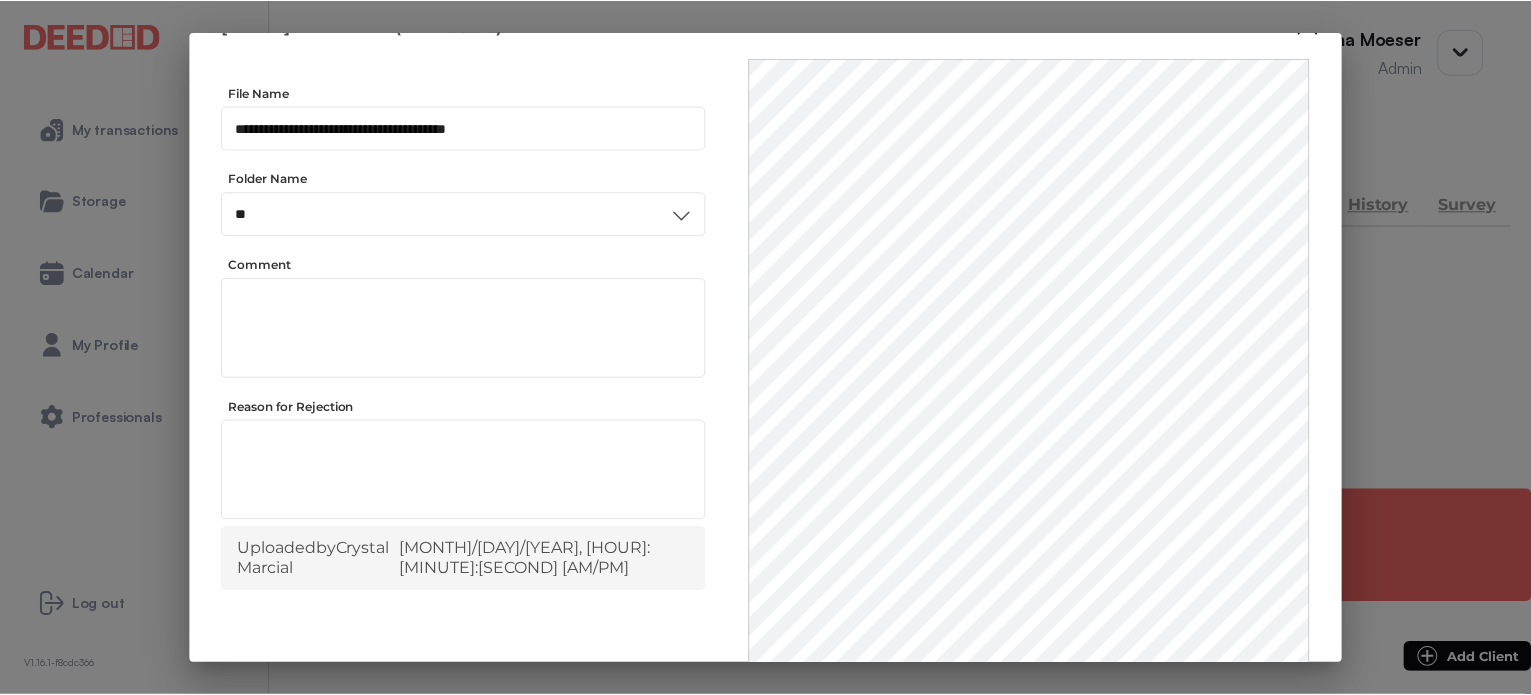 scroll, scrollTop: 156, scrollLeft: 0, axis: vertical 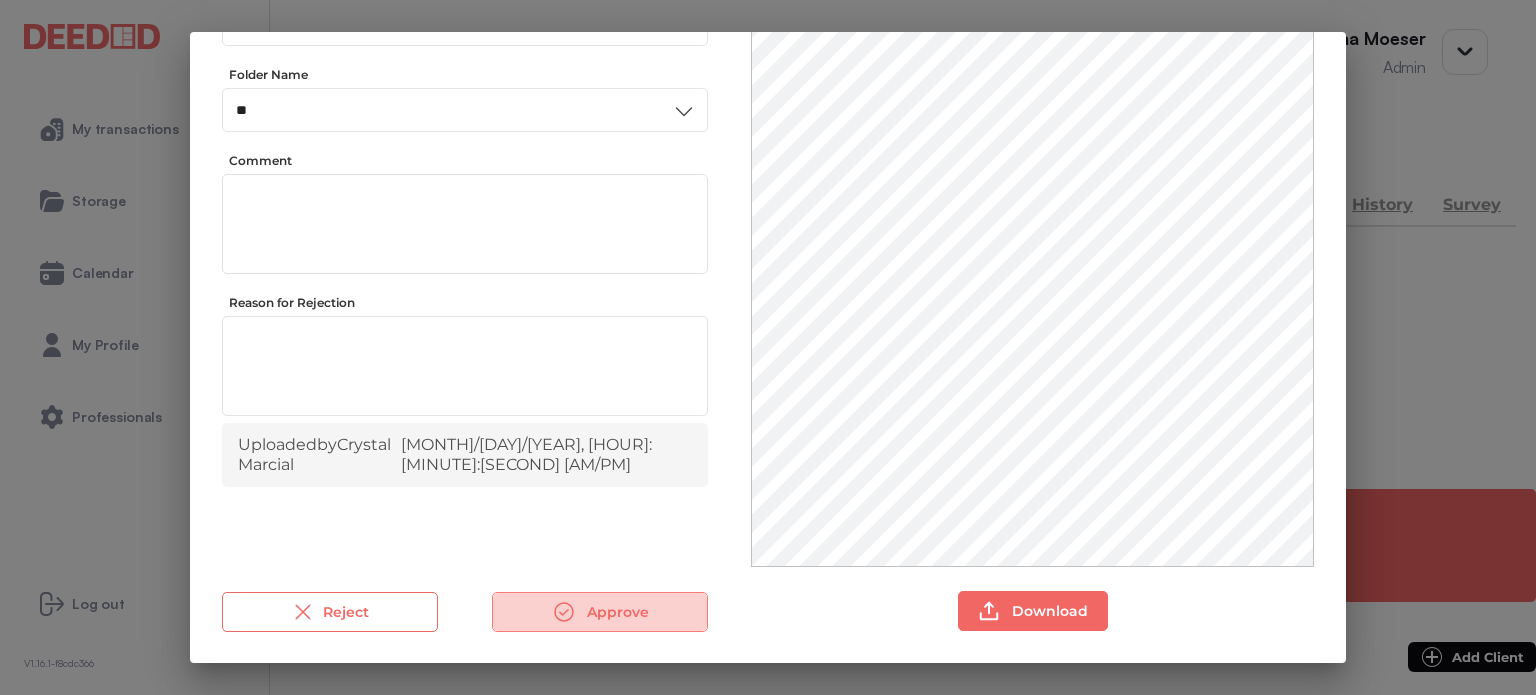 click on "Approve" at bounding box center [600, 612] 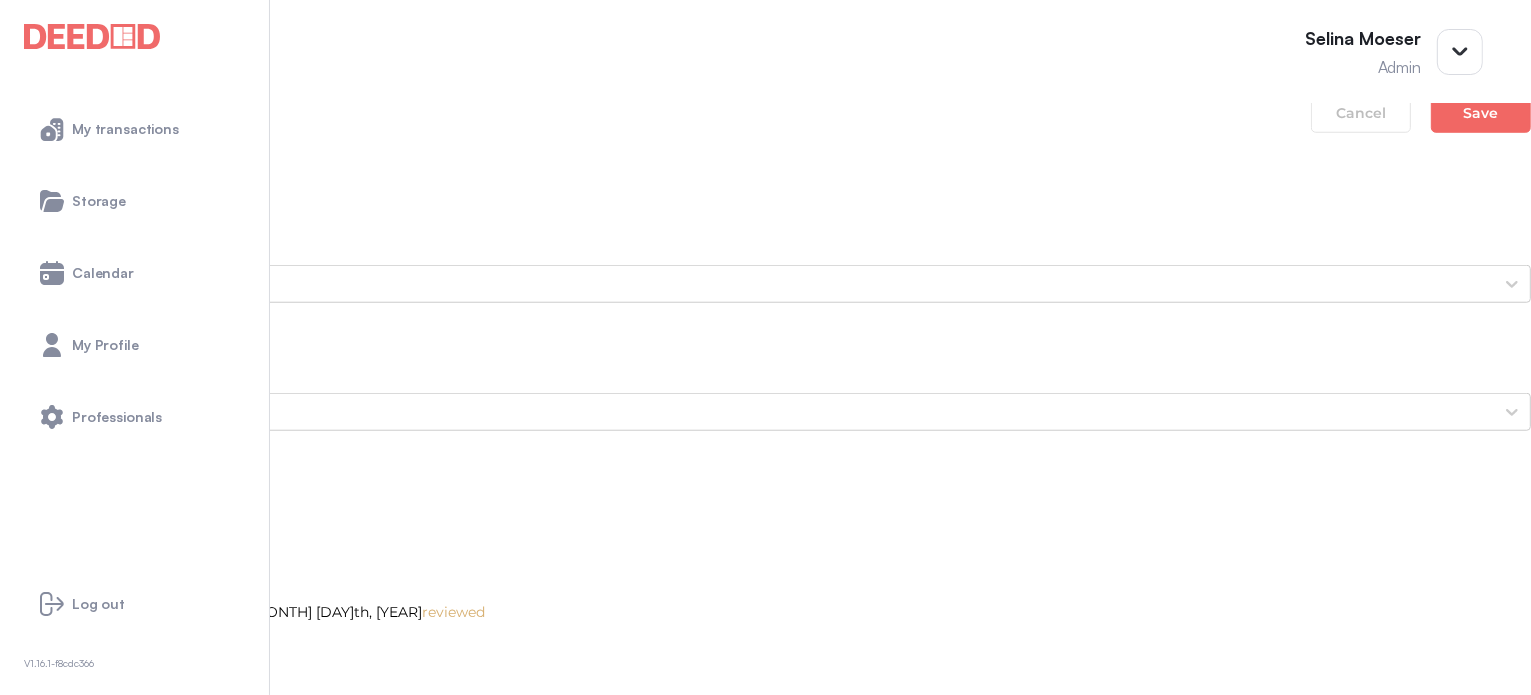 scroll, scrollTop: 1700, scrollLeft: 0, axis: vertical 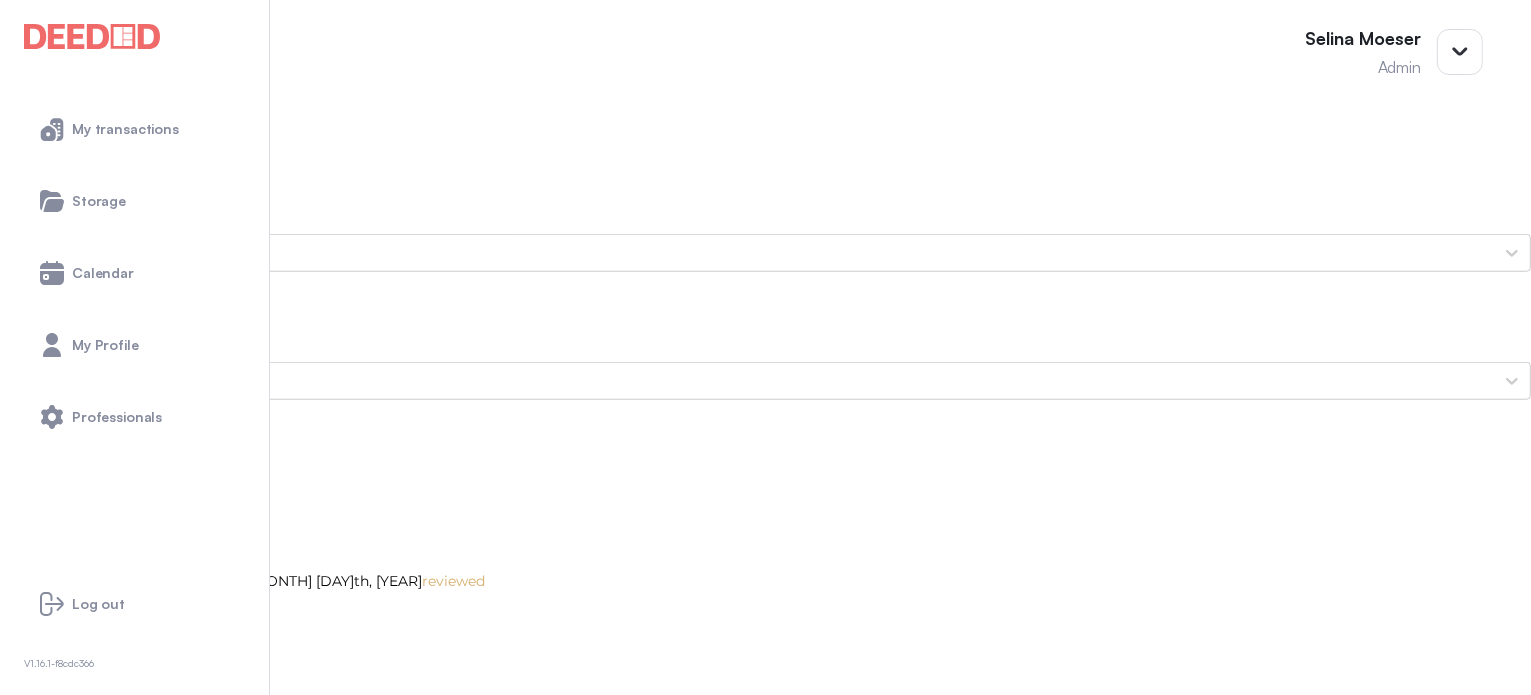 click on "Cheryl's Photo ID (Back Side)" at bounding box center (765, 2084) 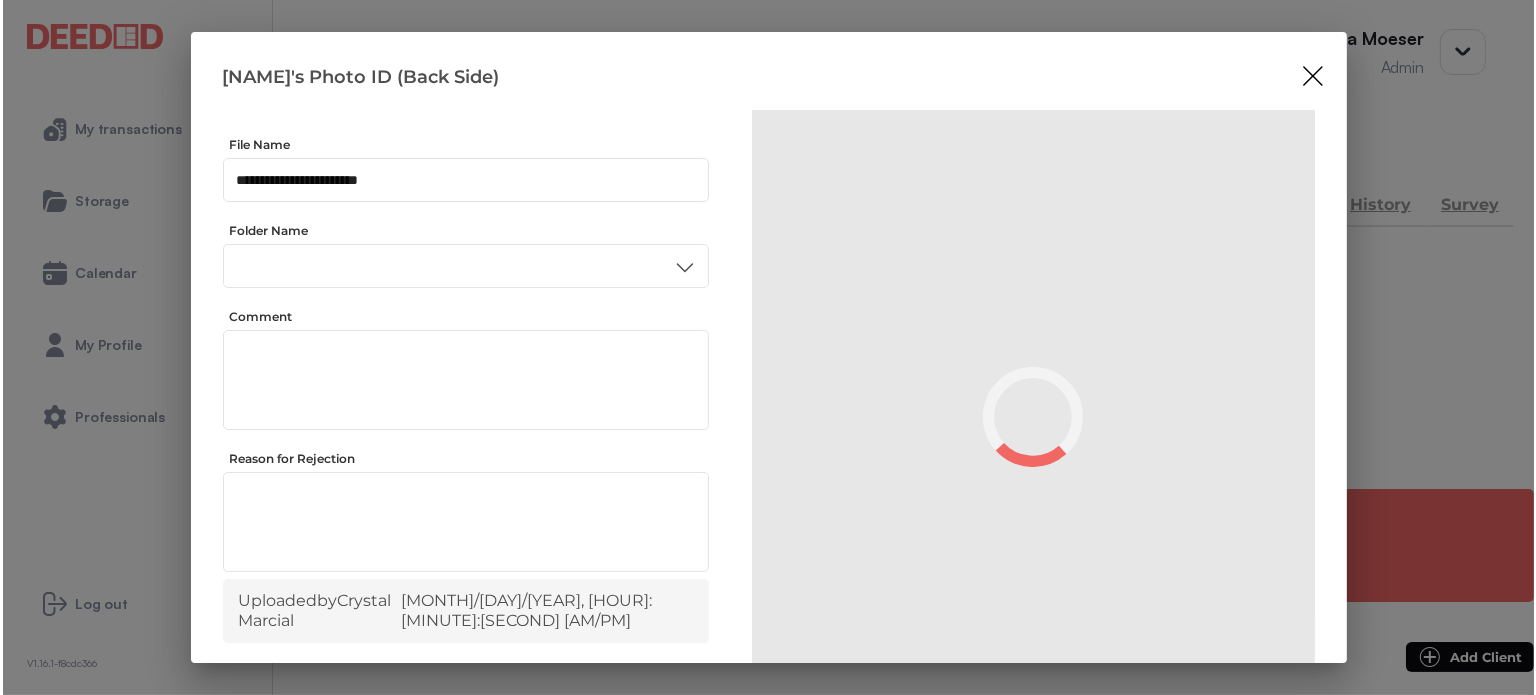 scroll, scrollTop: 0, scrollLeft: 0, axis: both 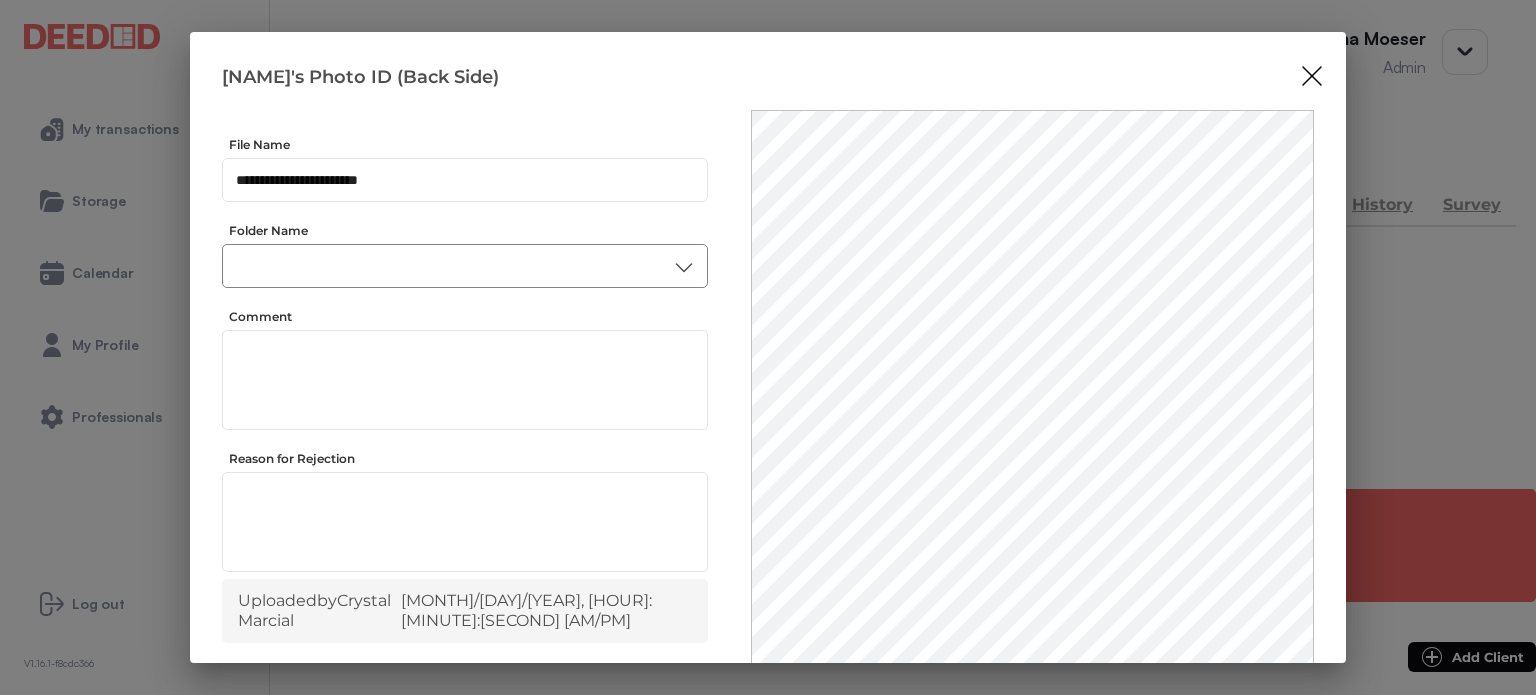 click at bounding box center [465, 266] 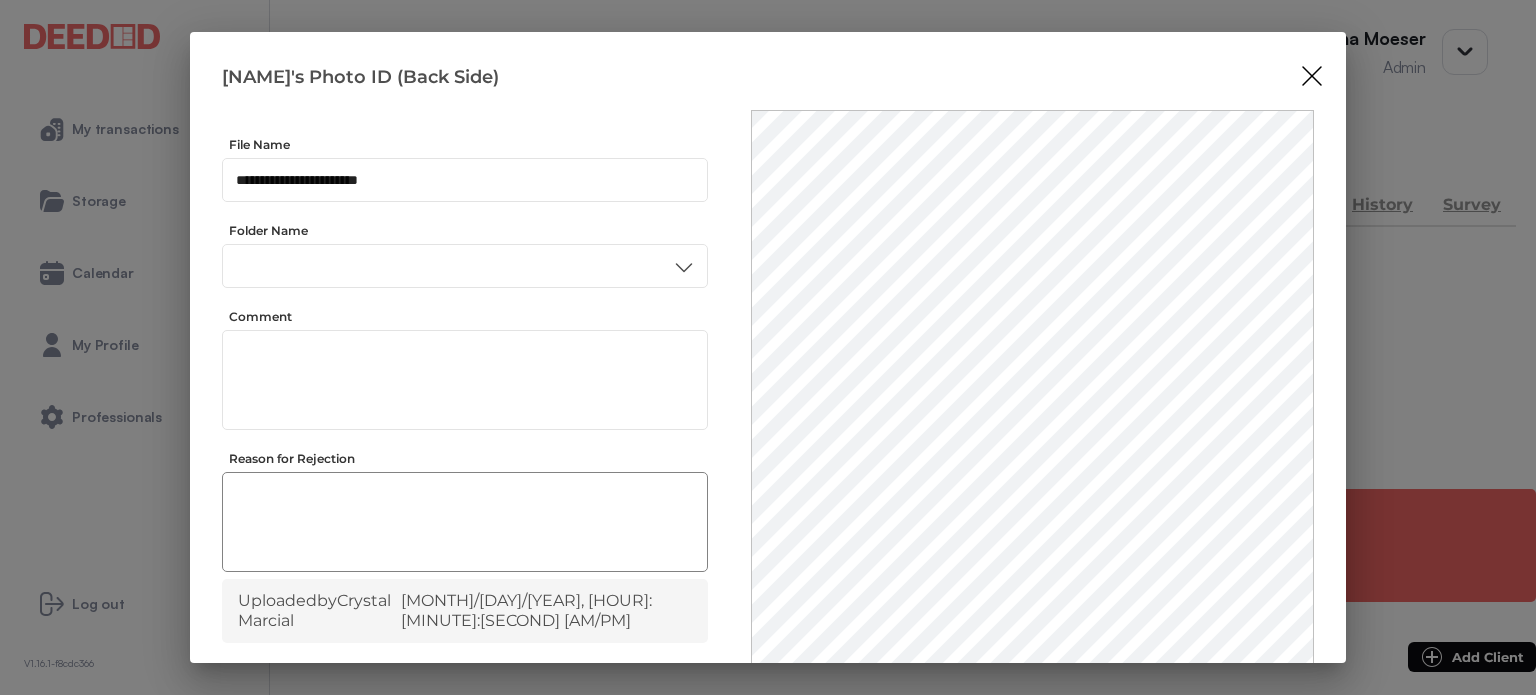 drag, startPoint x: 396, startPoint y: 563, endPoint x: 406, endPoint y: 540, distance: 25.079872 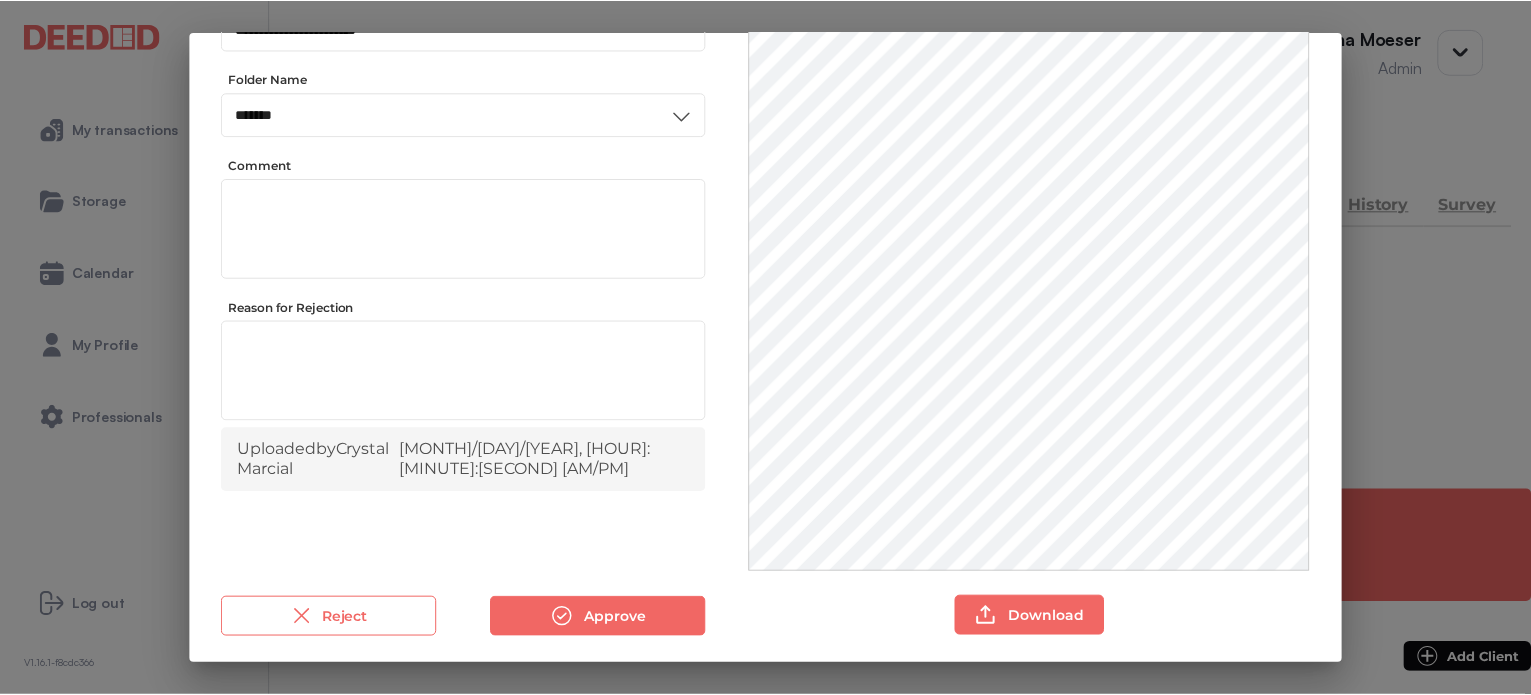 scroll, scrollTop: 156, scrollLeft: 0, axis: vertical 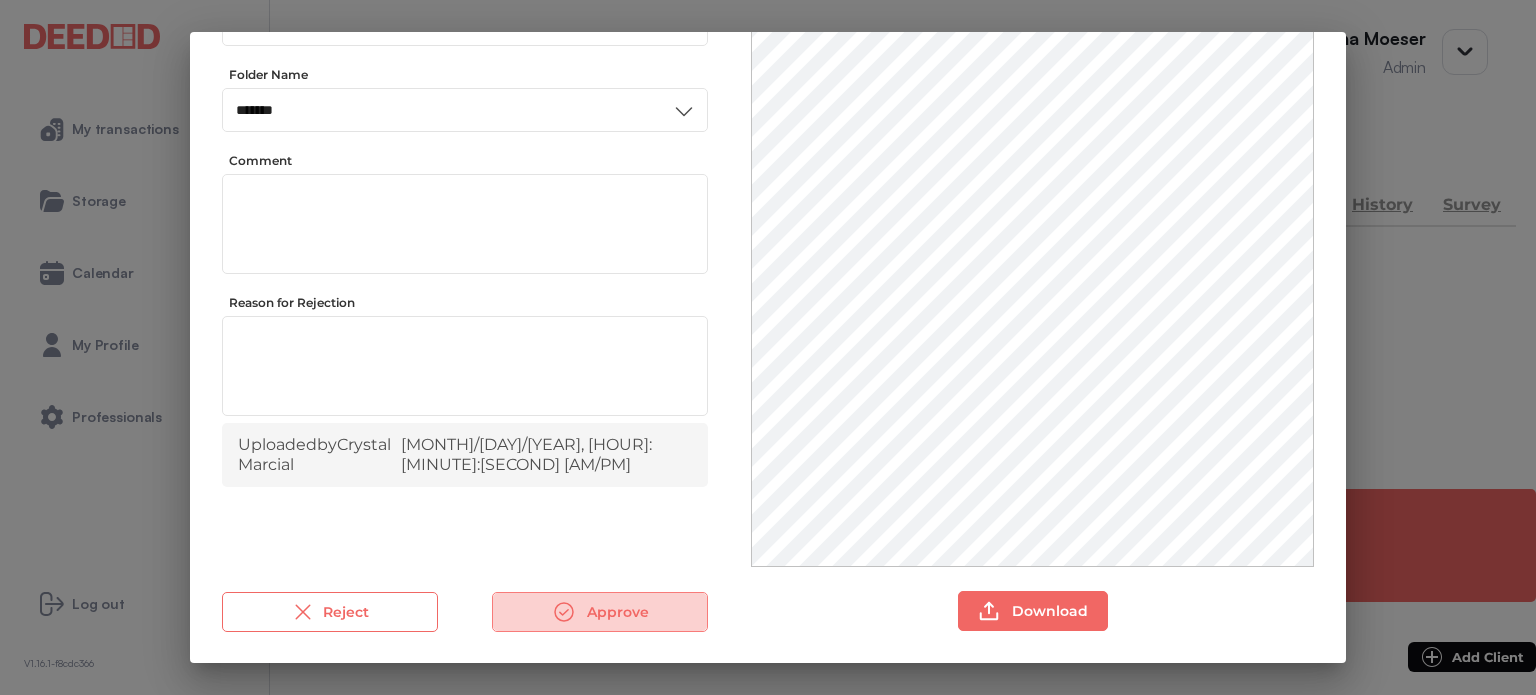 click on "Approve" at bounding box center [600, 612] 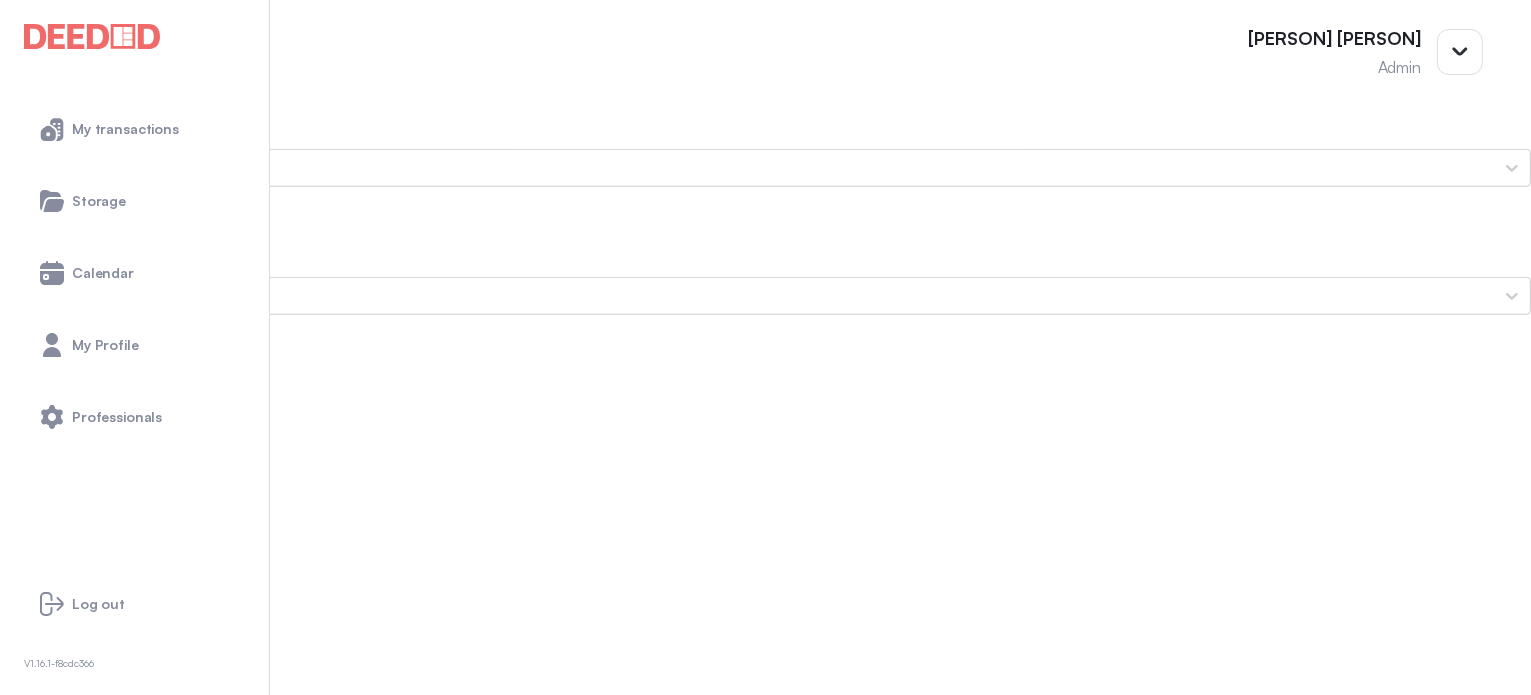 scroll, scrollTop: 1800, scrollLeft: 0, axis: vertical 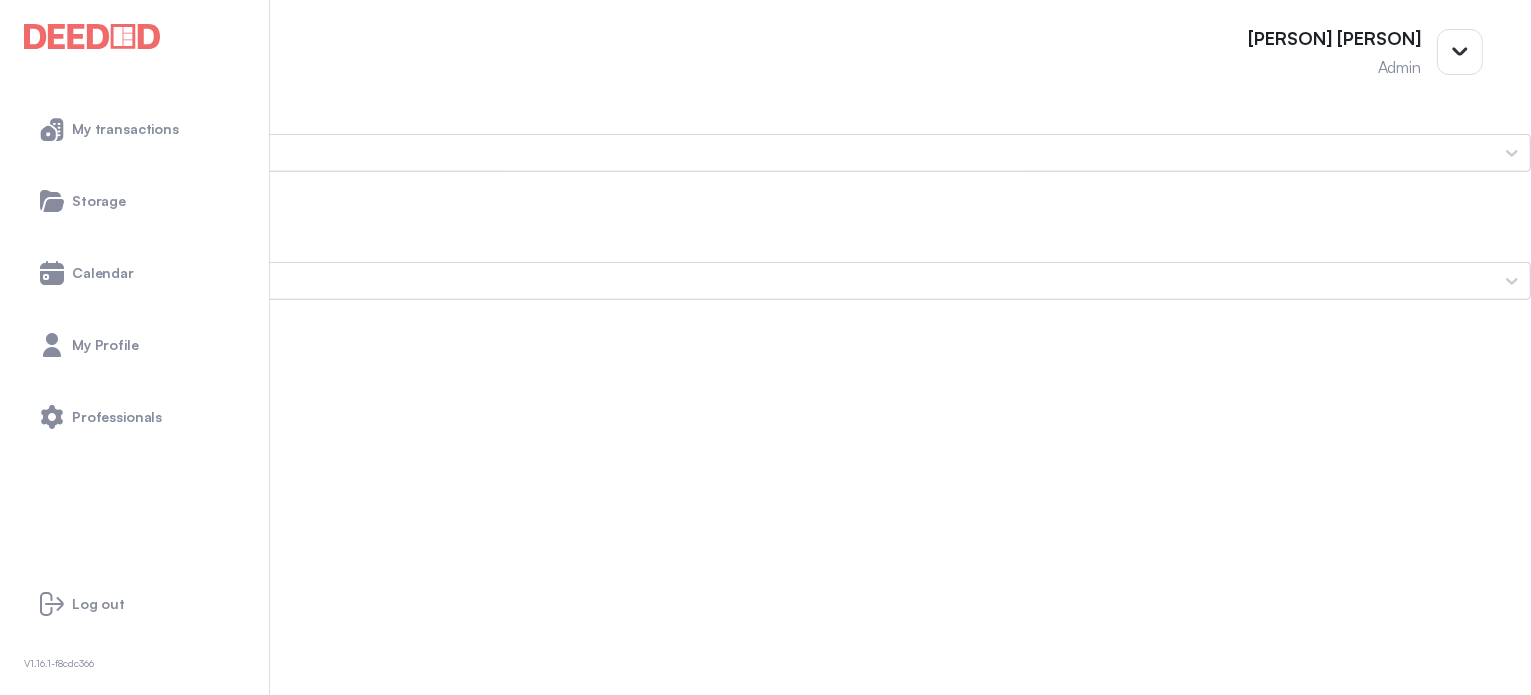 click on "Steven's Photo ID (Front Side)" at bounding box center (765, 1465) 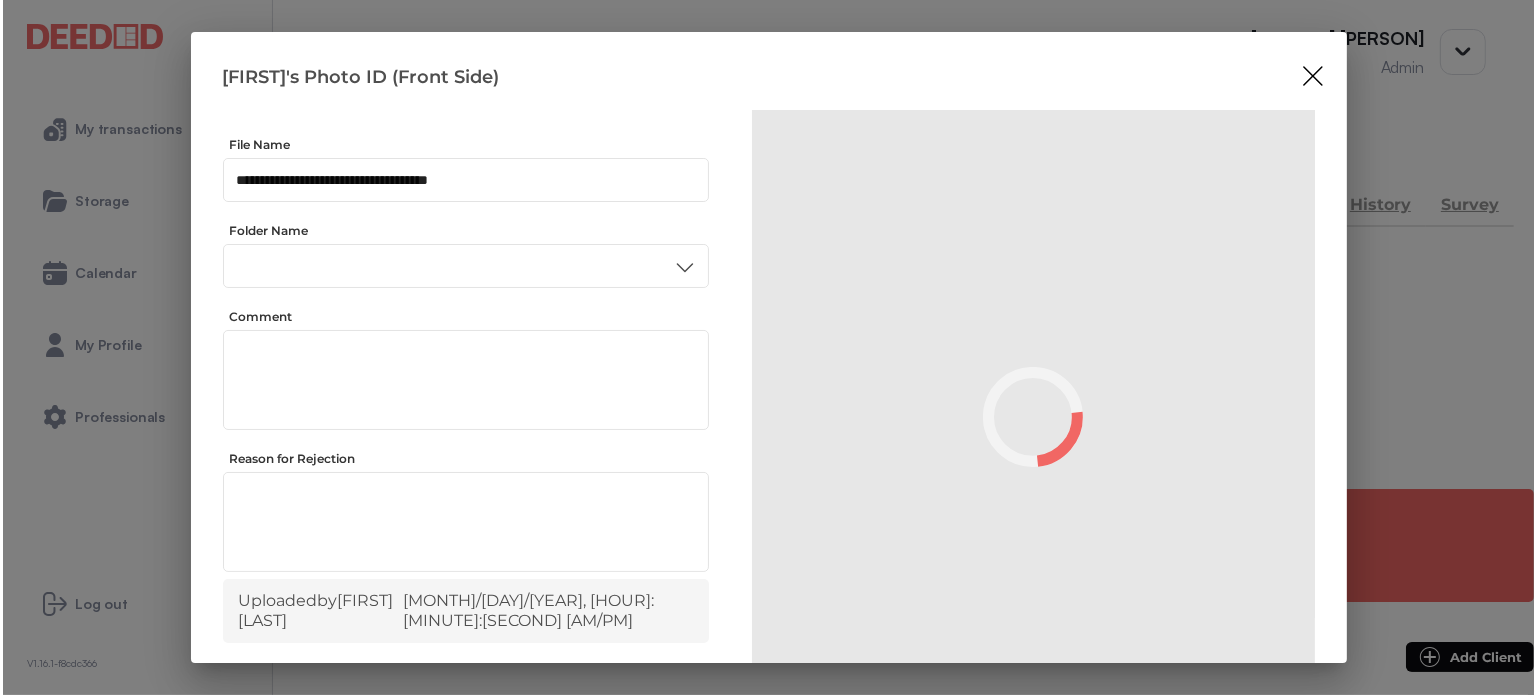 scroll, scrollTop: 0, scrollLeft: 0, axis: both 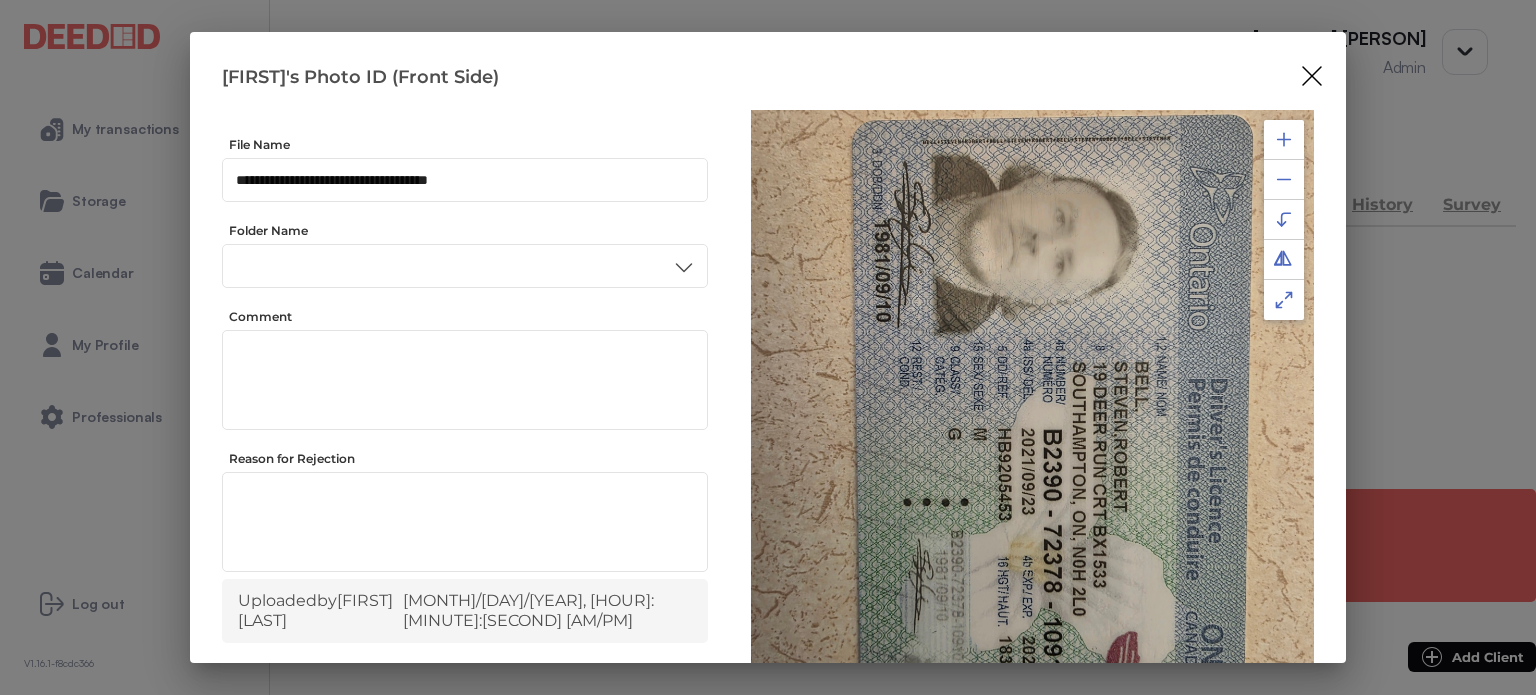 click at bounding box center [1284, 139] 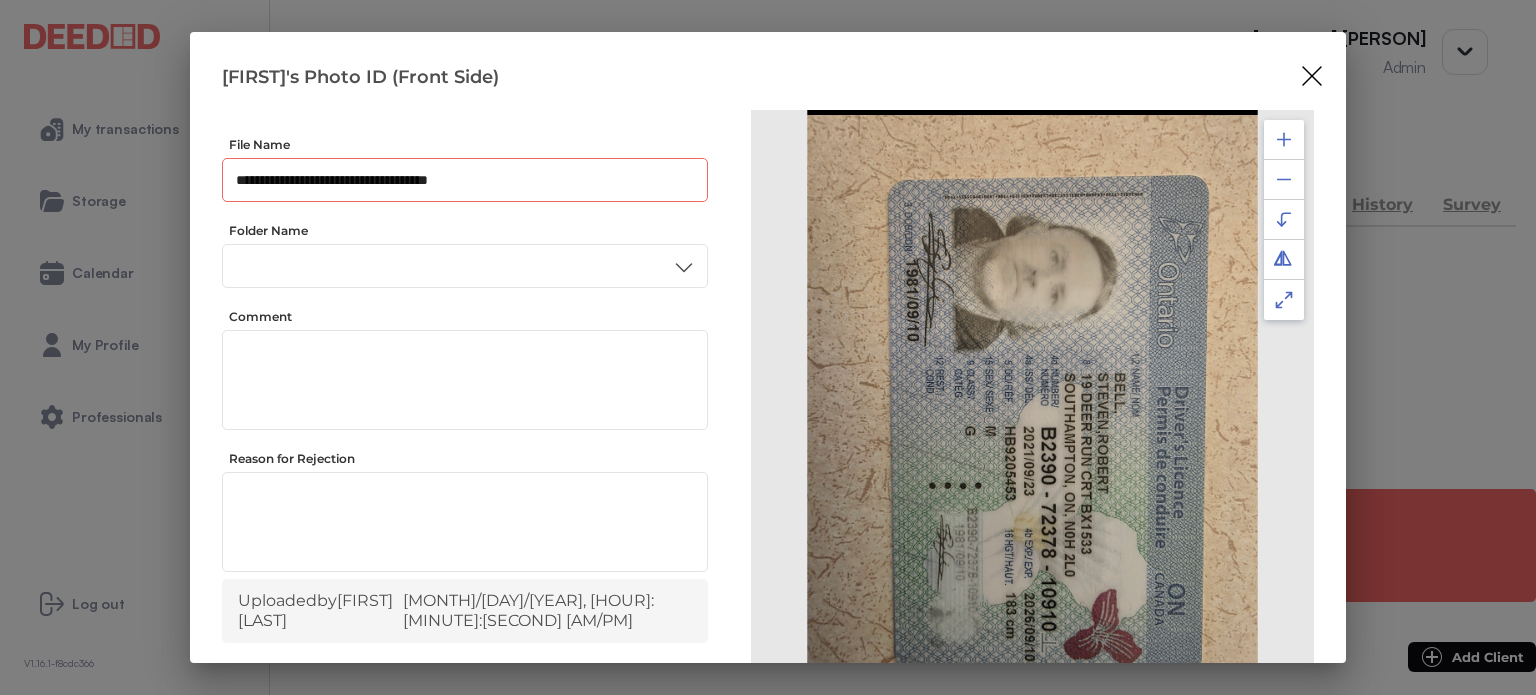 drag, startPoint x: 496, startPoint y: 179, endPoint x: 224, endPoint y: 147, distance: 273.8759 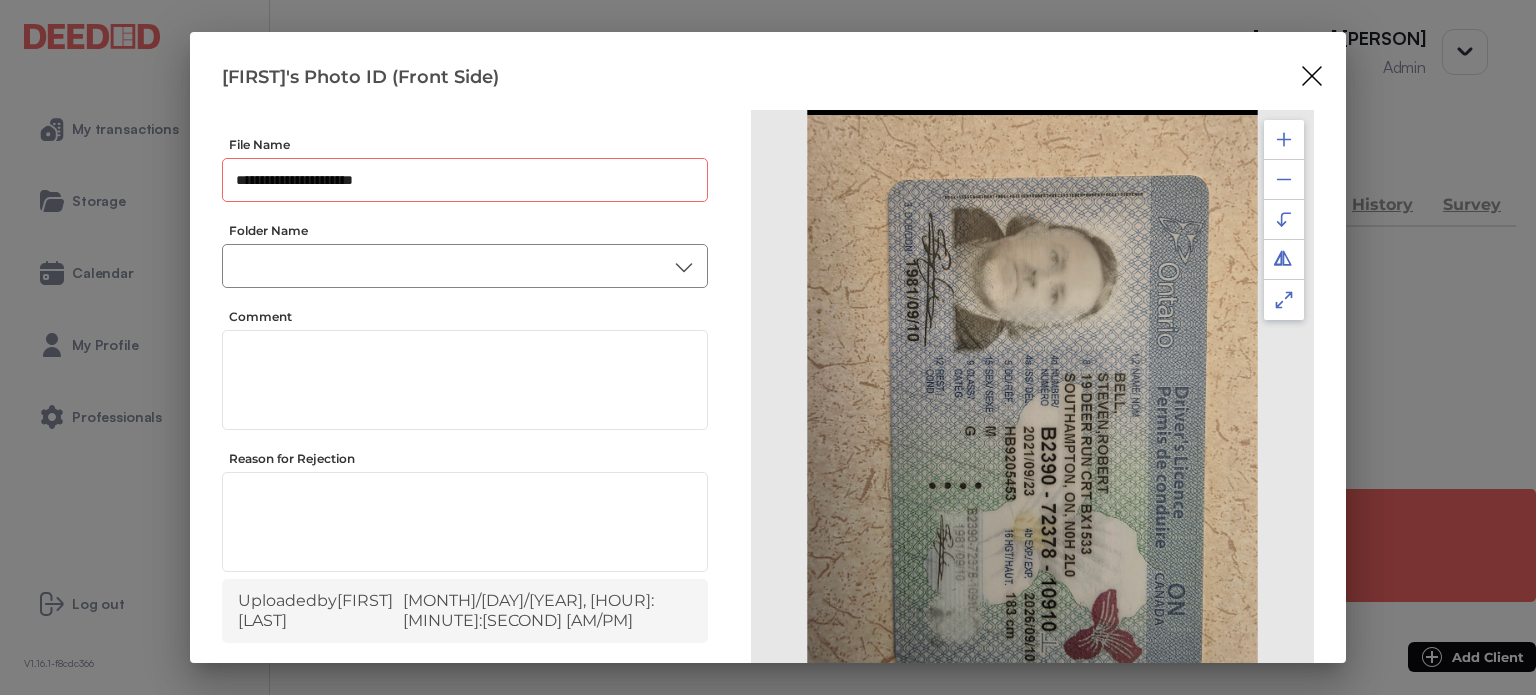 type on "**********" 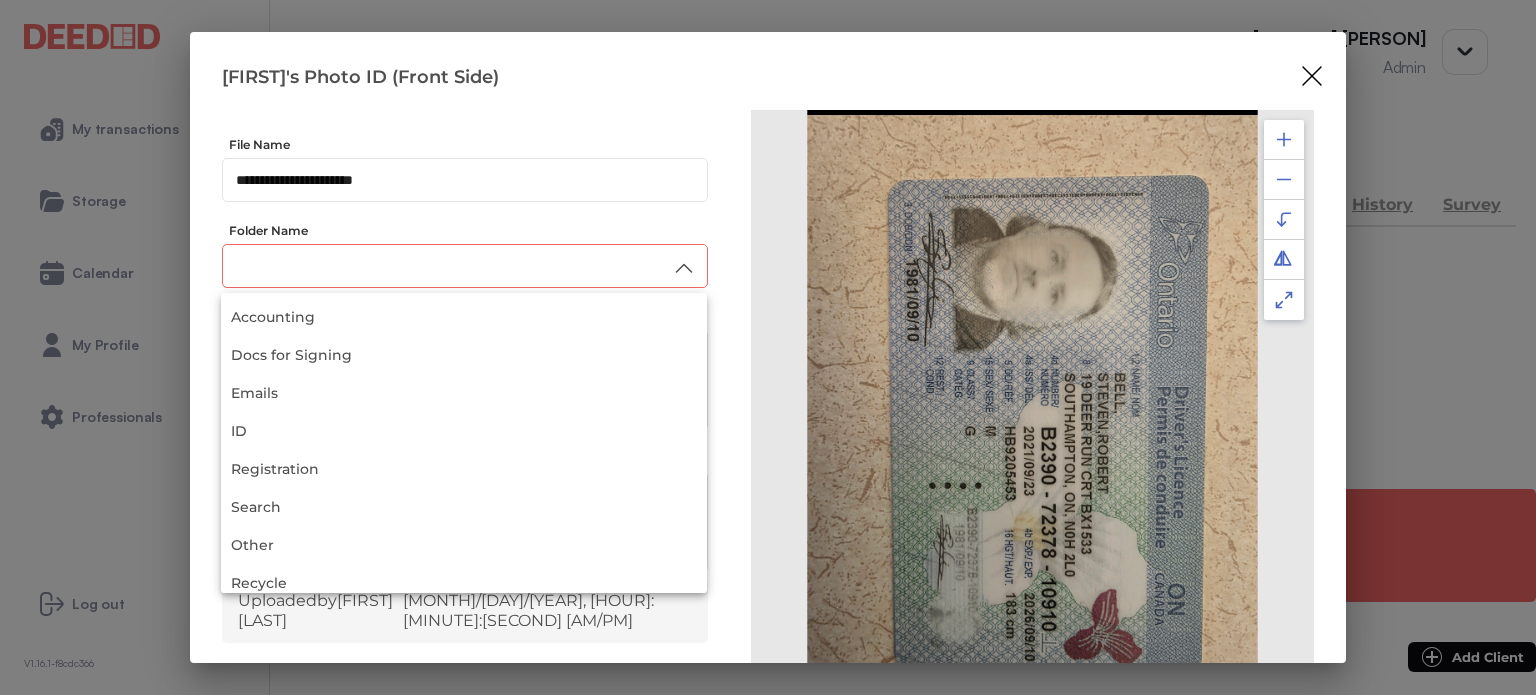click at bounding box center [465, 266] 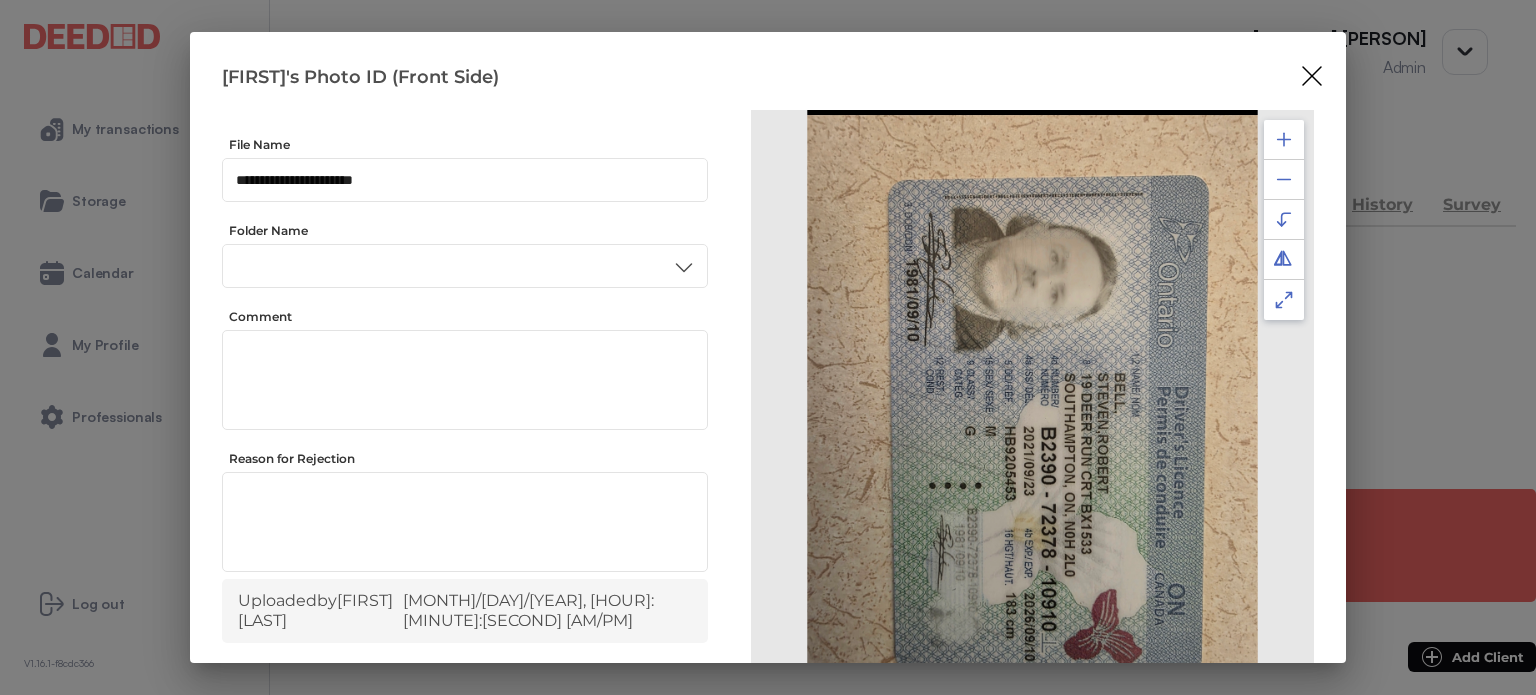 click on "ID" at bounding box center (464, 436) 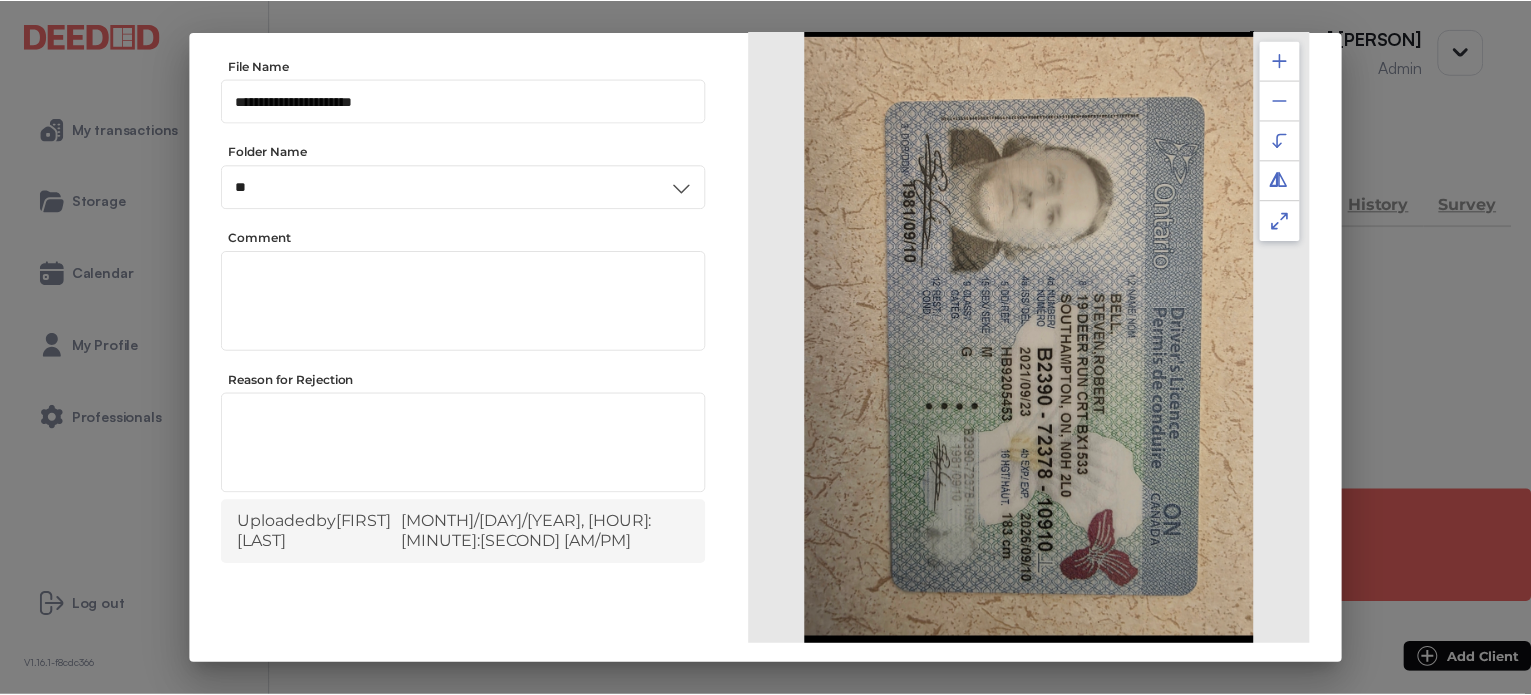 scroll, scrollTop: 156, scrollLeft: 0, axis: vertical 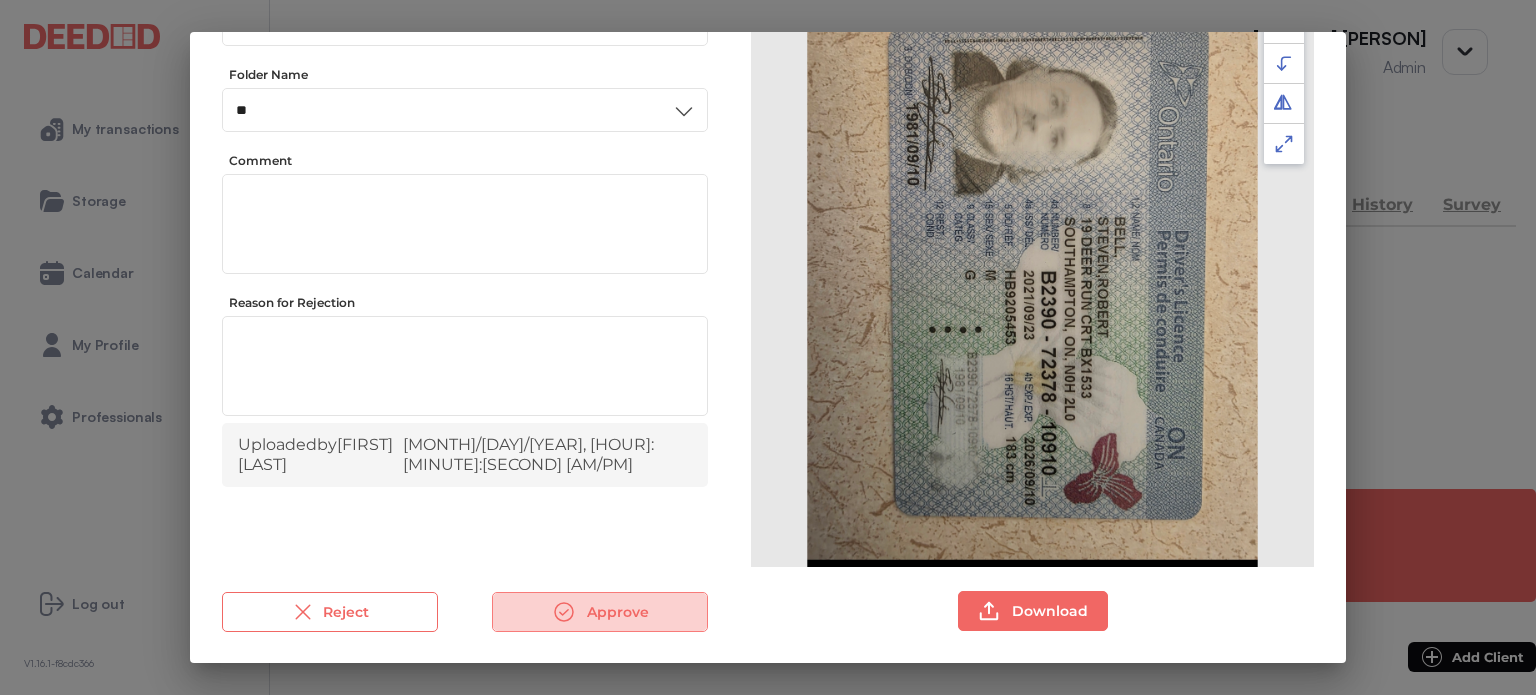 click on "Approve" at bounding box center [600, 612] 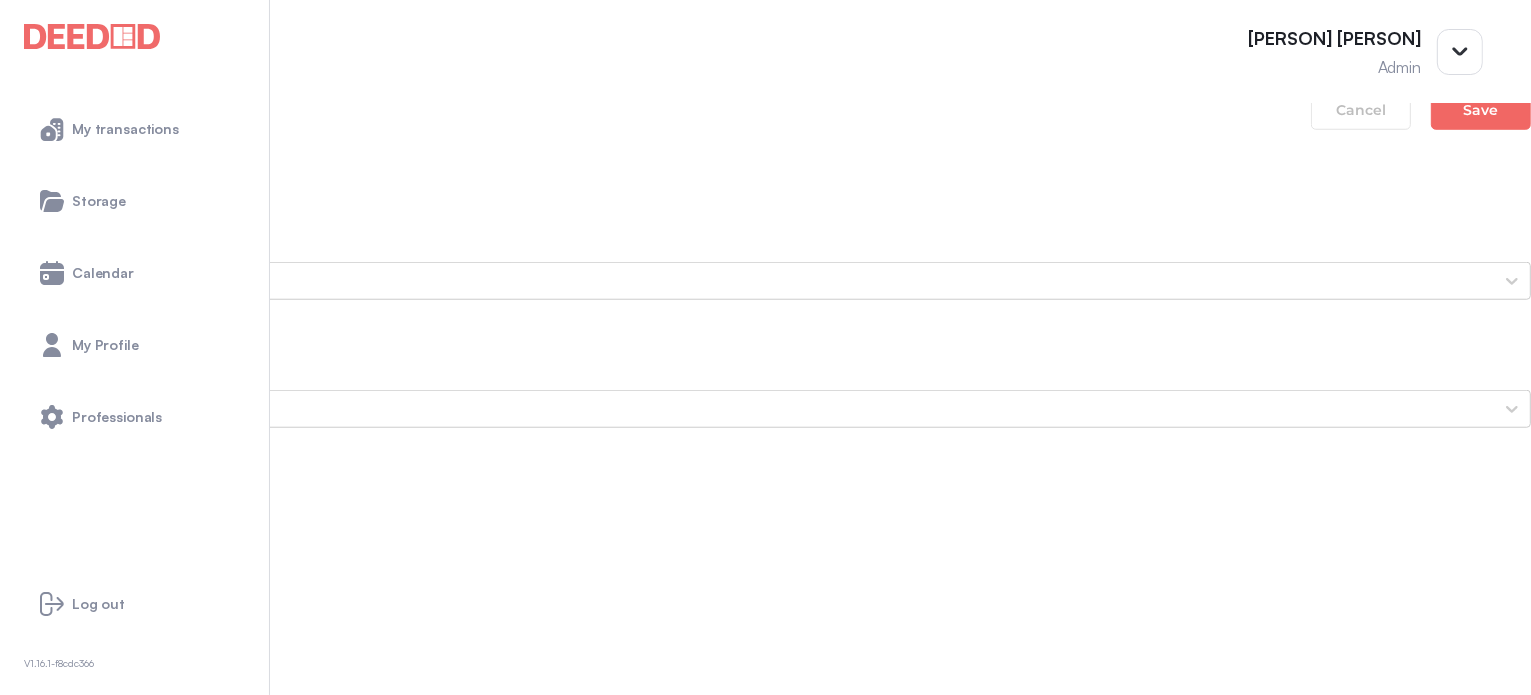 scroll, scrollTop: 1700, scrollLeft: 0, axis: vertical 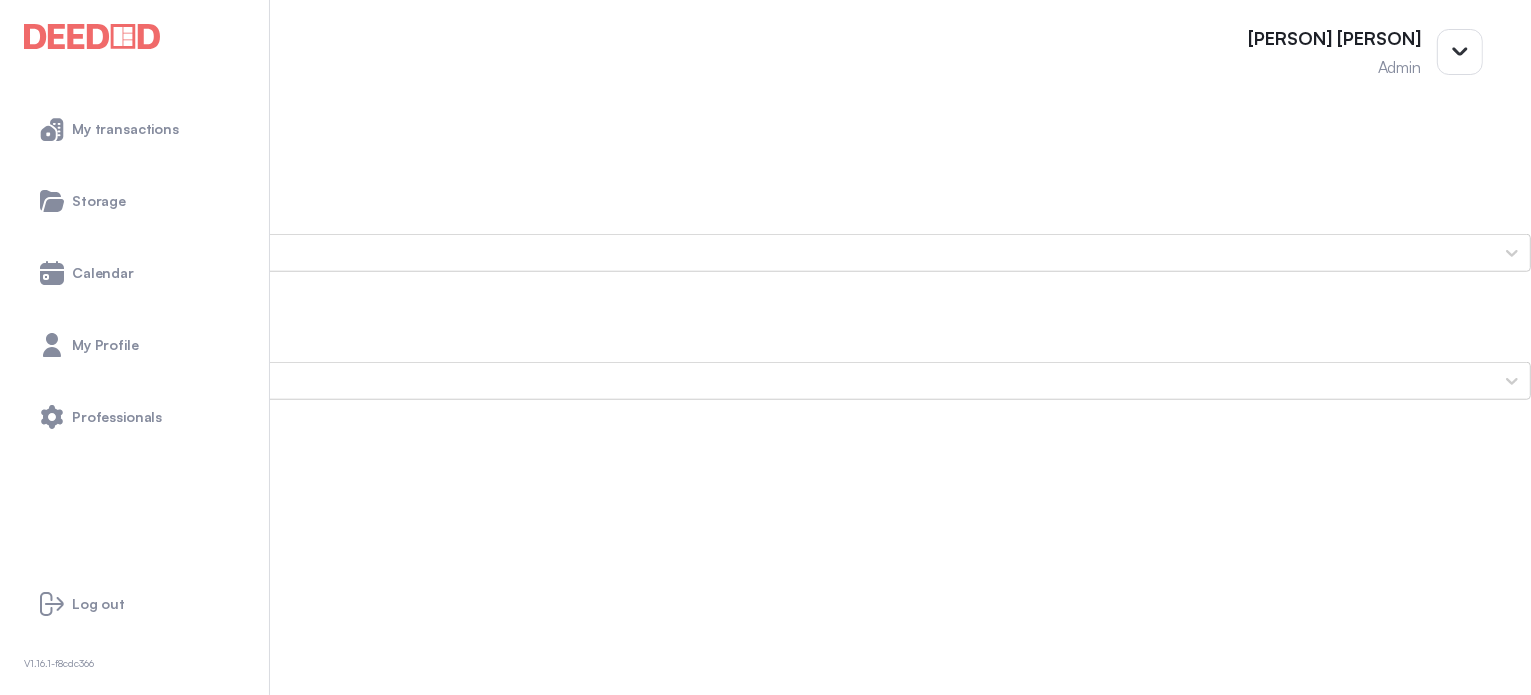 click on "Steven's Photo ID (Back Side)" at bounding box center [765, 1669] 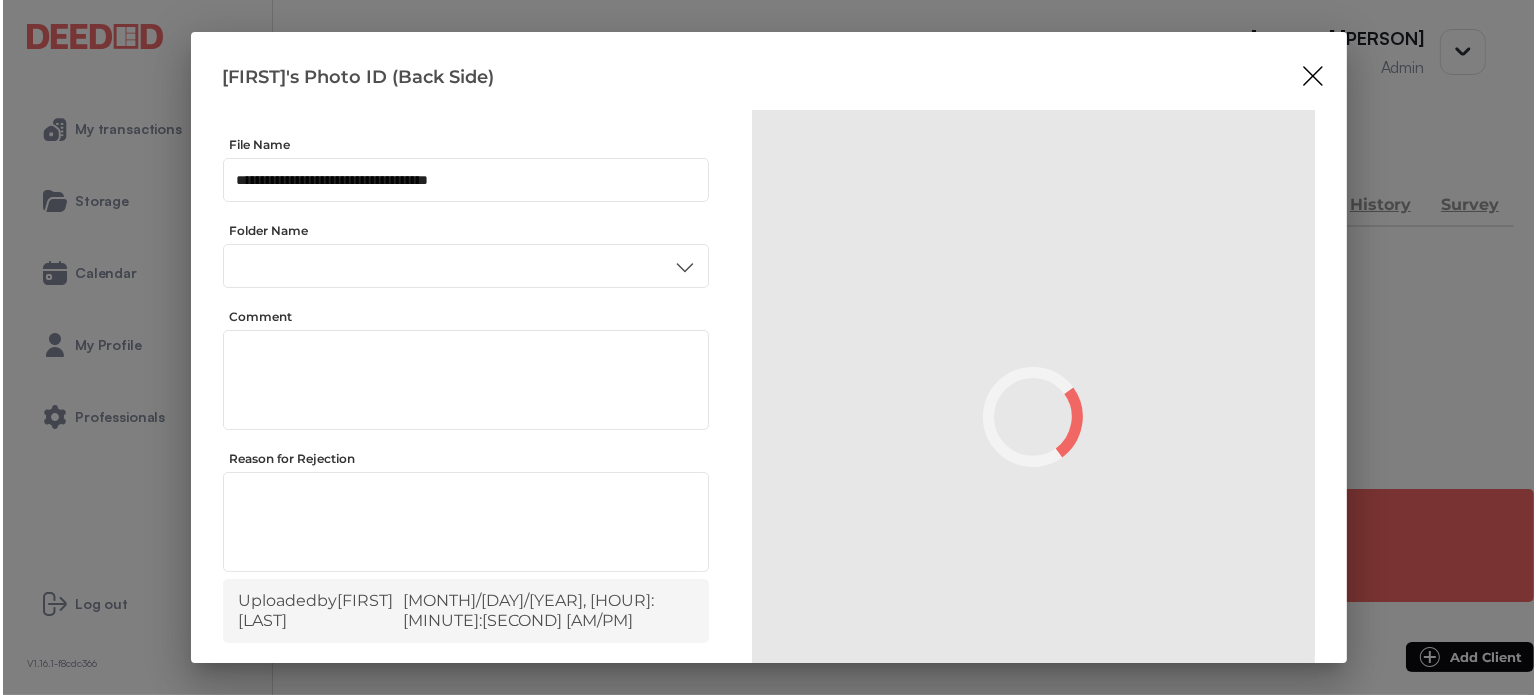 scroll, scrollTop: 0, scrollLeft: 0, axis: both 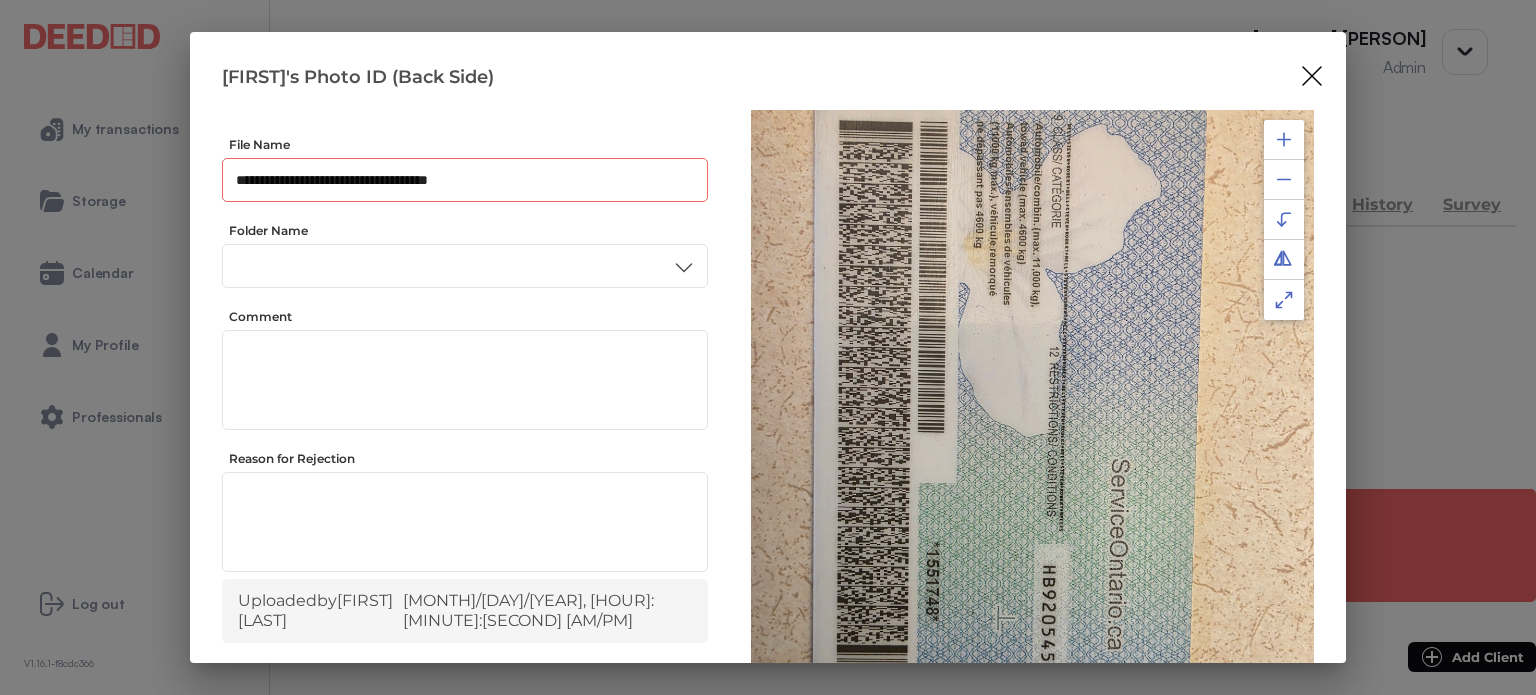 drag, startPoint x: 492, startPoint y: 180, endPoint x: 184, endPoint y: 203, distance: 308.85757 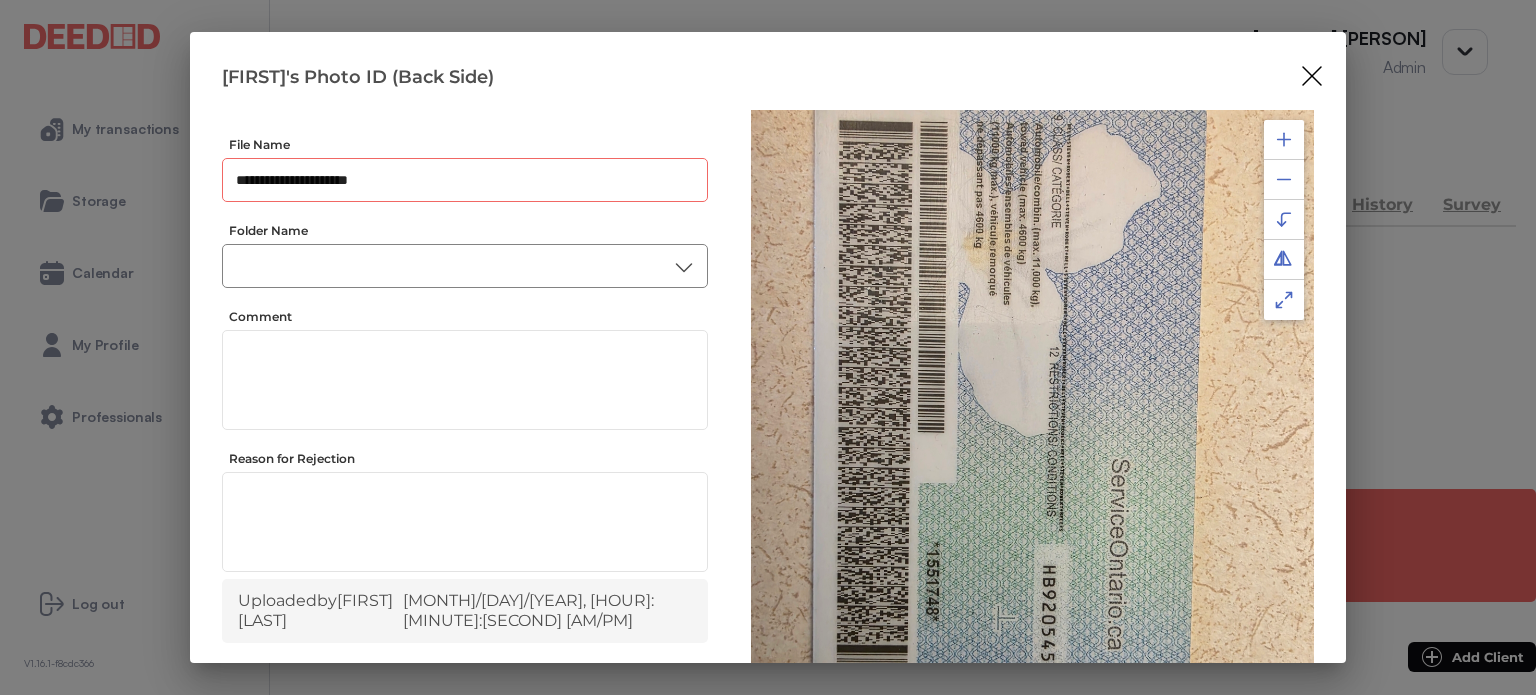 type on "**********" 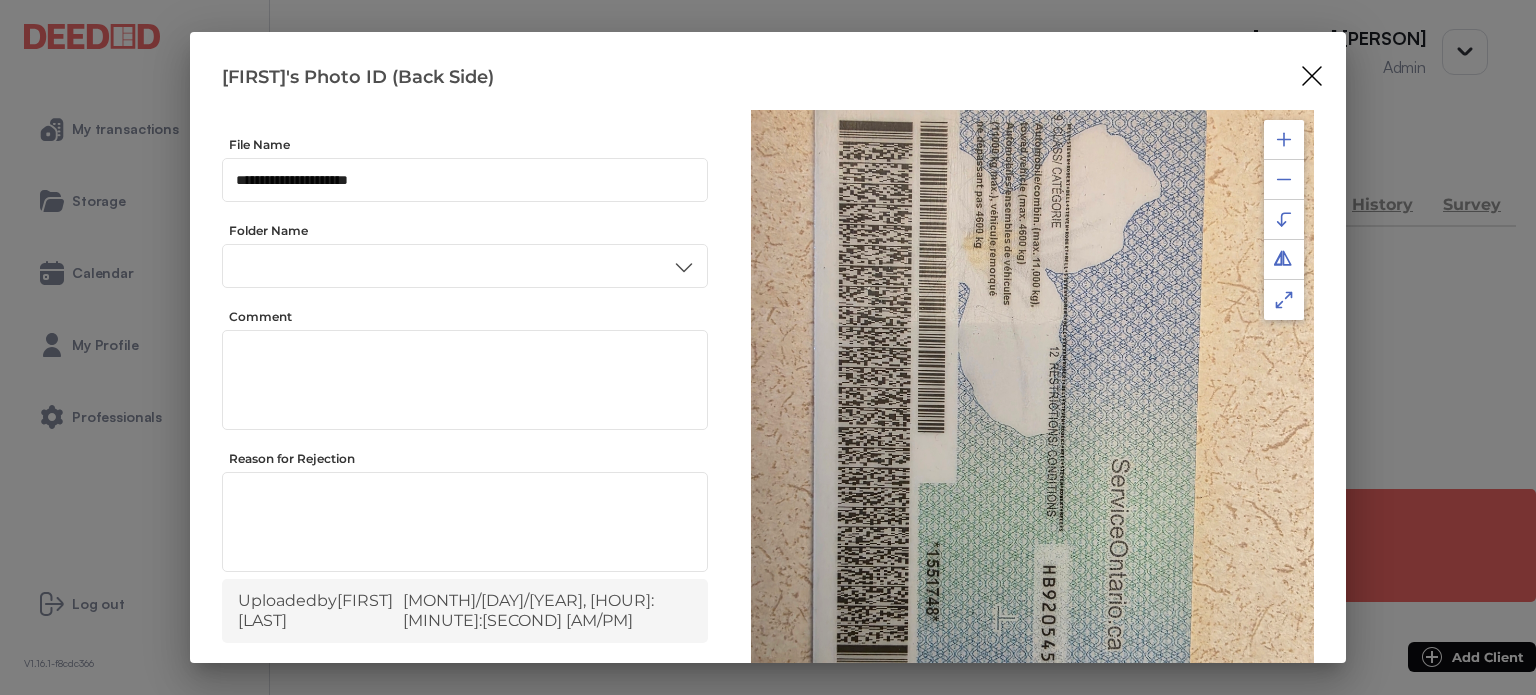click on "ID" at bounding box center (464, 436) 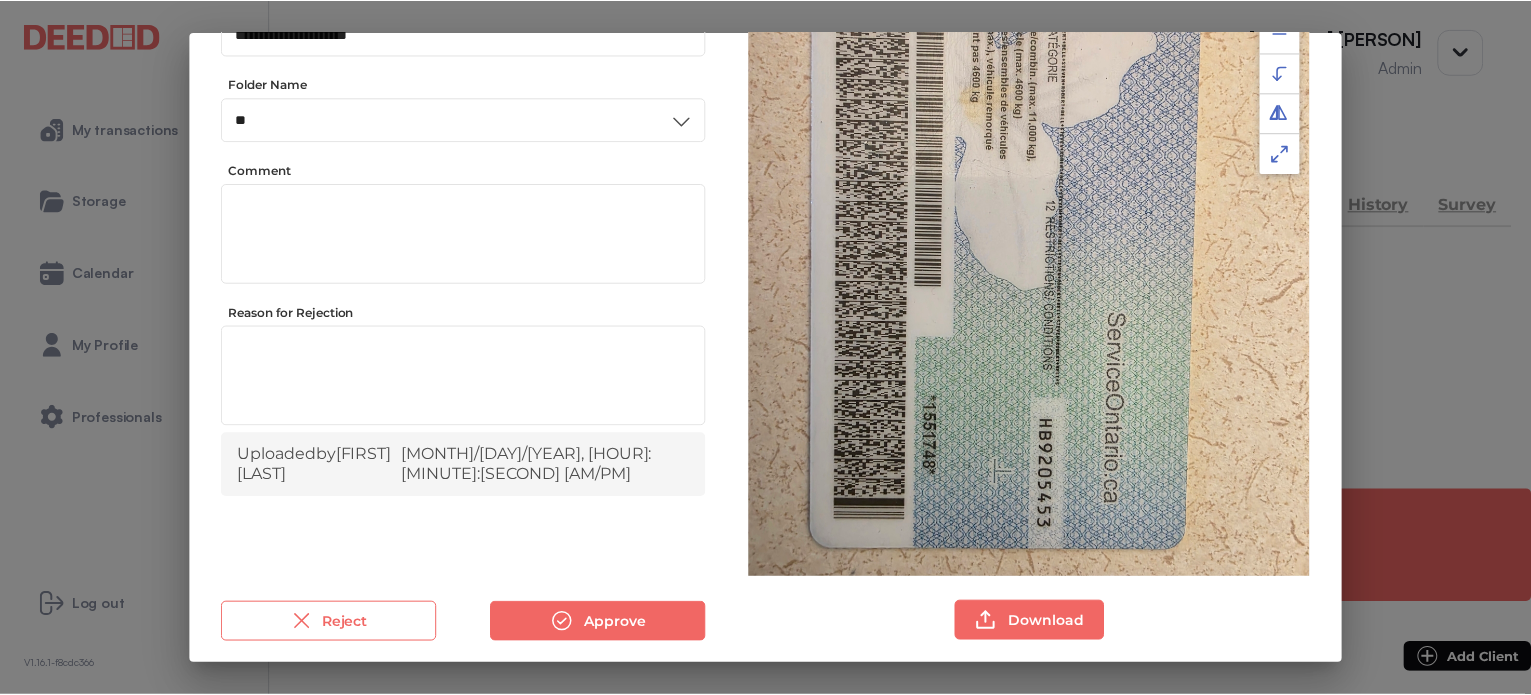 scroll, scrollTop: 156, scrollLeft: 0, axis: vertical 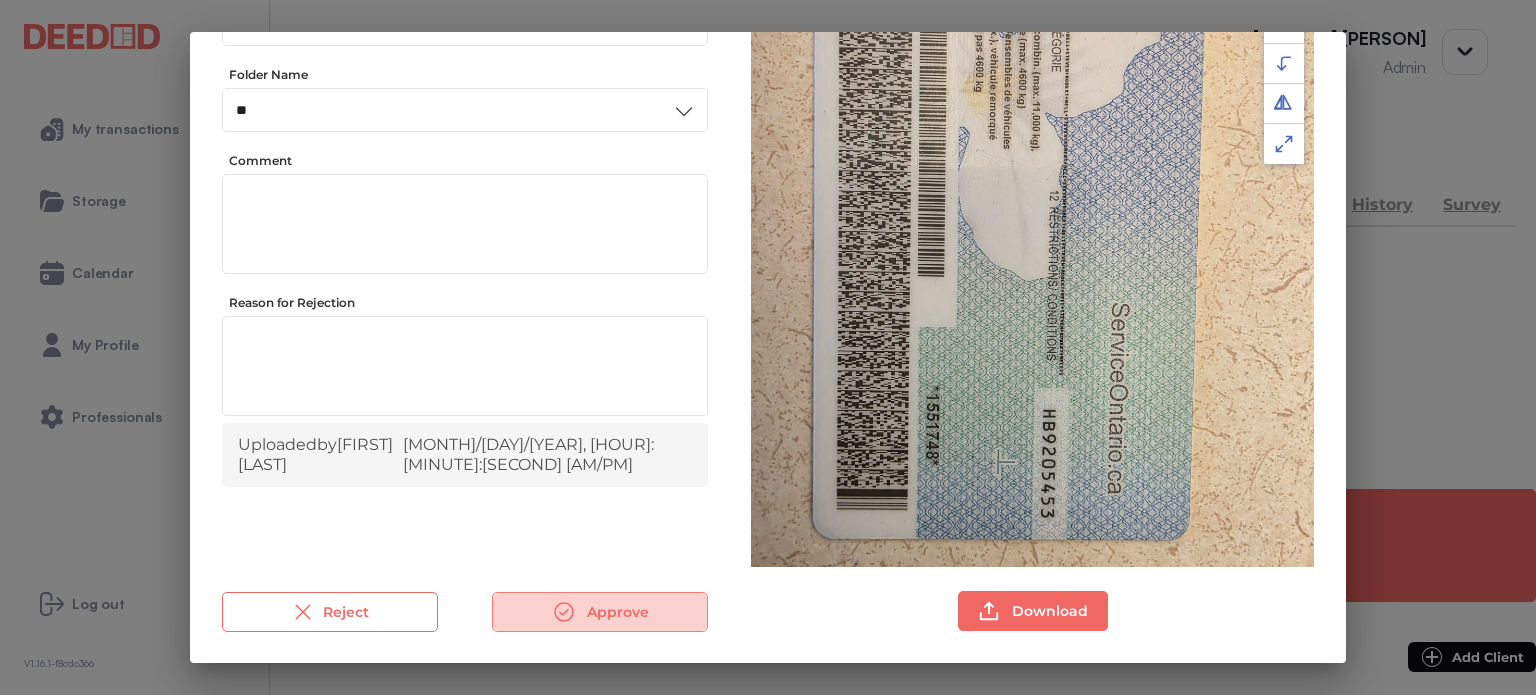 click on "Approve" at bounding box center (600, 612) 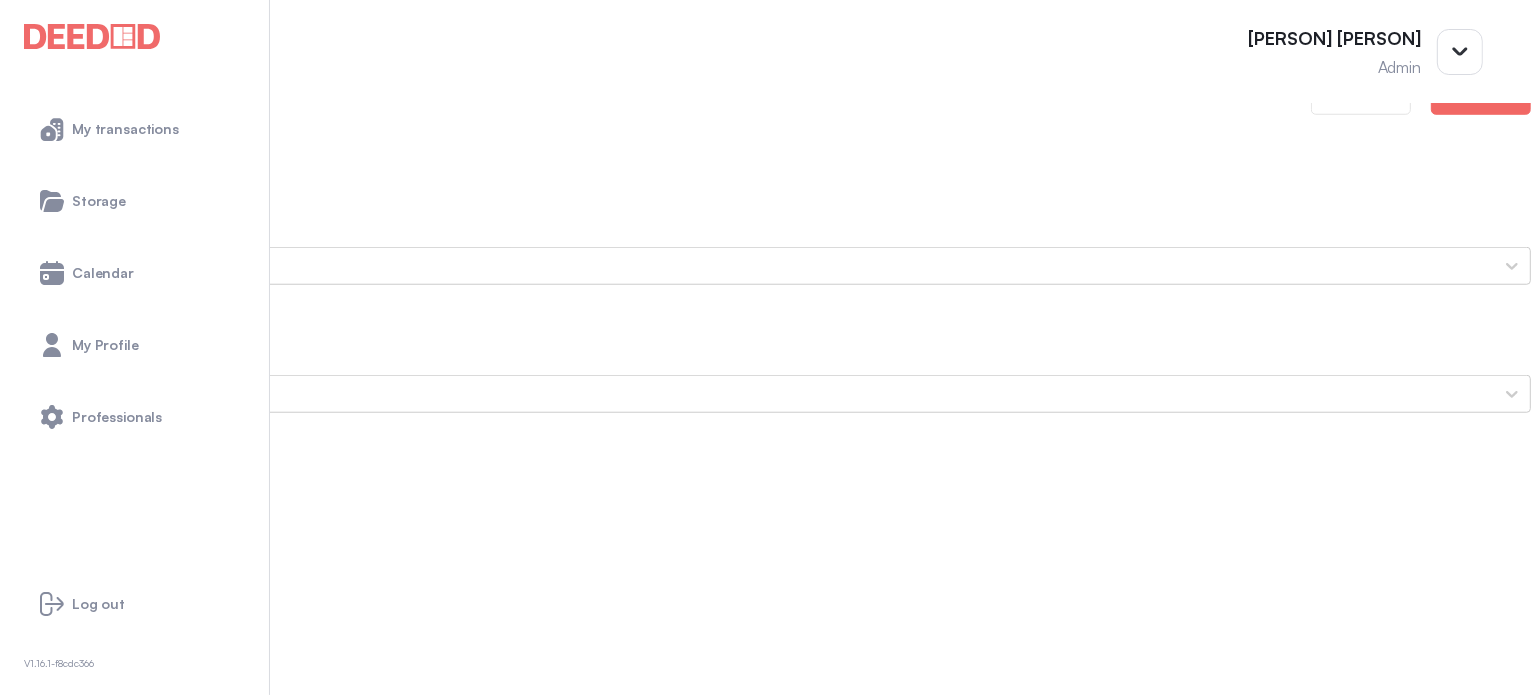scroll, scrollTop: 1800, scrollLeft: 0, axis: vertical 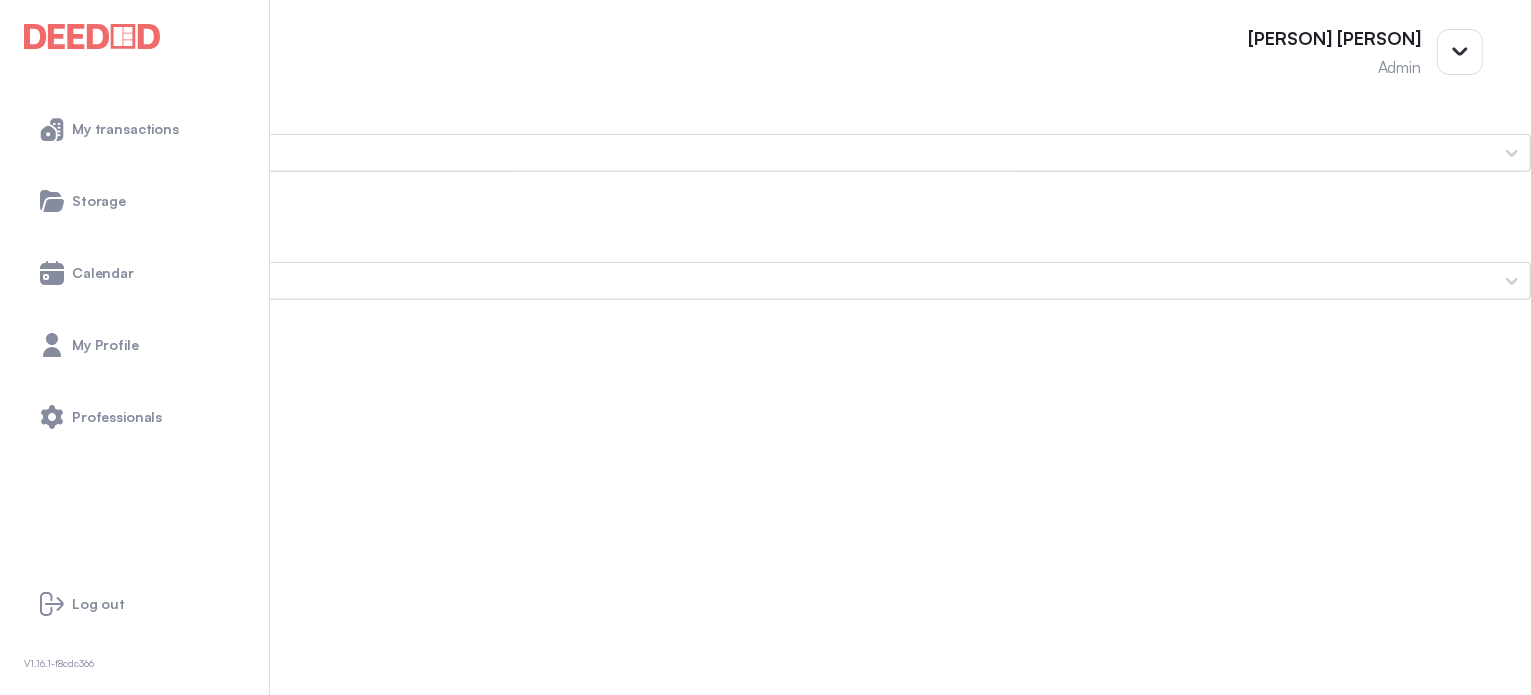 click on "Steven's Secondary ID (Front Side)" at bounding box center (765, 1673) 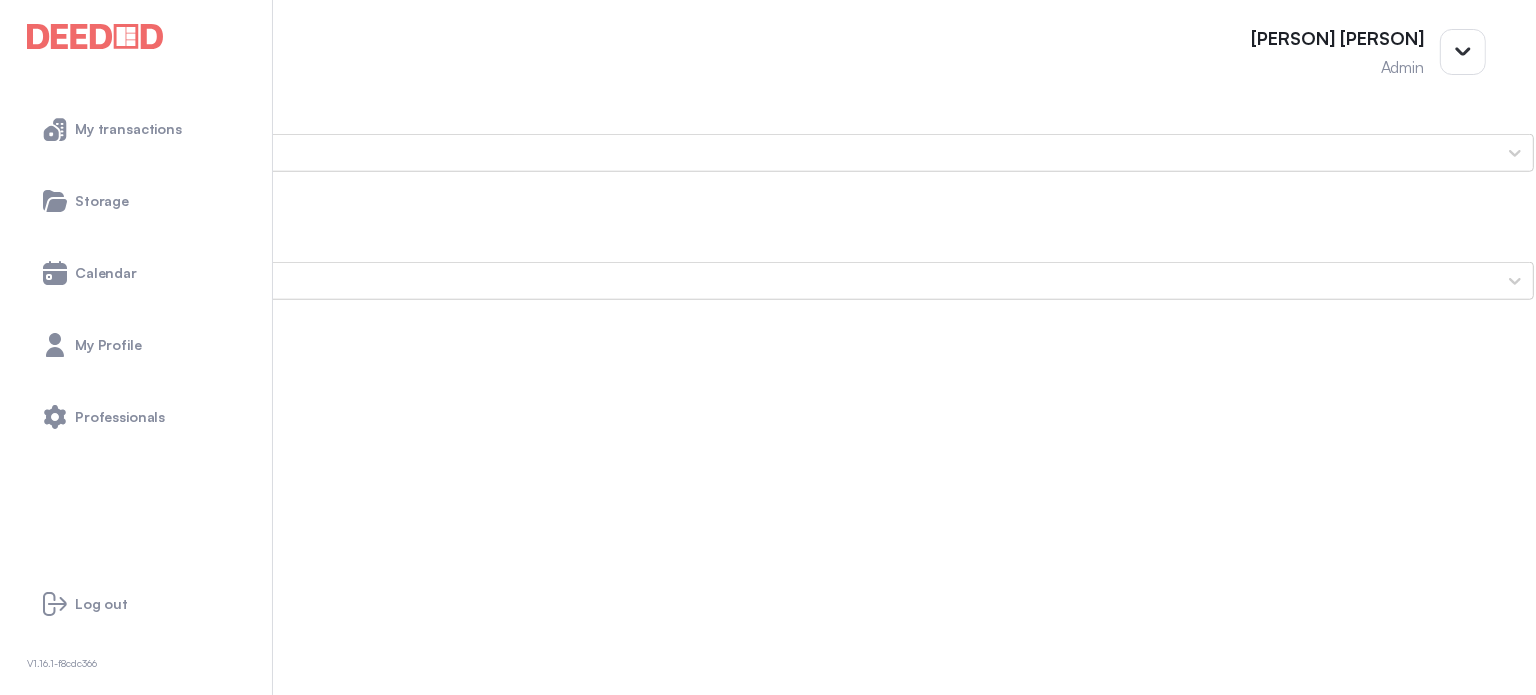 scroll, scrollTop: 0, scrollLeft: 0, axis: both 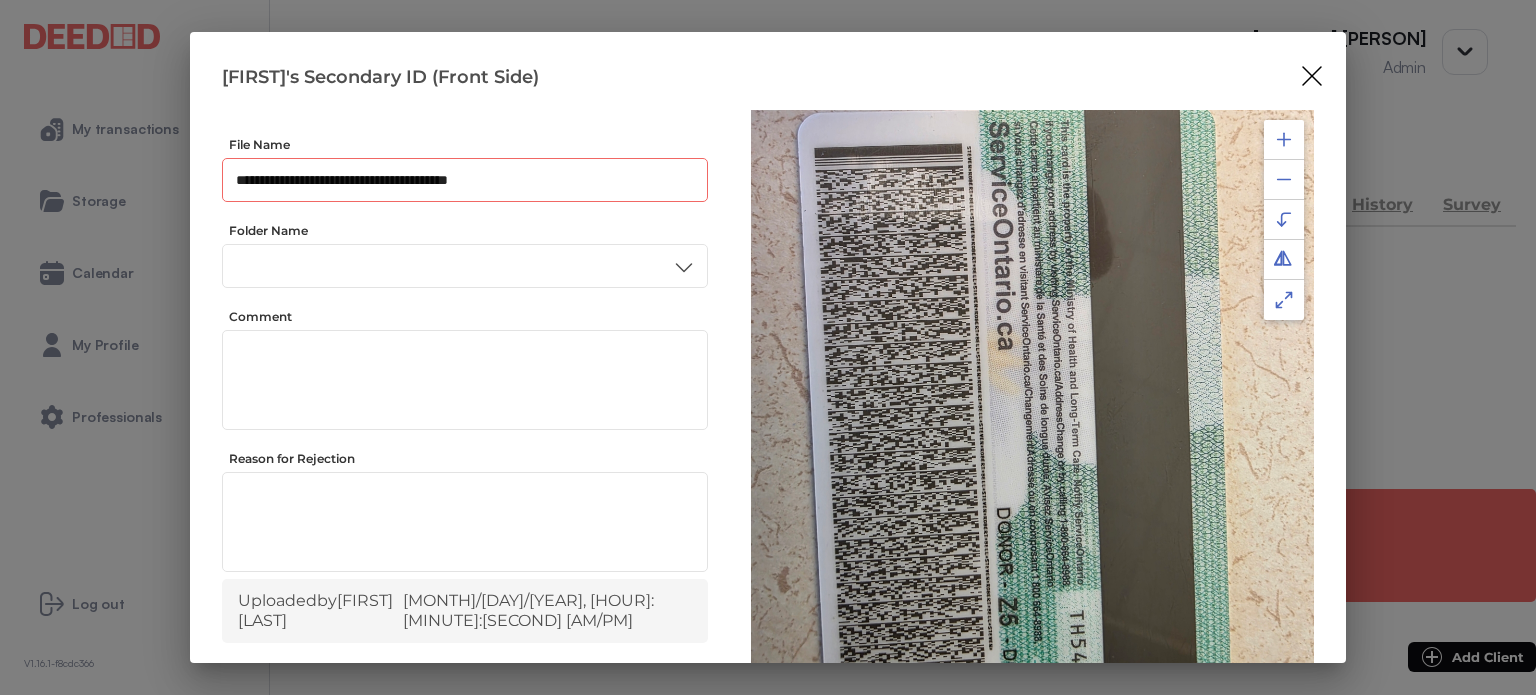drag, startPoint x: 516, startPoint y: 179, endPoint x: 211, endPoint y: 205, distance: 306.1062 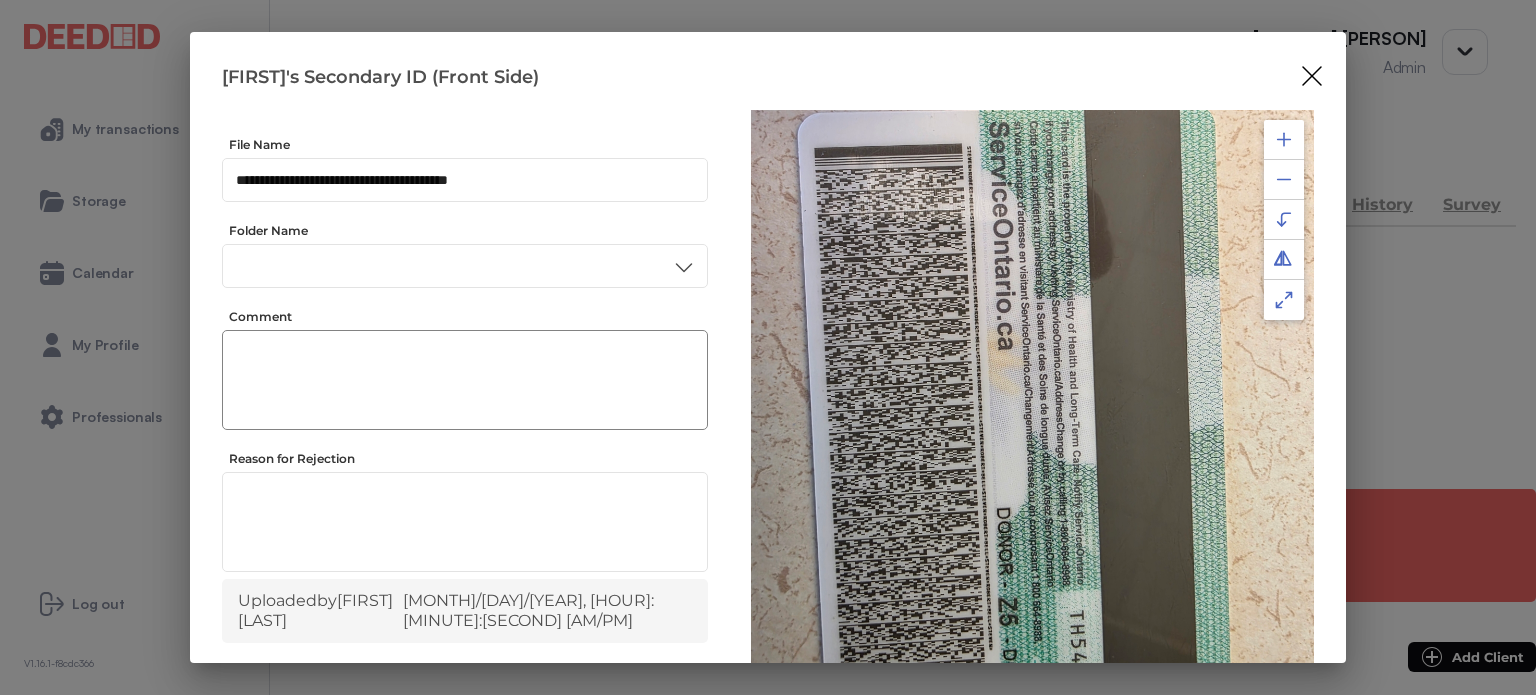 click on "* ​" at bounding box center (465, 380) 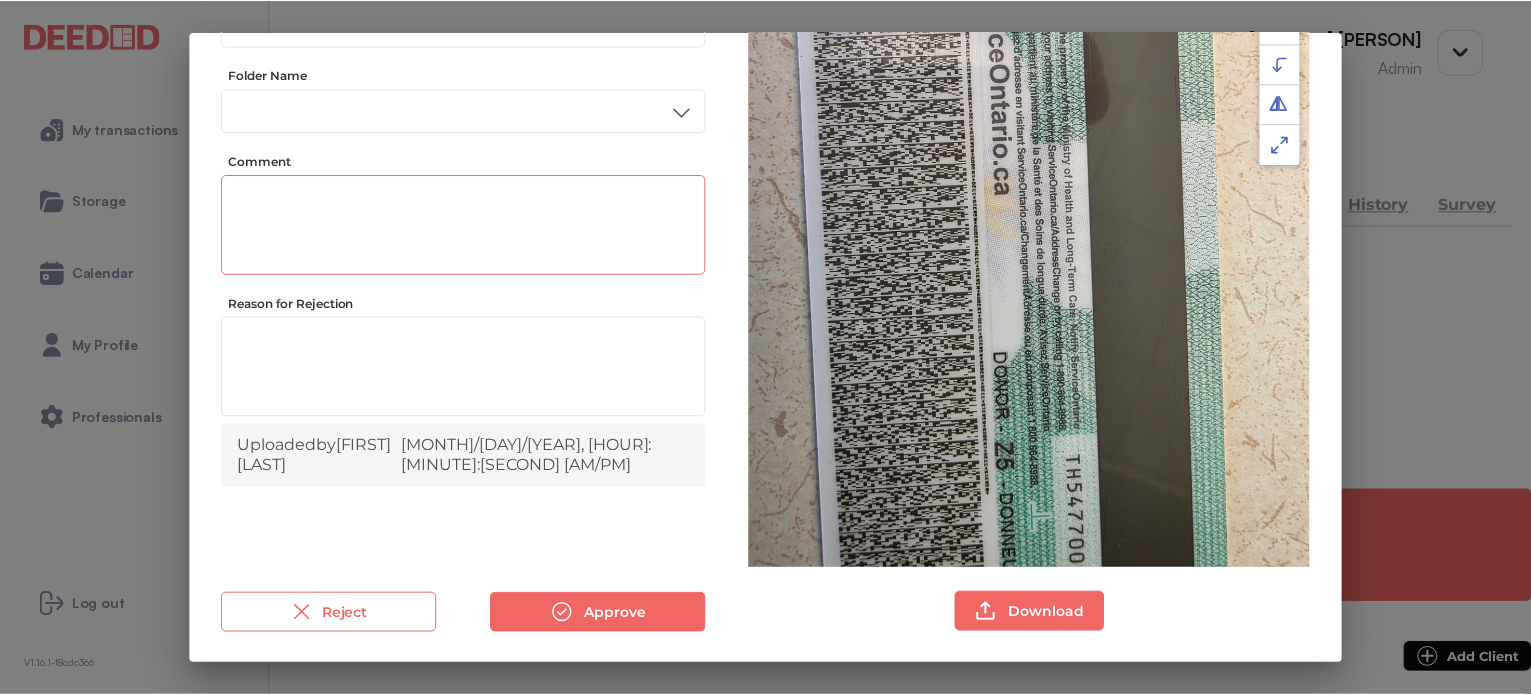 scroll, scrollTop: 156, scrollLeft: 0, axis: vertical 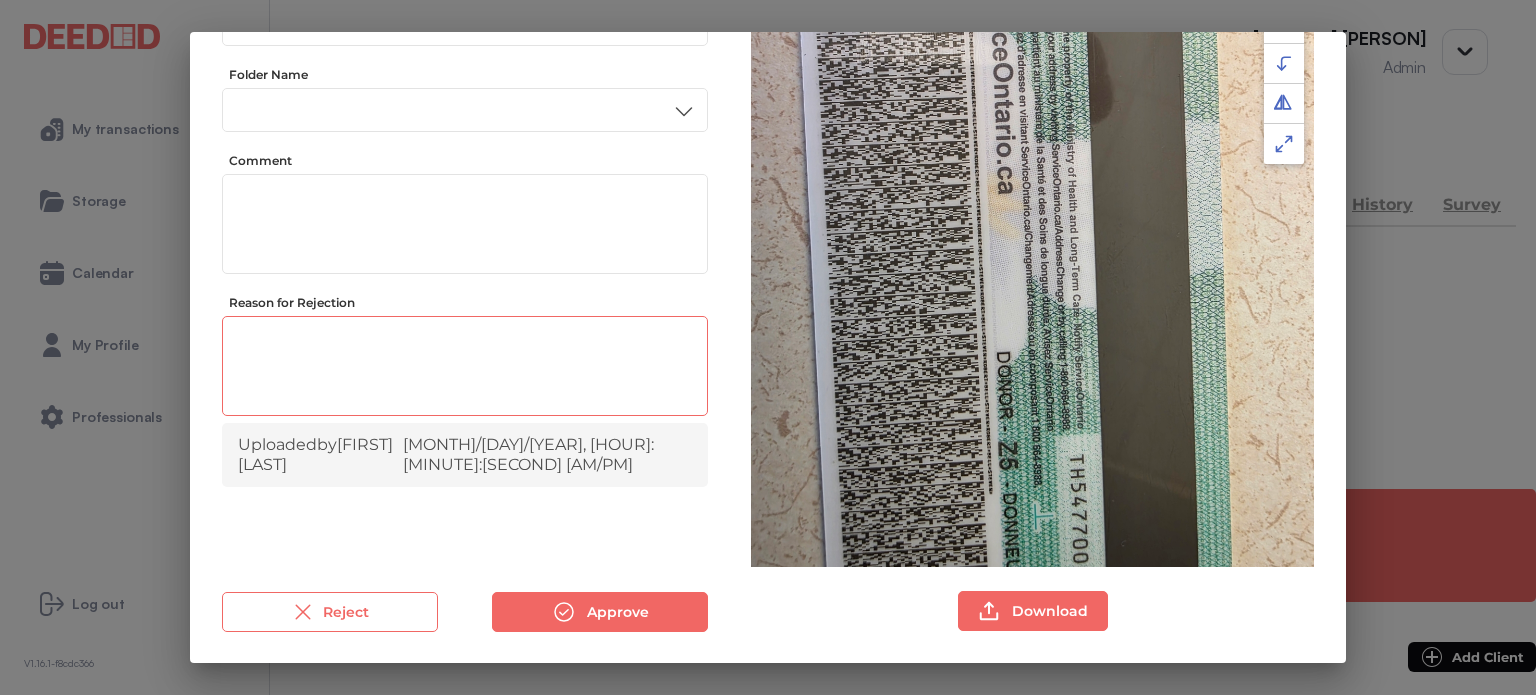 click at bounding box center (465, 369) 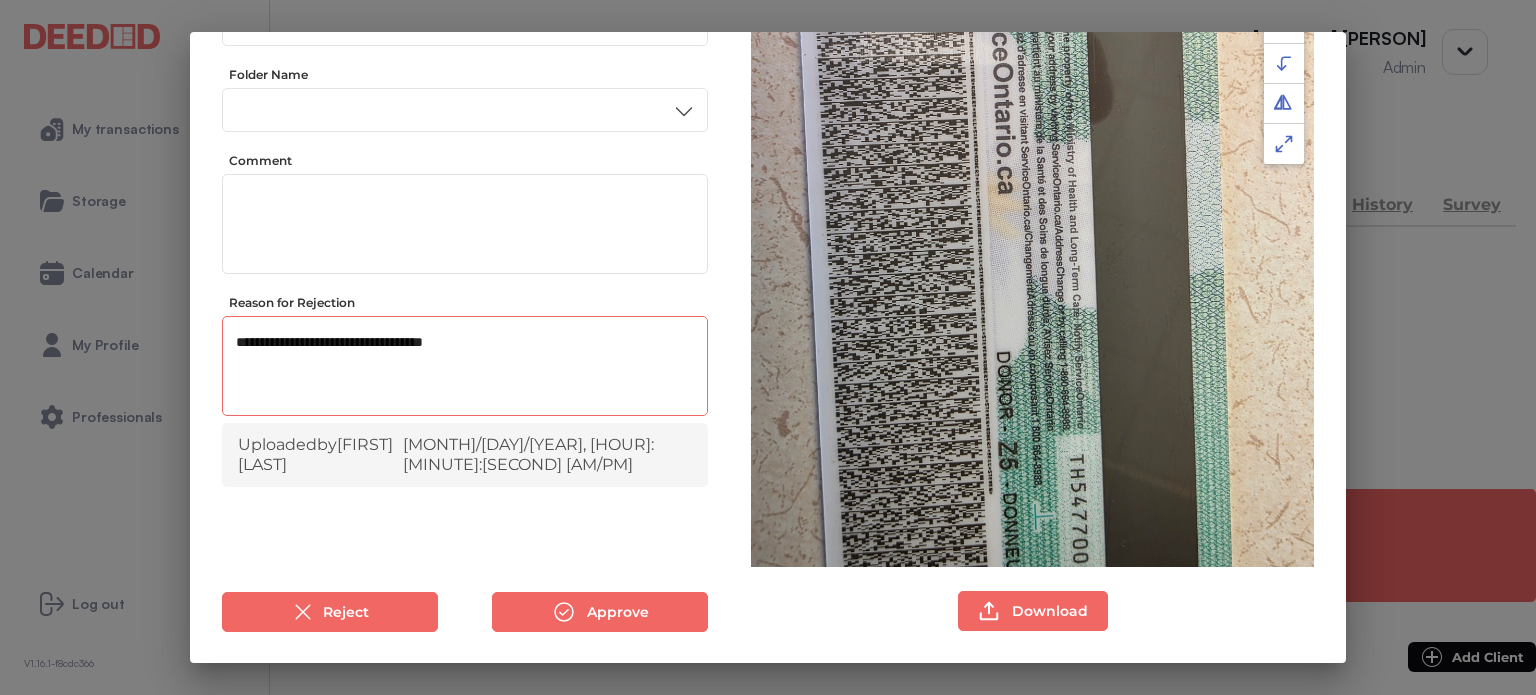 type on "**********" 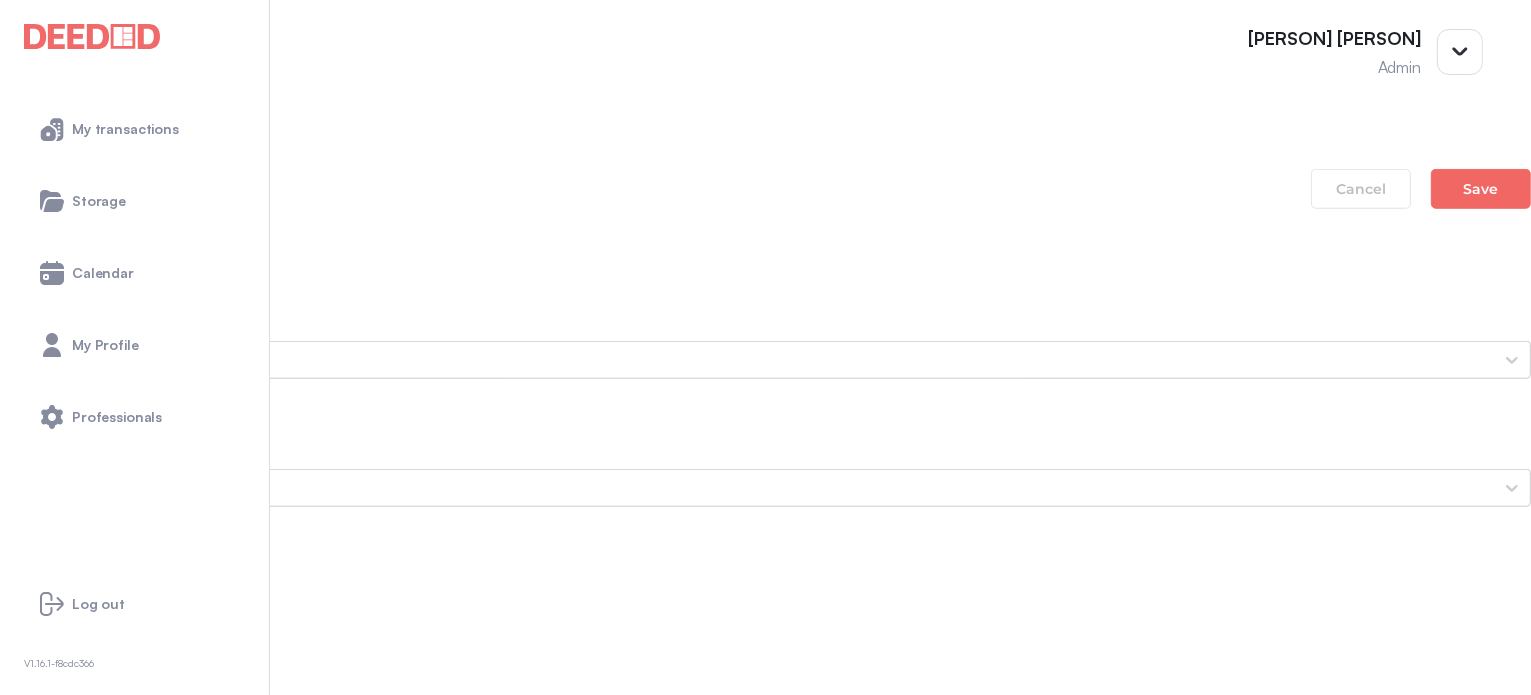 scroll, scrollTop: 1700, scrollLeft: 0, axis: vertical 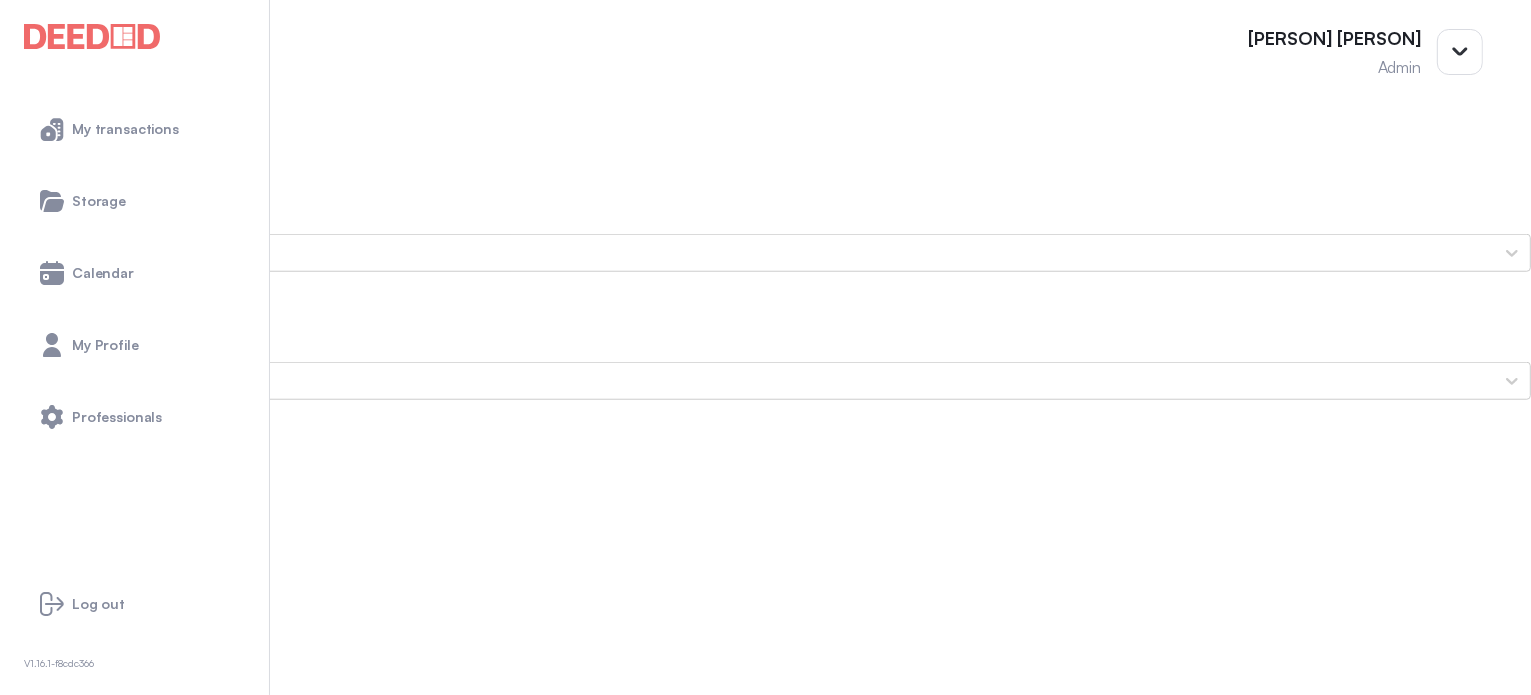 click on "Steven's Secondary ID (Back Side)" at bounding box center [765, 1773] 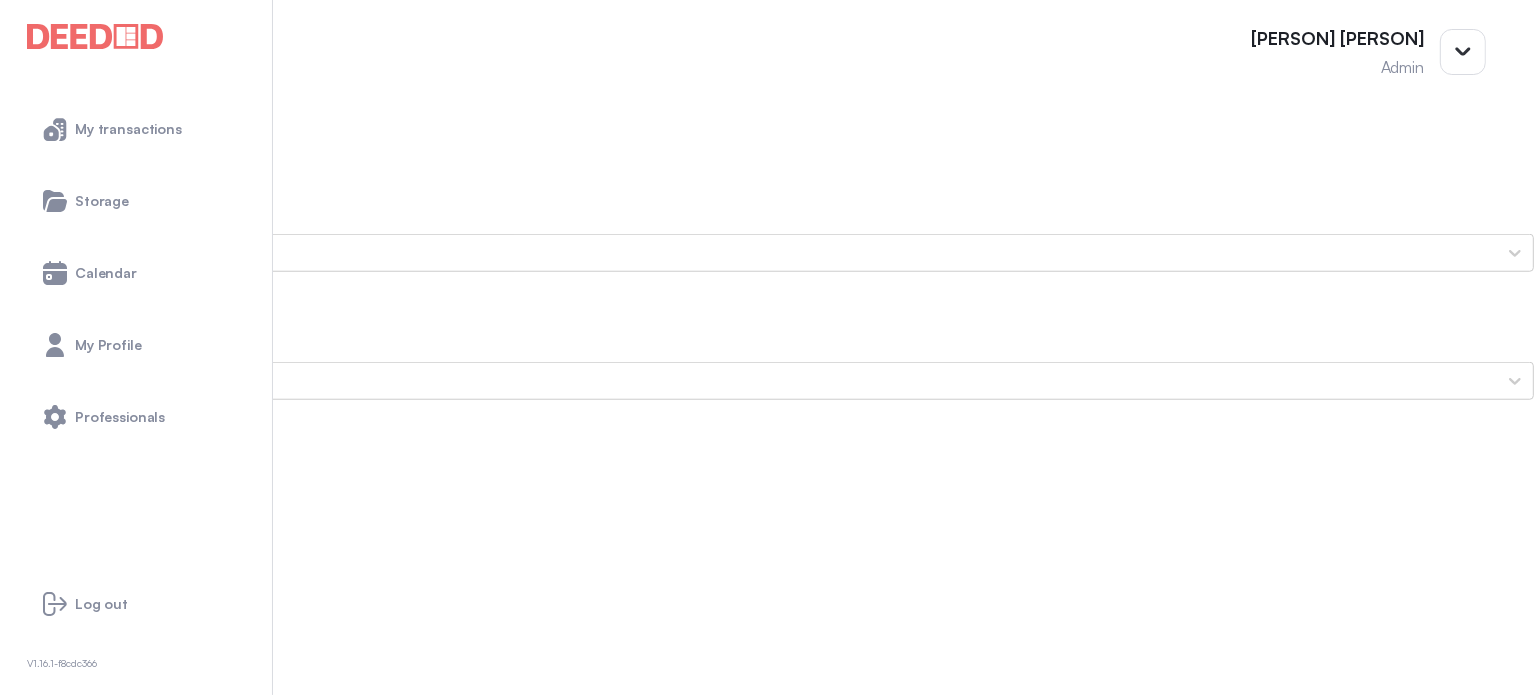 scroll, scrollTop: 0, scrollLeft: 0, axis: both 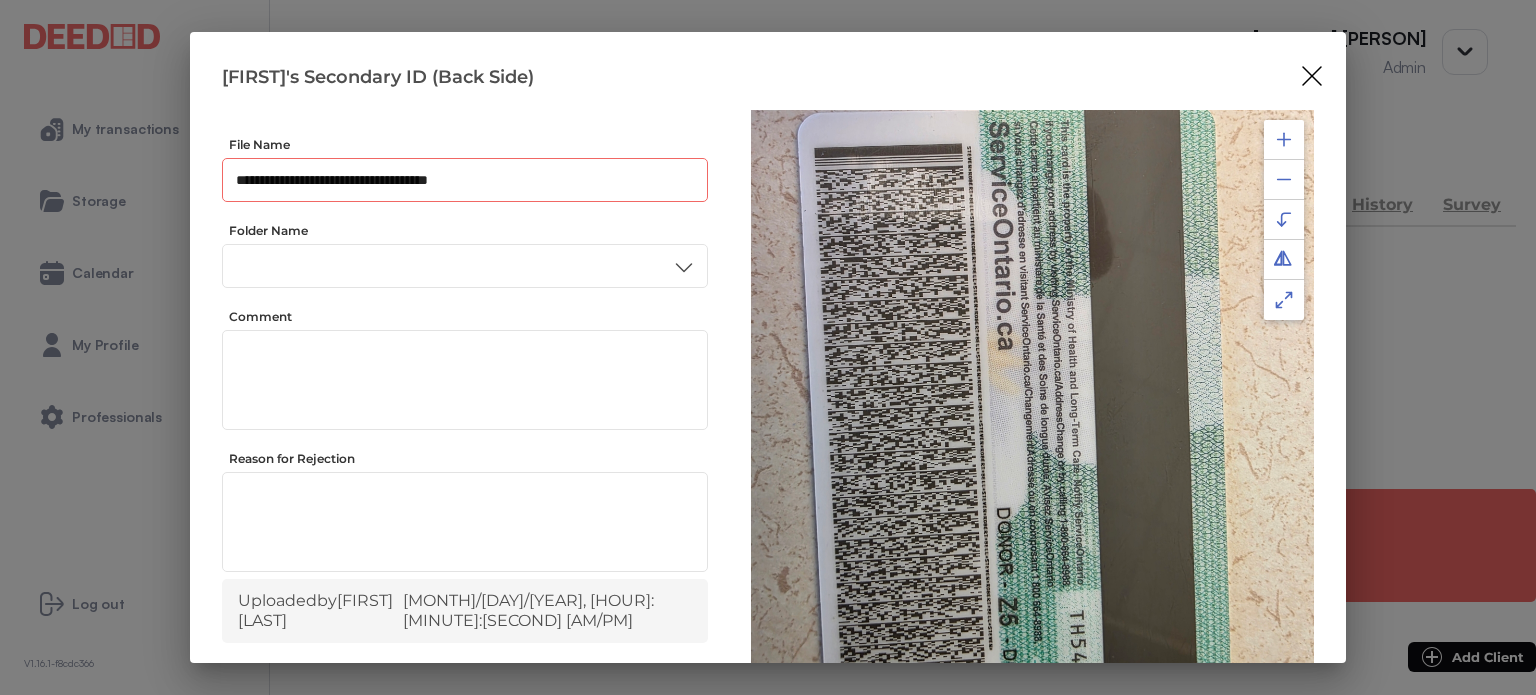 drag, startPoint x: 497, startPoint y: 176, endPoint x: 253, endPoint y: 225, distance: 248.87146 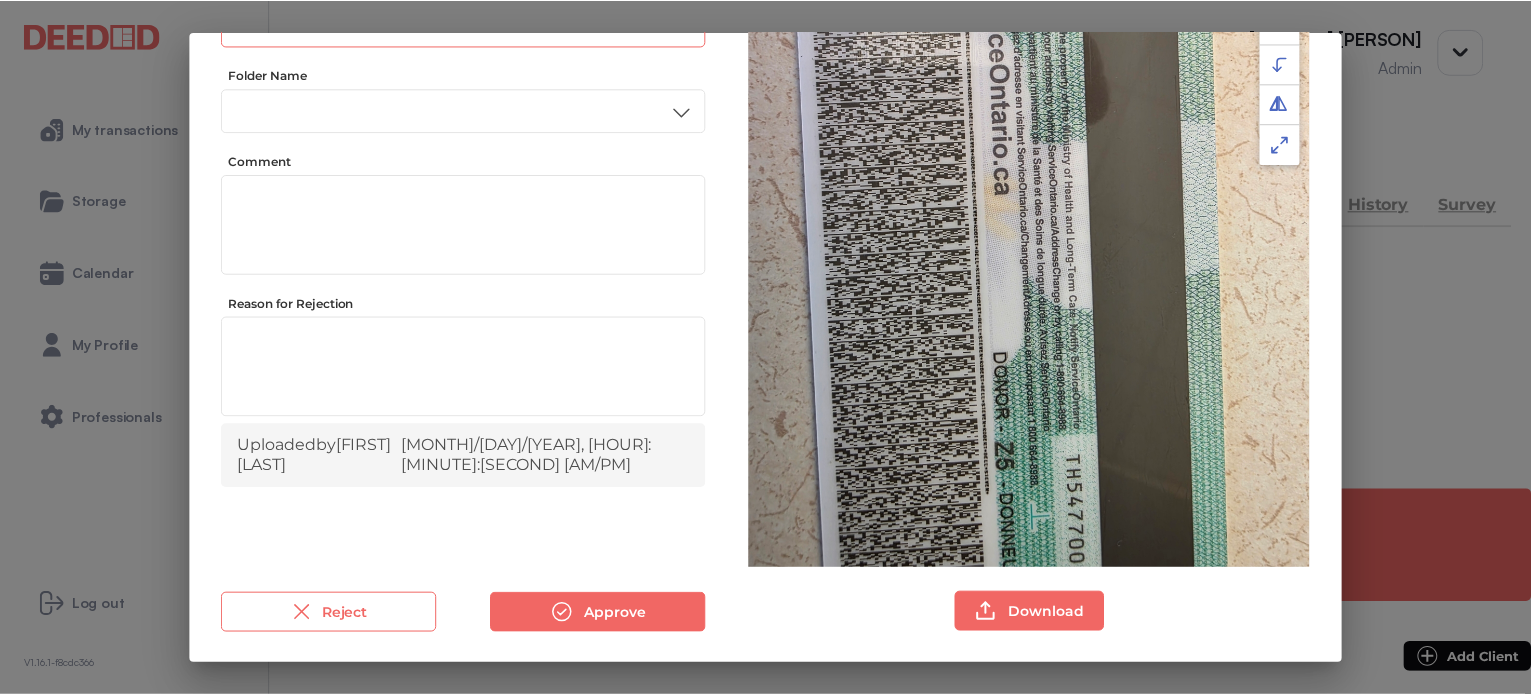 scroll, scrollTop: 156, scrollLeft: 0, axis: vertical 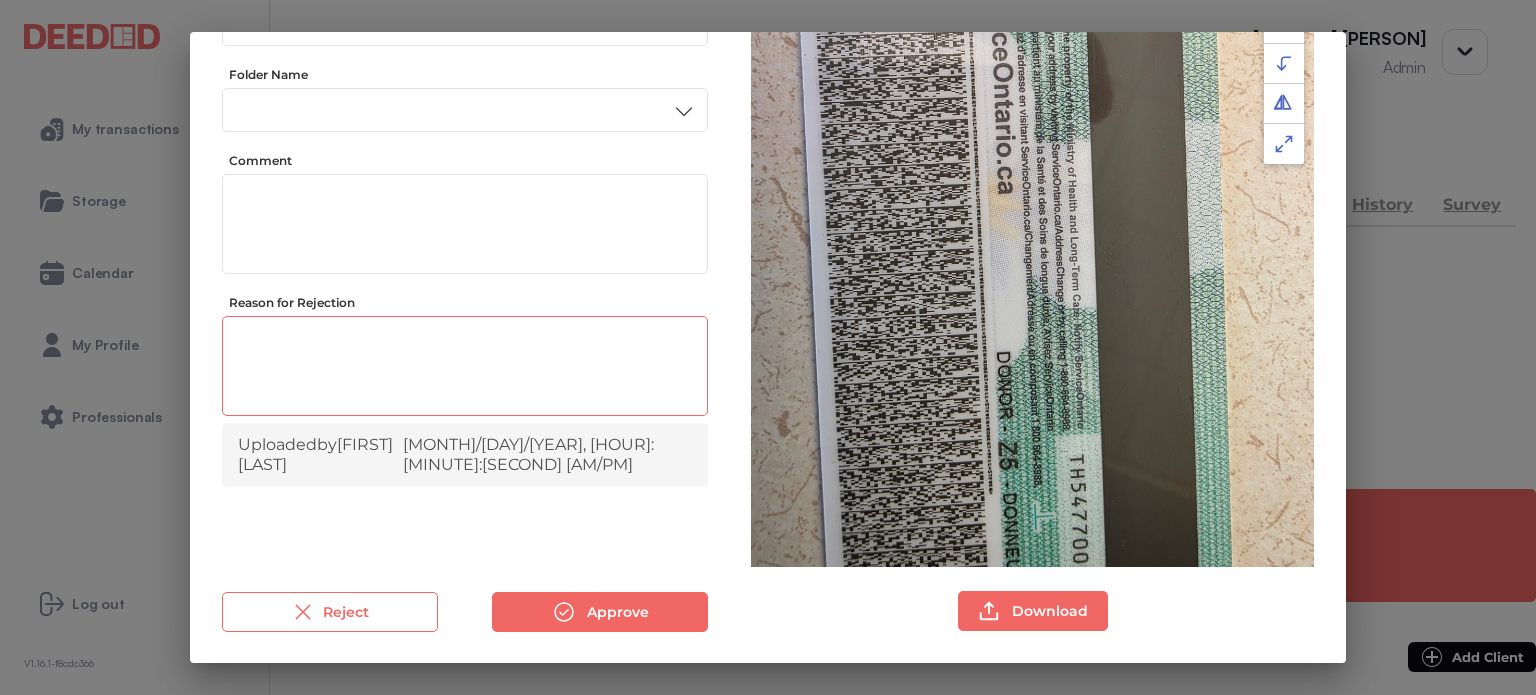 click at bounding box center [465, 369] 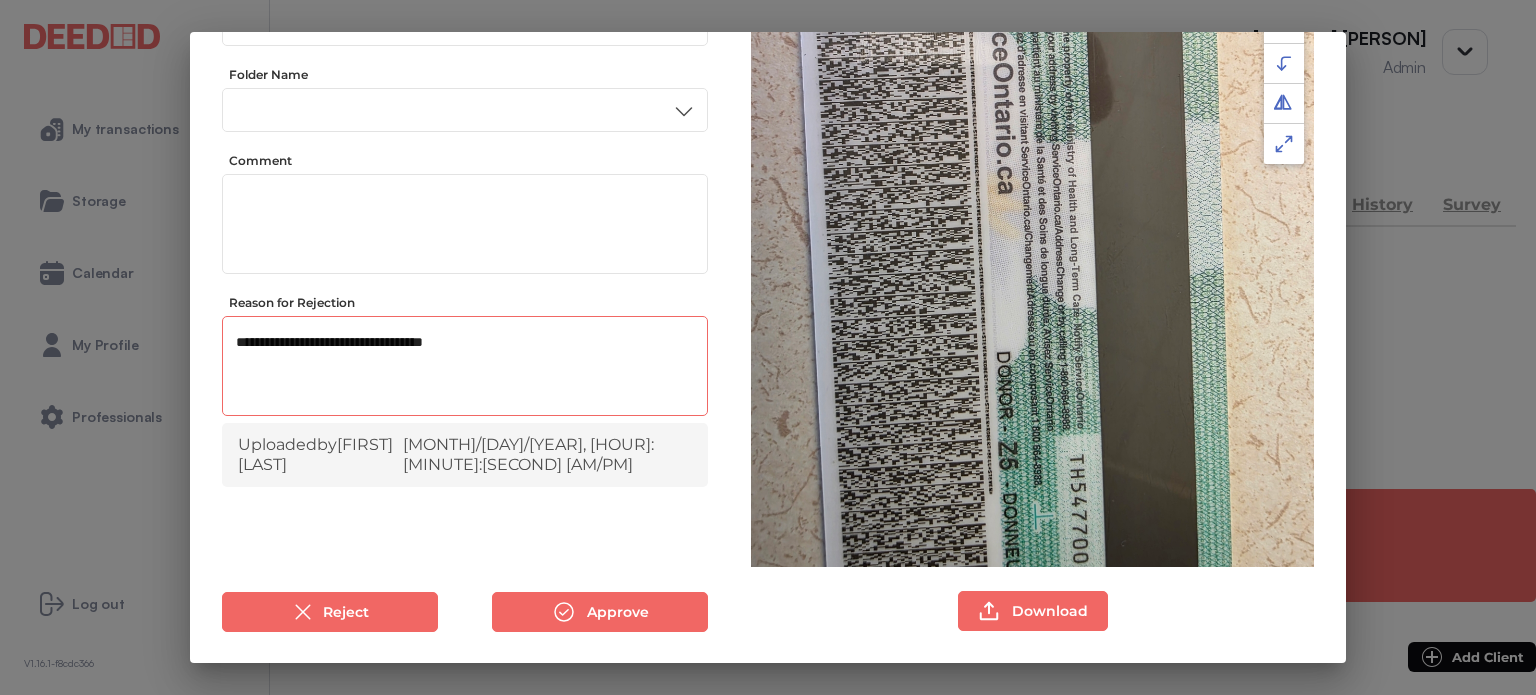 type on "**********" 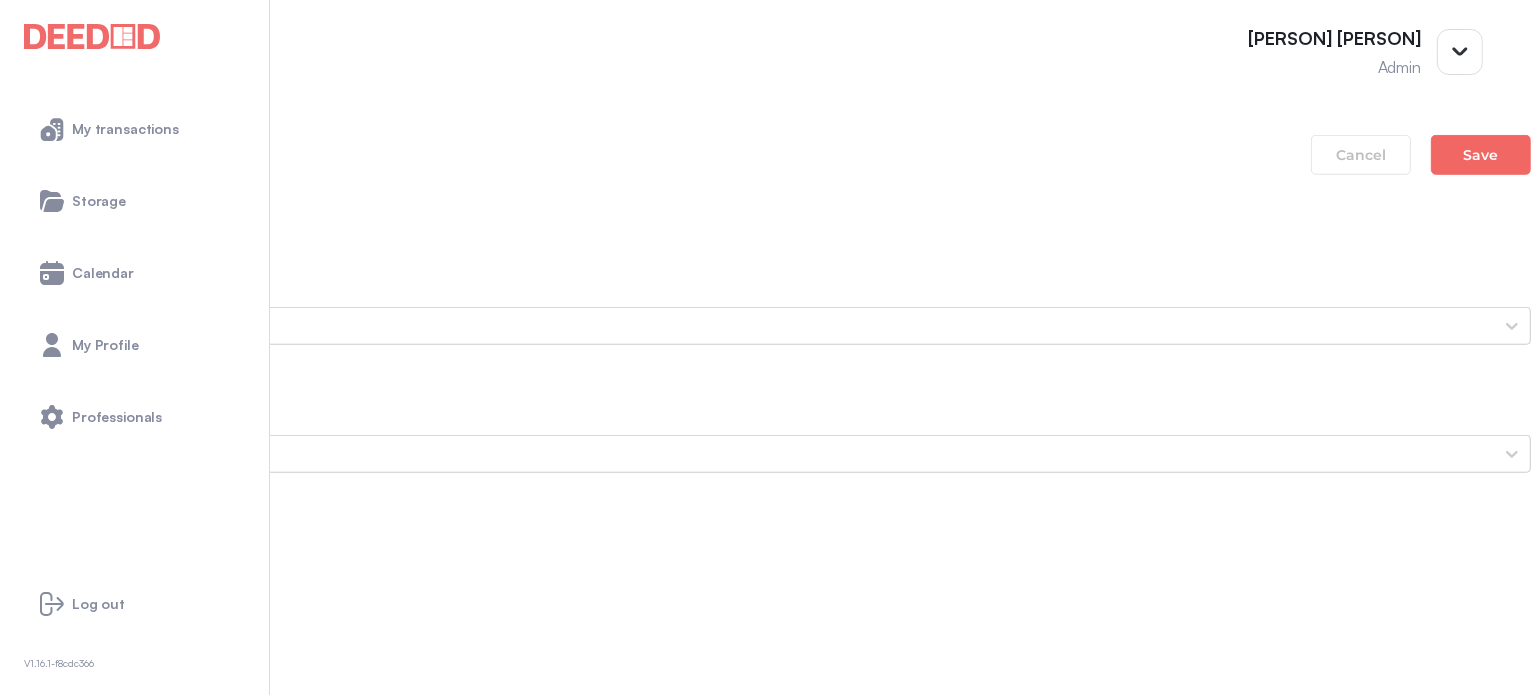 scroll, scrollTop: 1800, scrollLeft: 0, axis: vertical 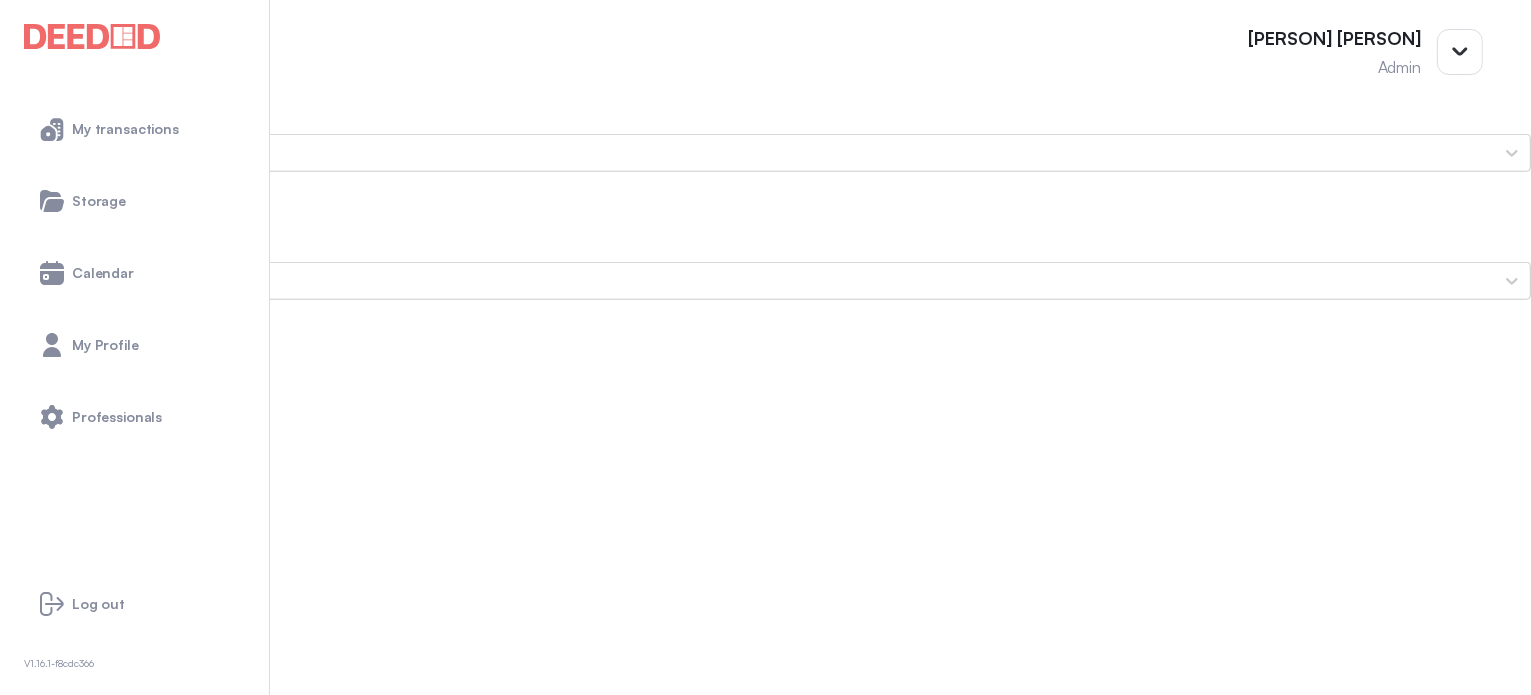 click on "Elsa's Photo ID (Front Side)" at bounding box center (765, 1673) 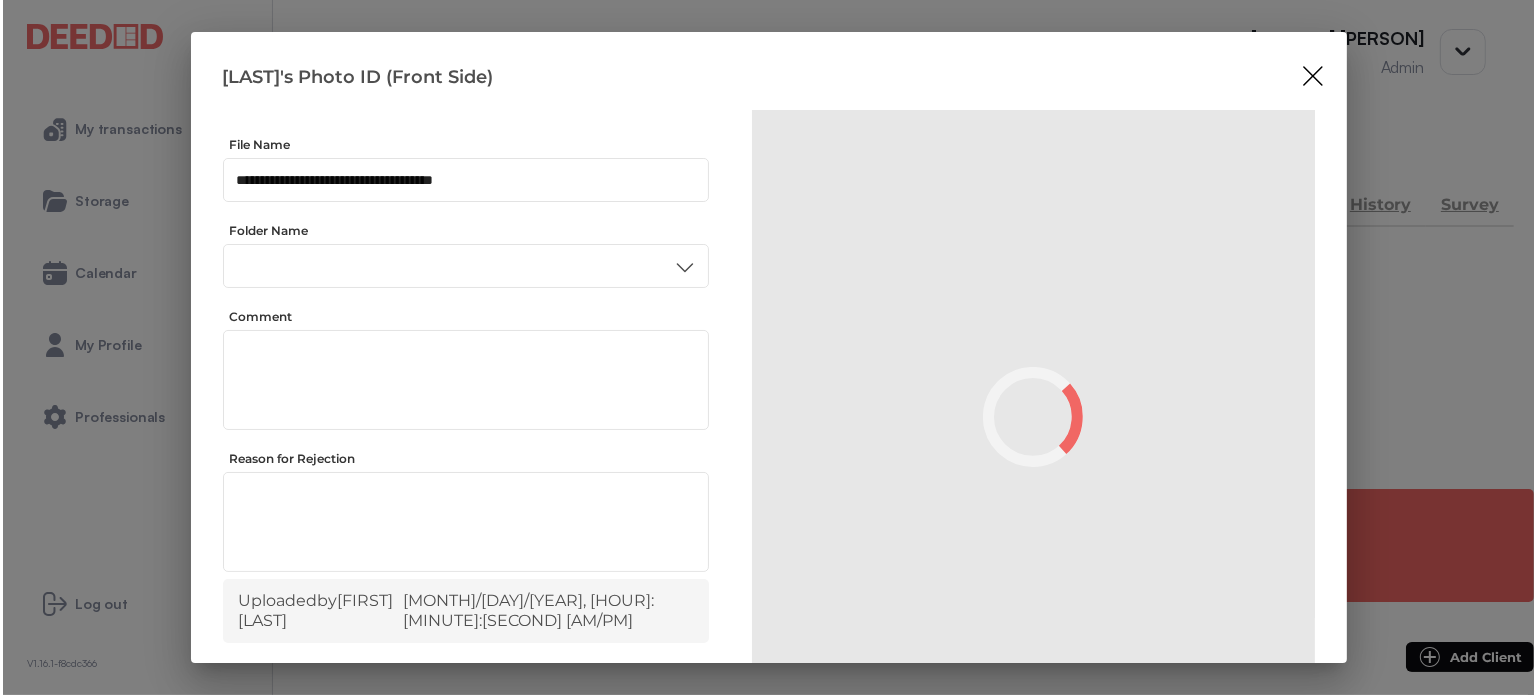 scroll, scrollTop: 0, scrollLeft: 0, axis: both 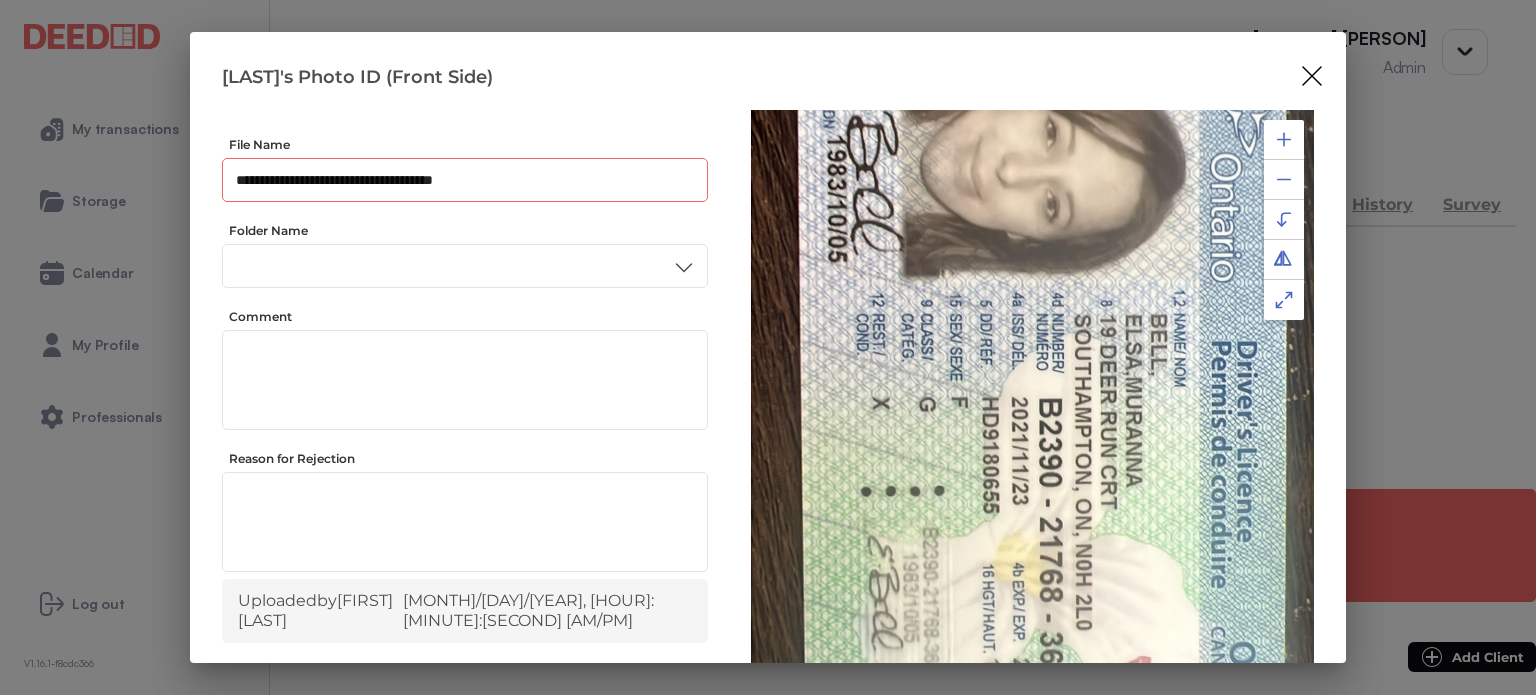 drag, startPoint x: 524, startPoint y: 179, endPoint x: 164, endPoint y: 199, distance: 360.5551 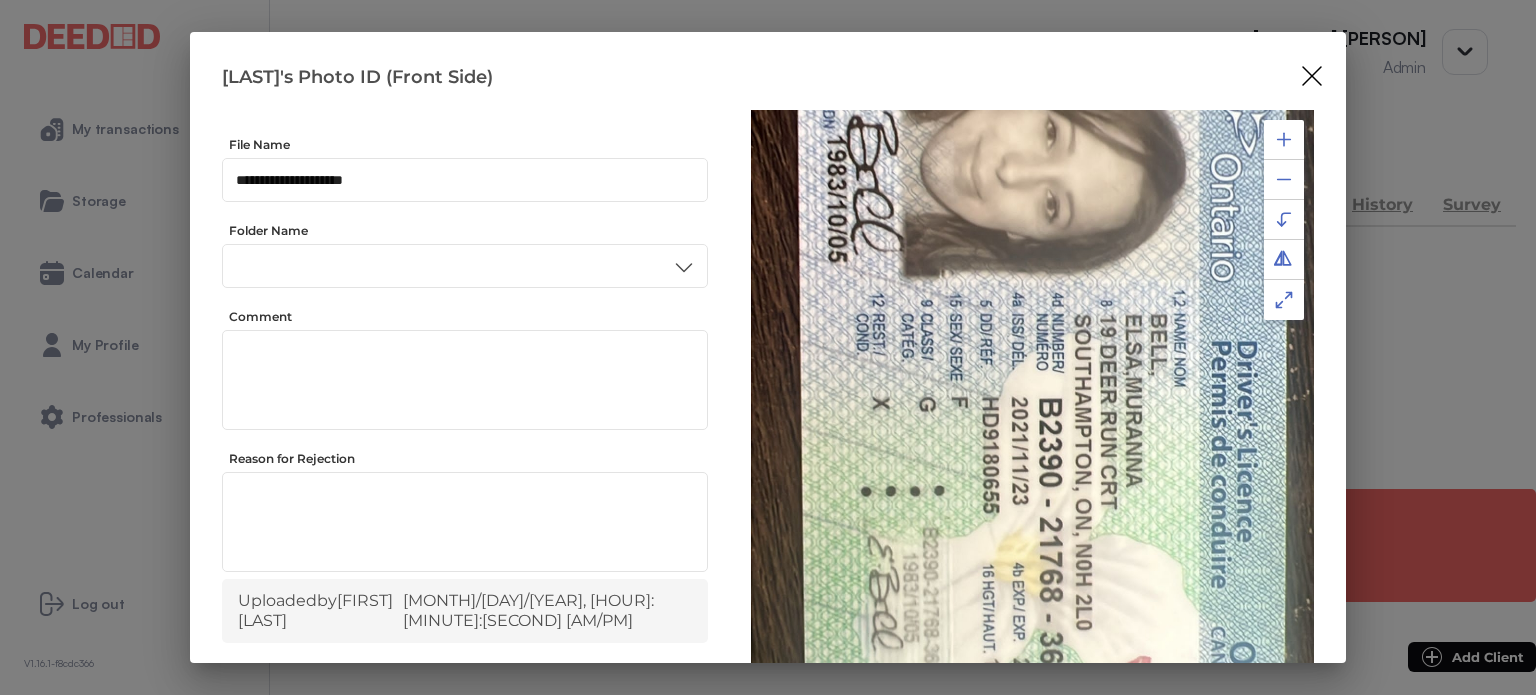 click at bounding box center (1284, 139) 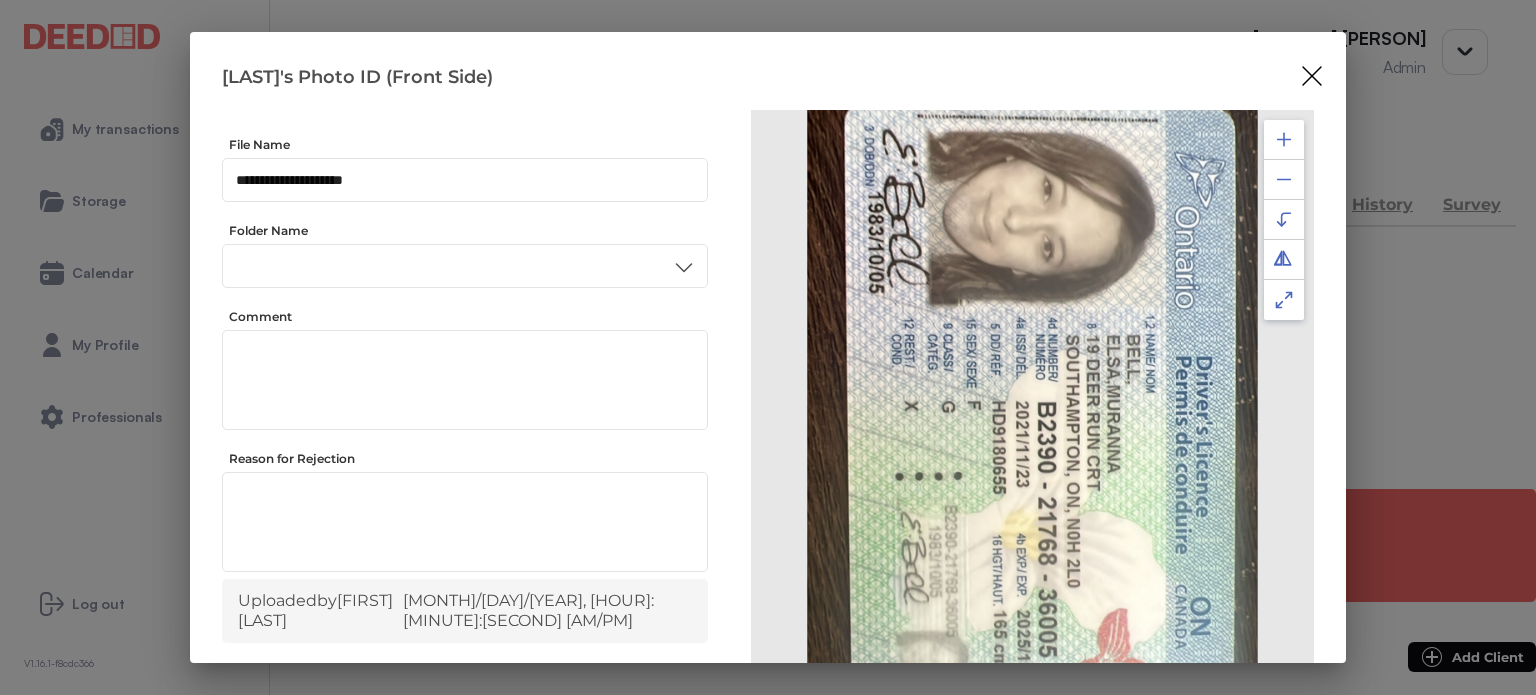 click at bounding box center [1284, 139] 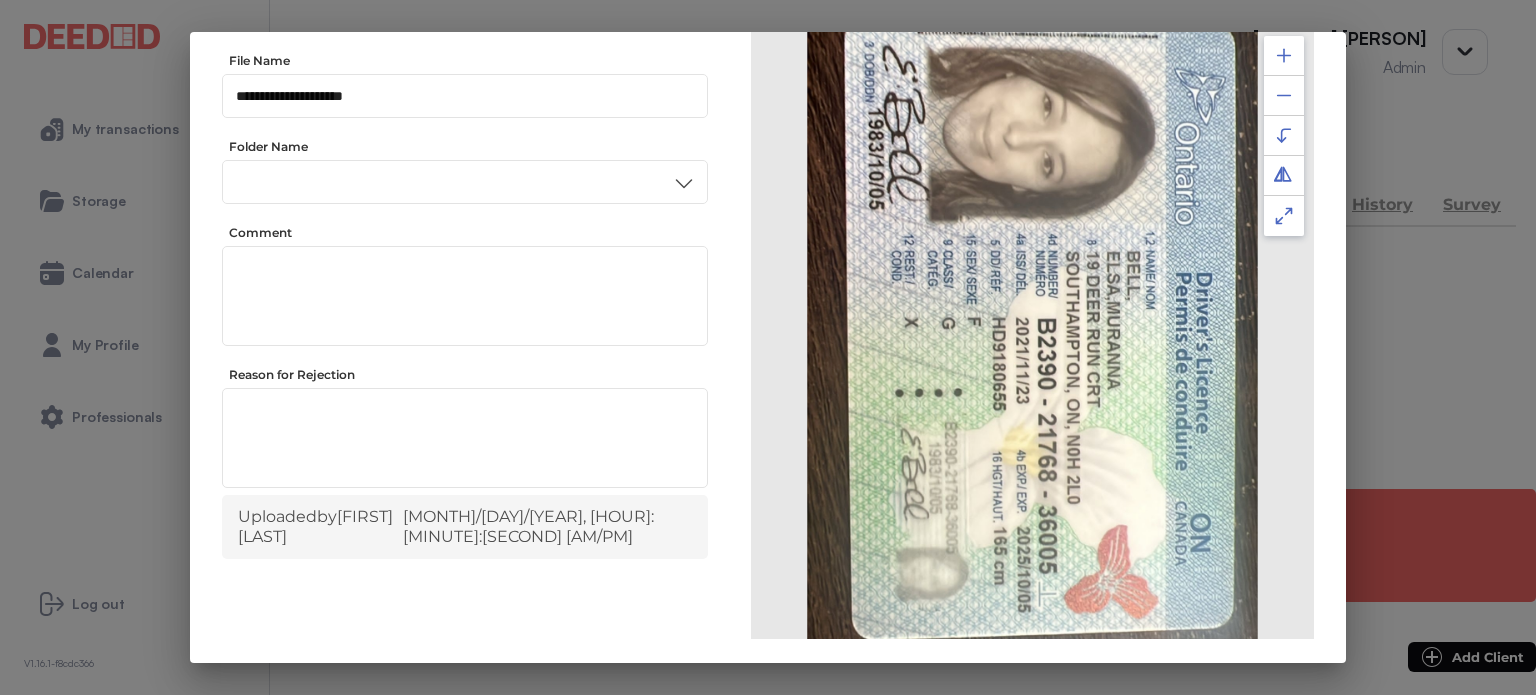 scroll, scrollTop: 0, scrollLeft: 0, axis: both 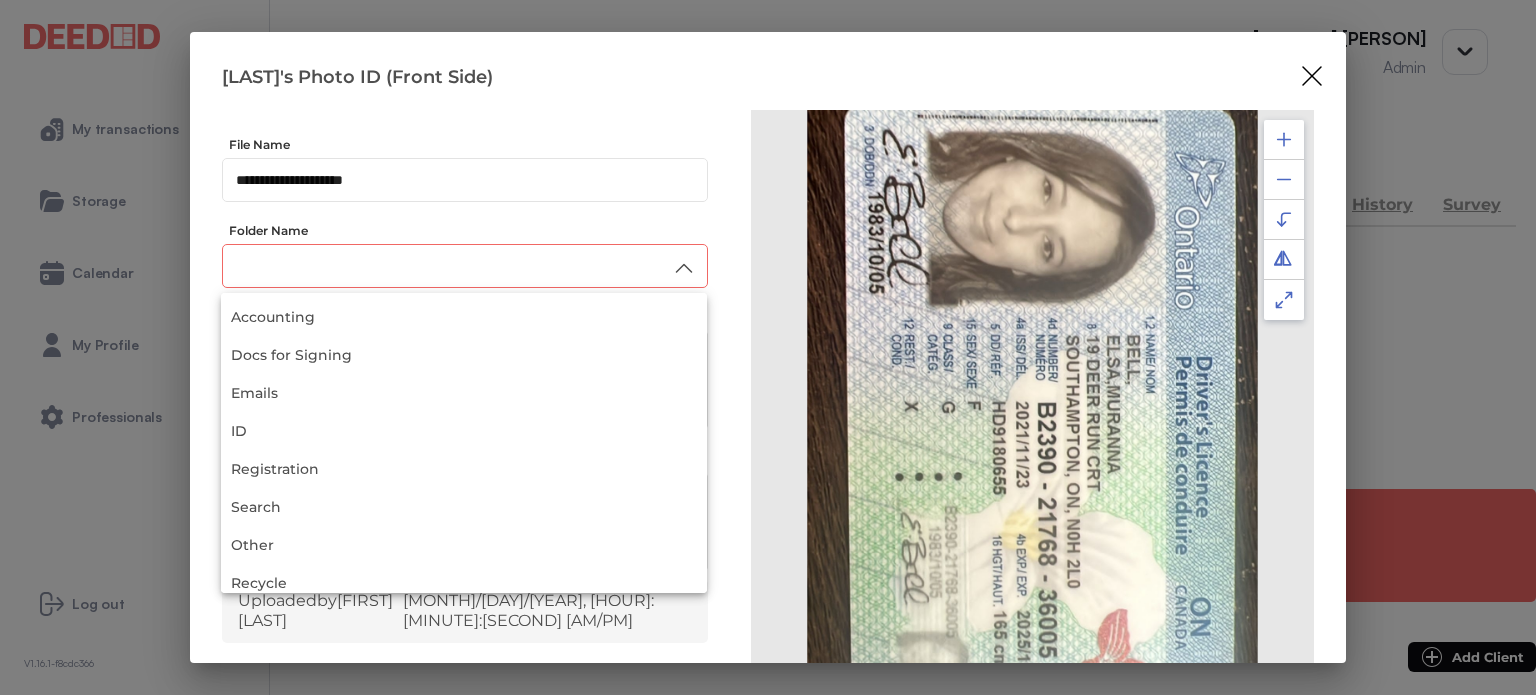 click at bounding box center [465, 266] 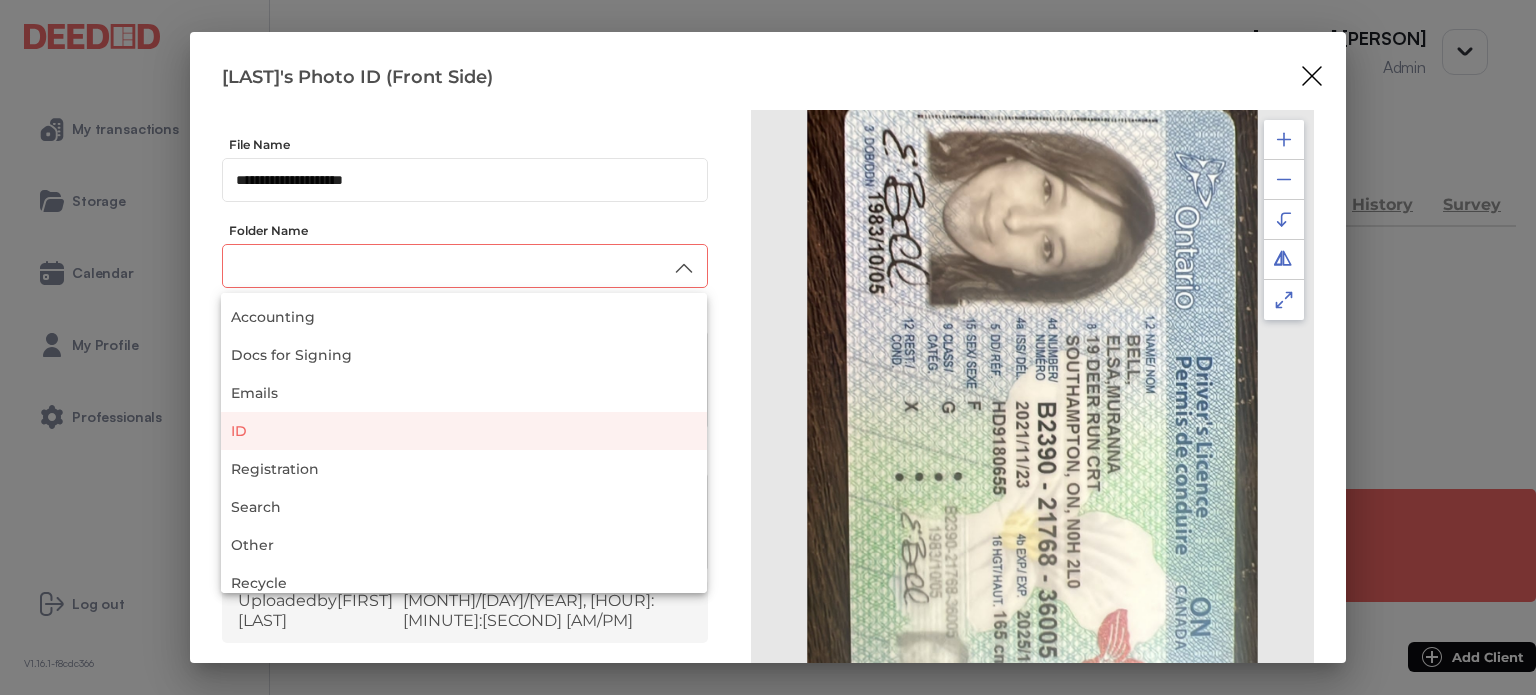 click on "ID" at bounding box center [464, 431] 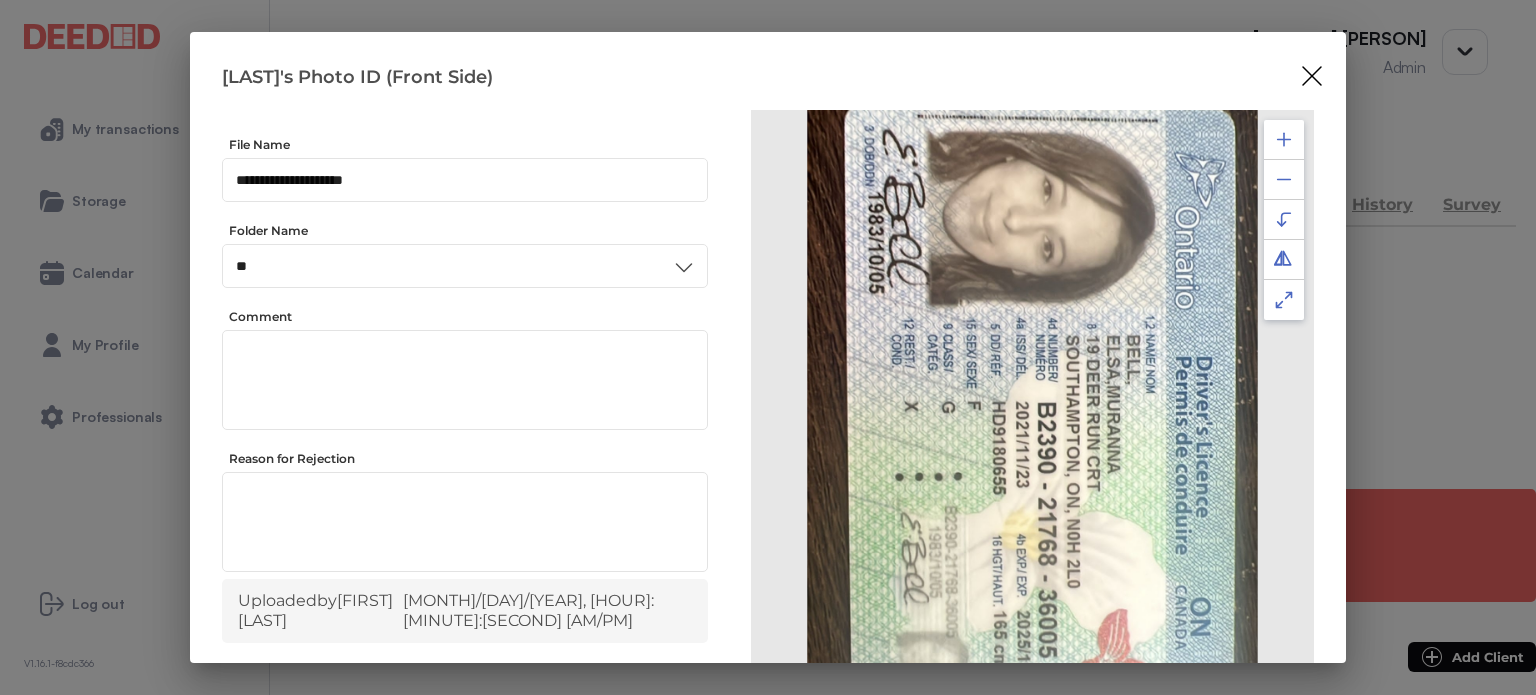 scroll, scrollTop: 156, scrollLeft: 0, axis: vertical 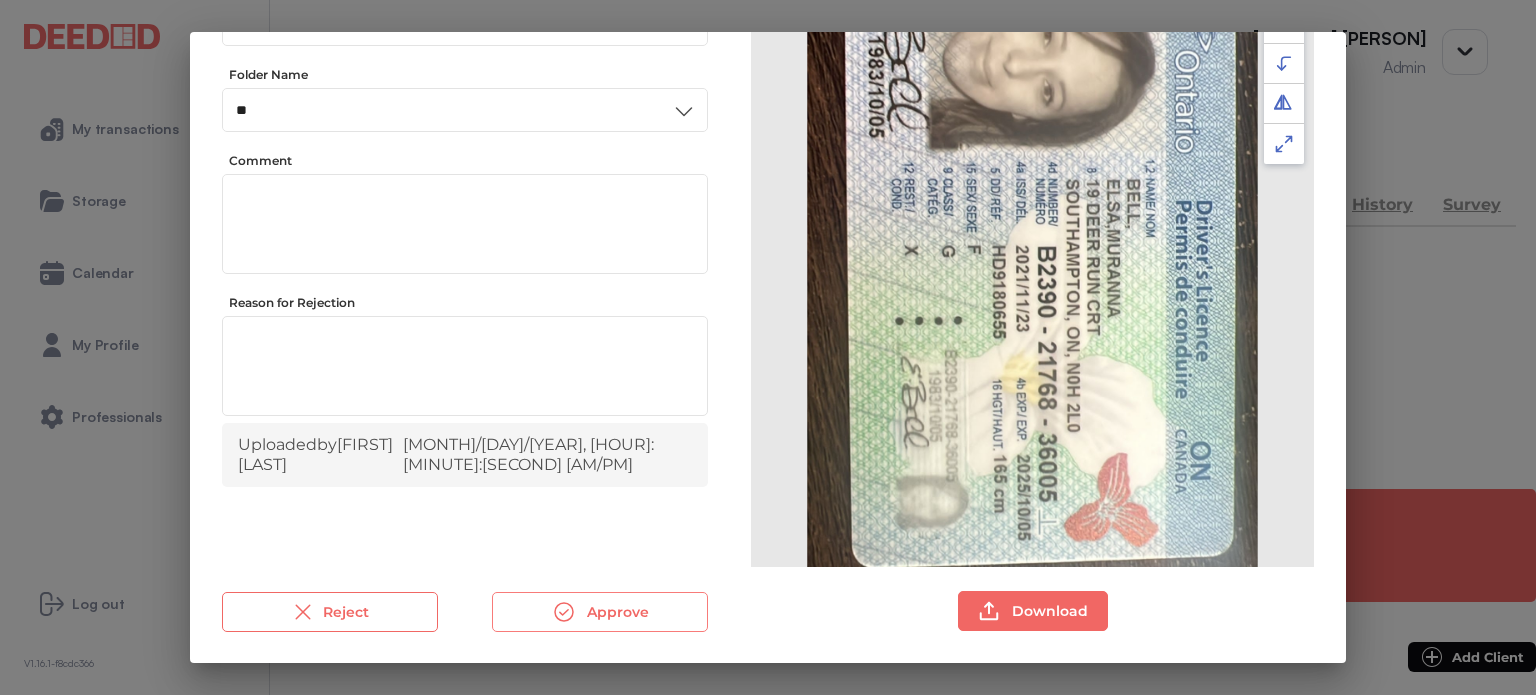 click on "Approve" at bounding box center (600, 612) 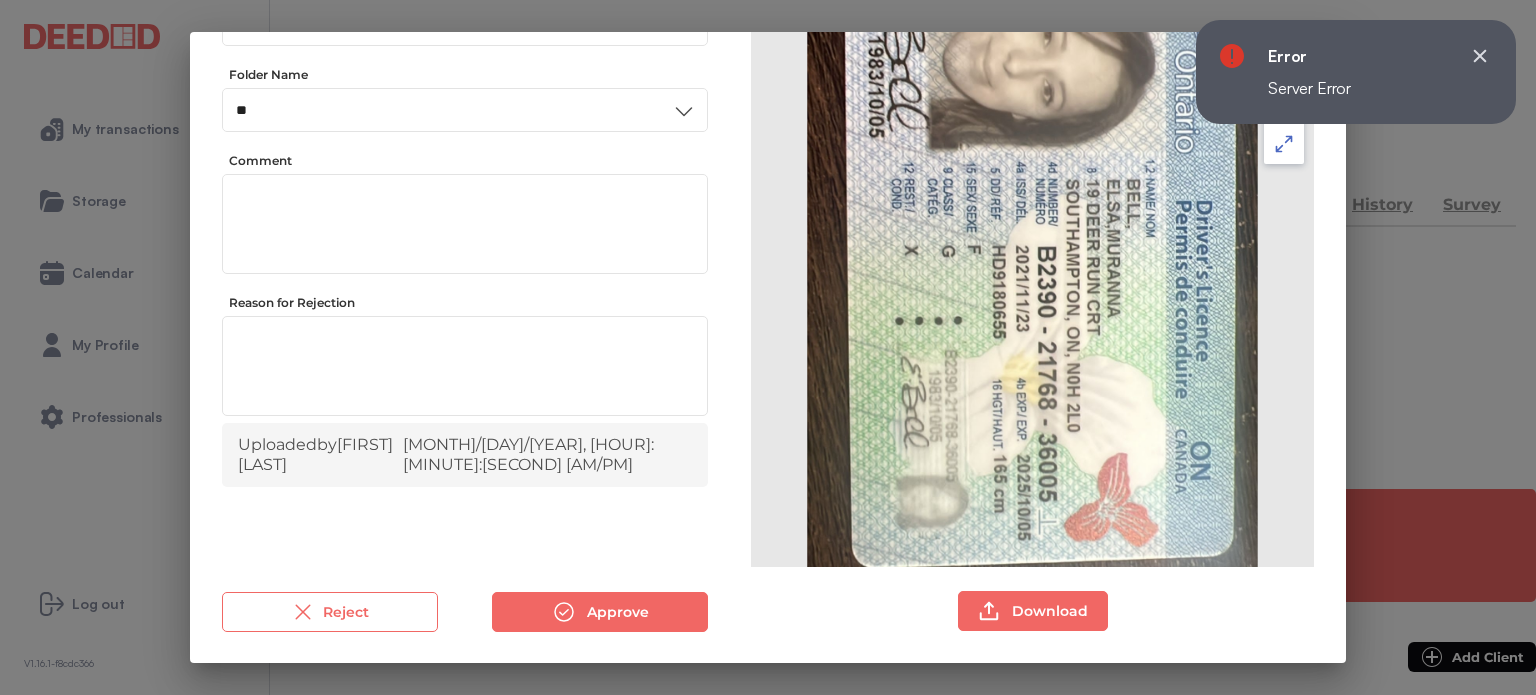 click at bounding box center [1480, 56] 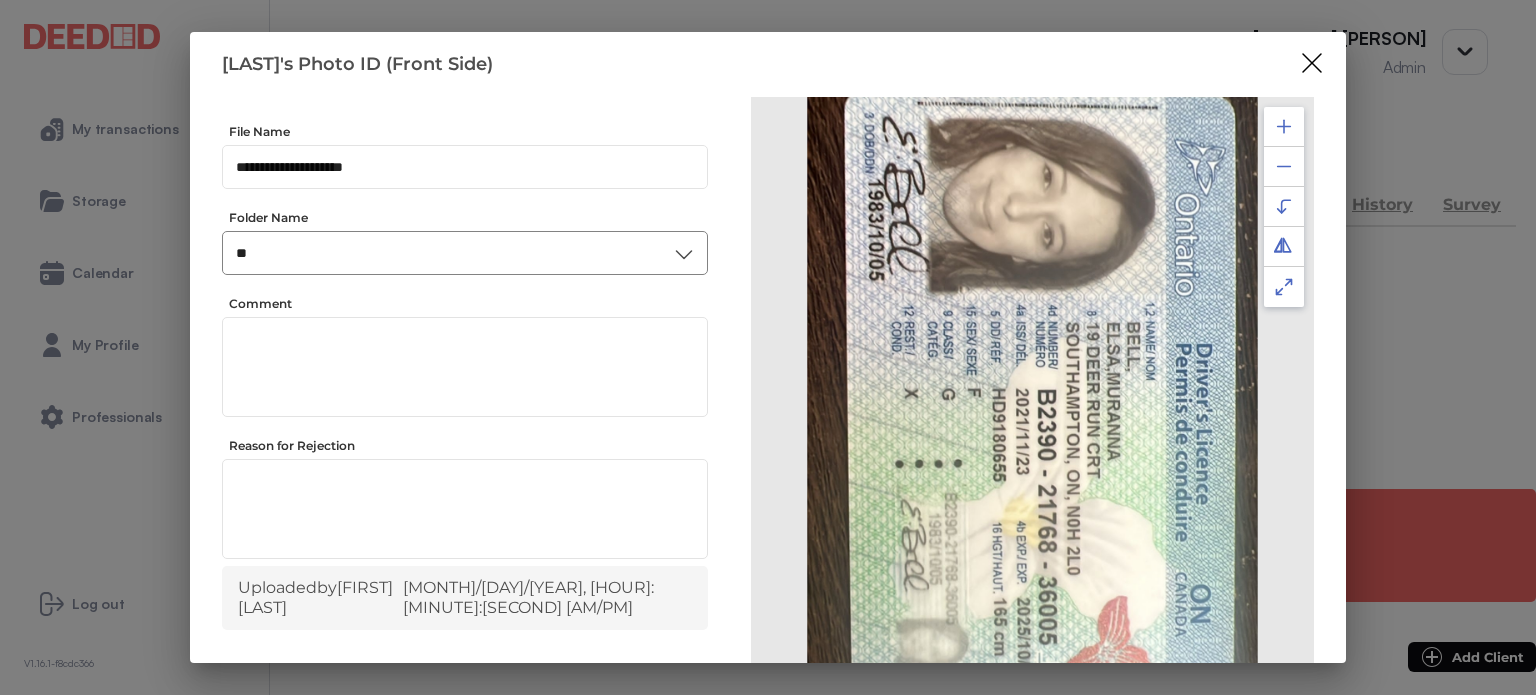 scroll, scrollTop: 0, scrollLeft: 0, axis: both 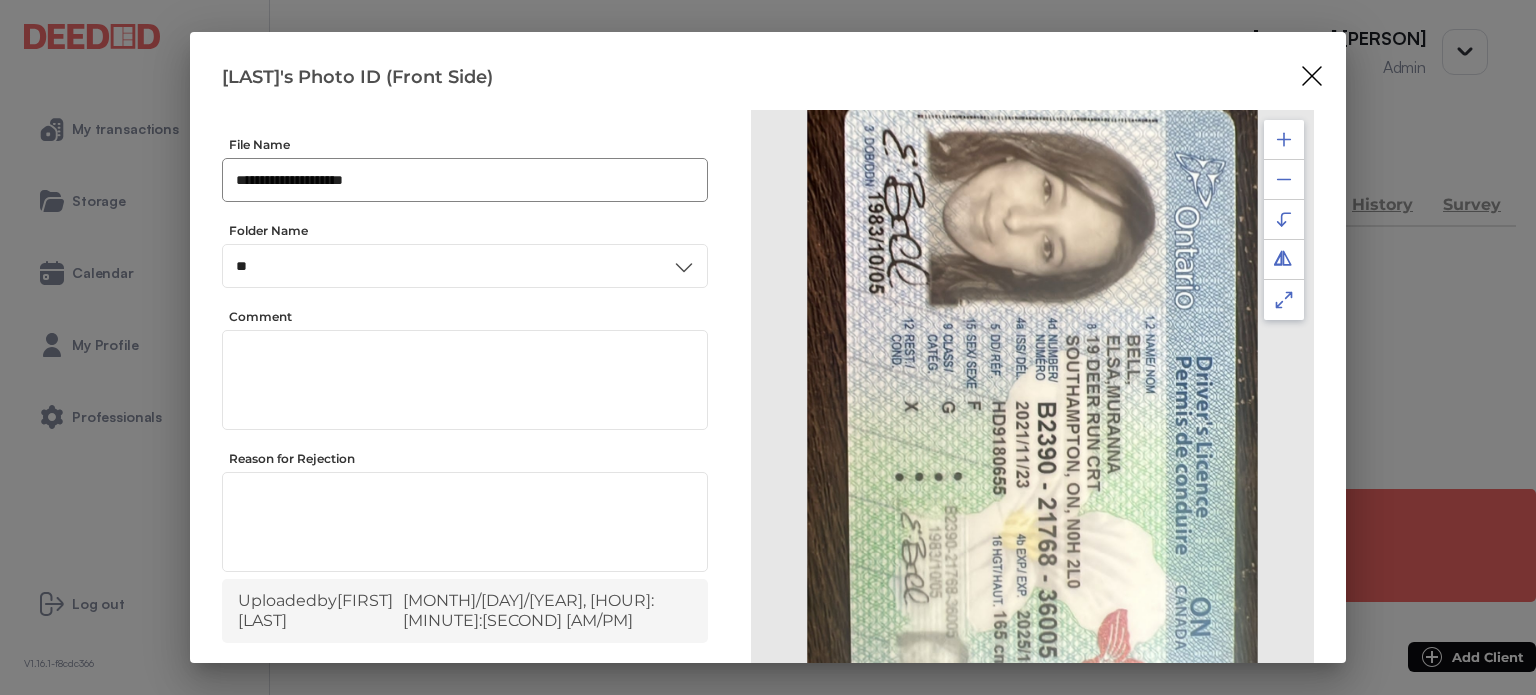 click on "**********" at bounding box center [465, 180] 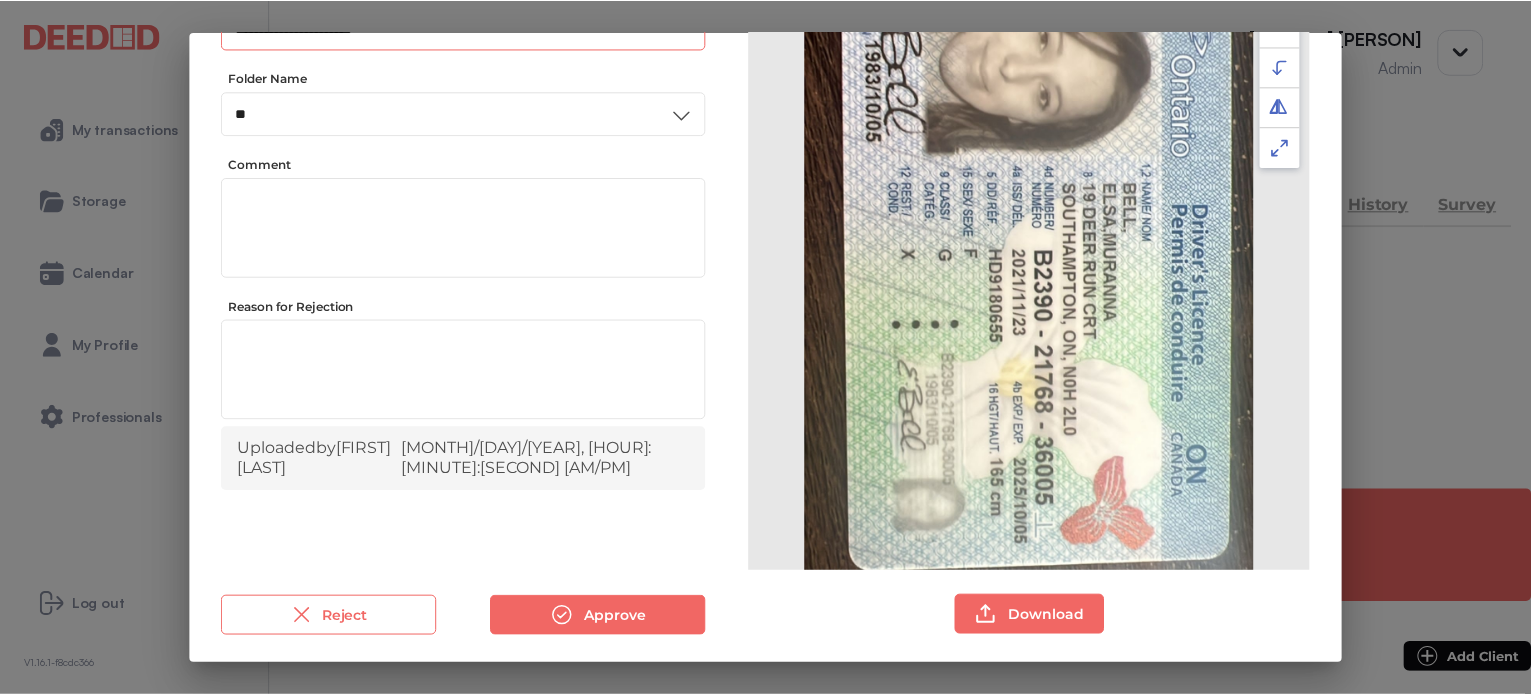 scroll, scrollTop: 156, scrollLeft: 0, axis: vertical 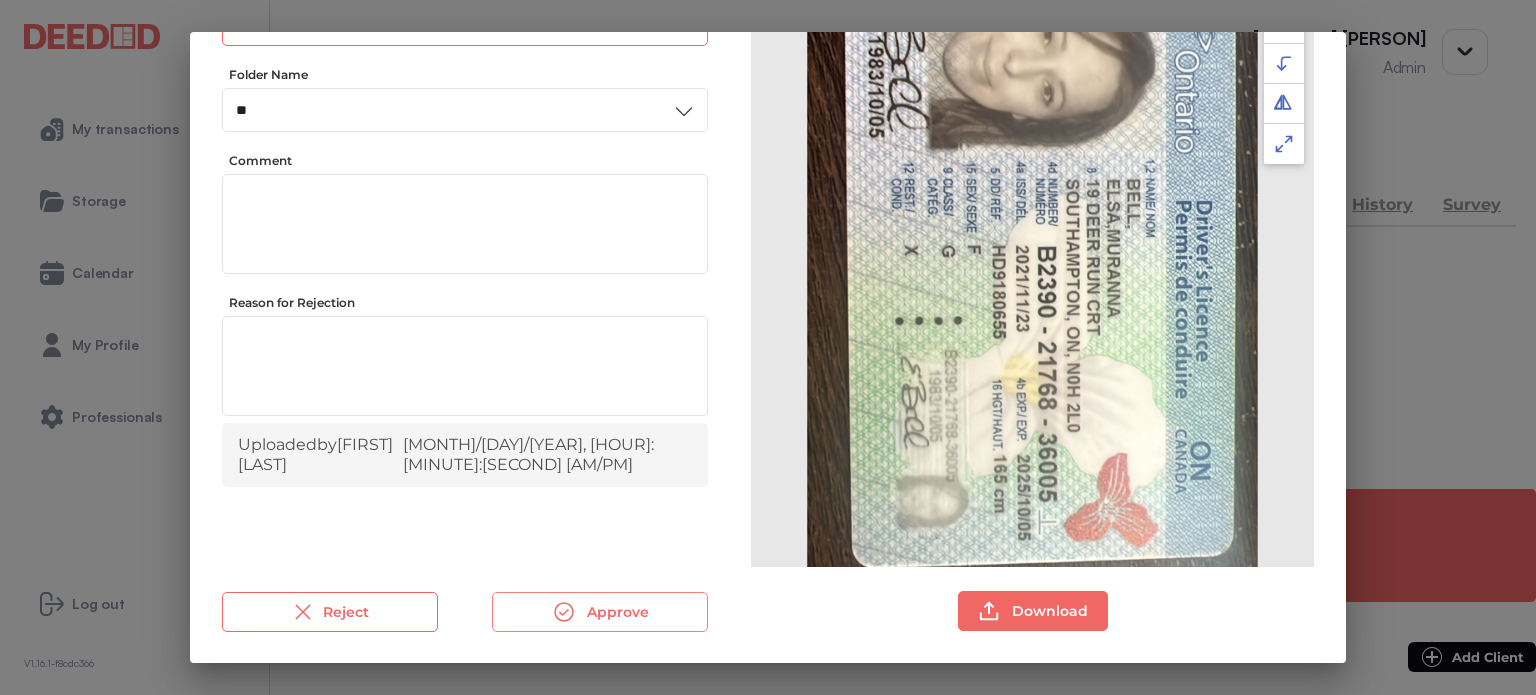 type on "**********" 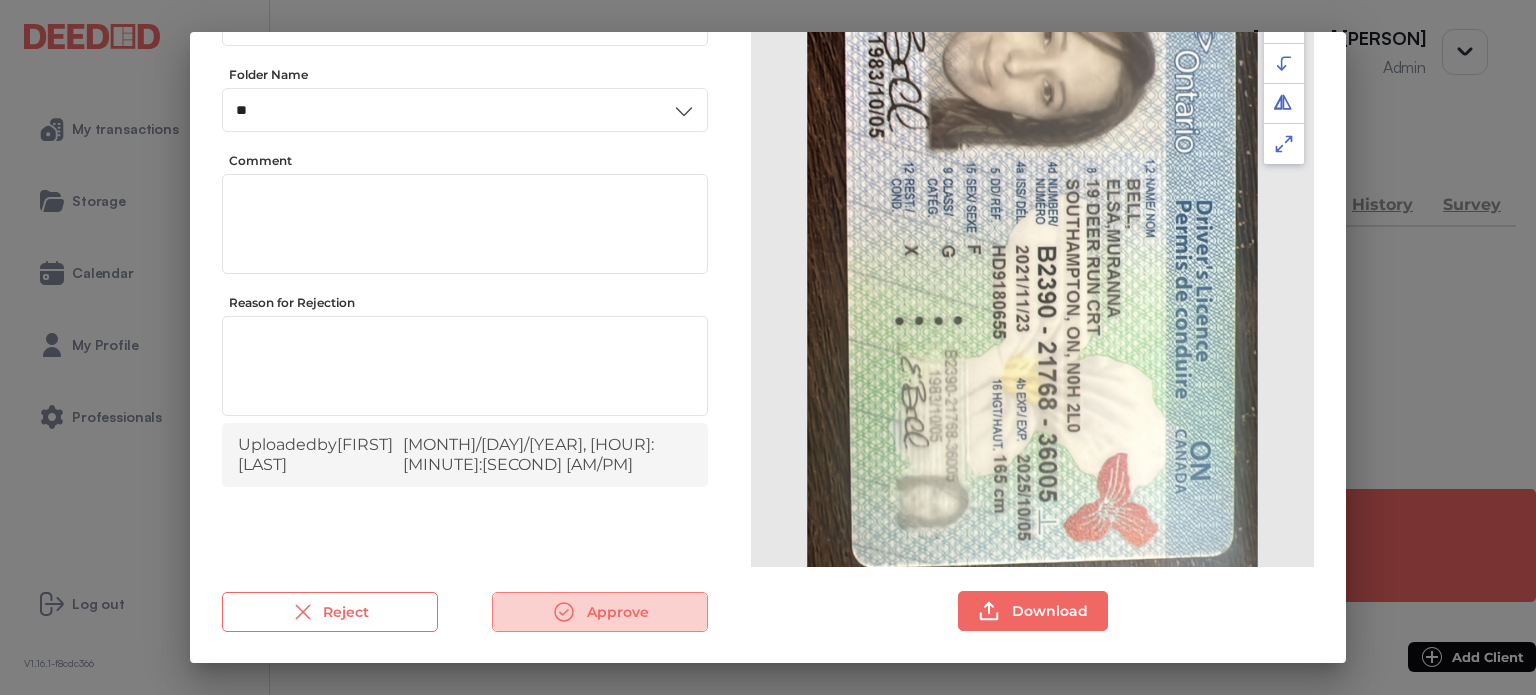click on "Approve" at bounding box center [600, 612] 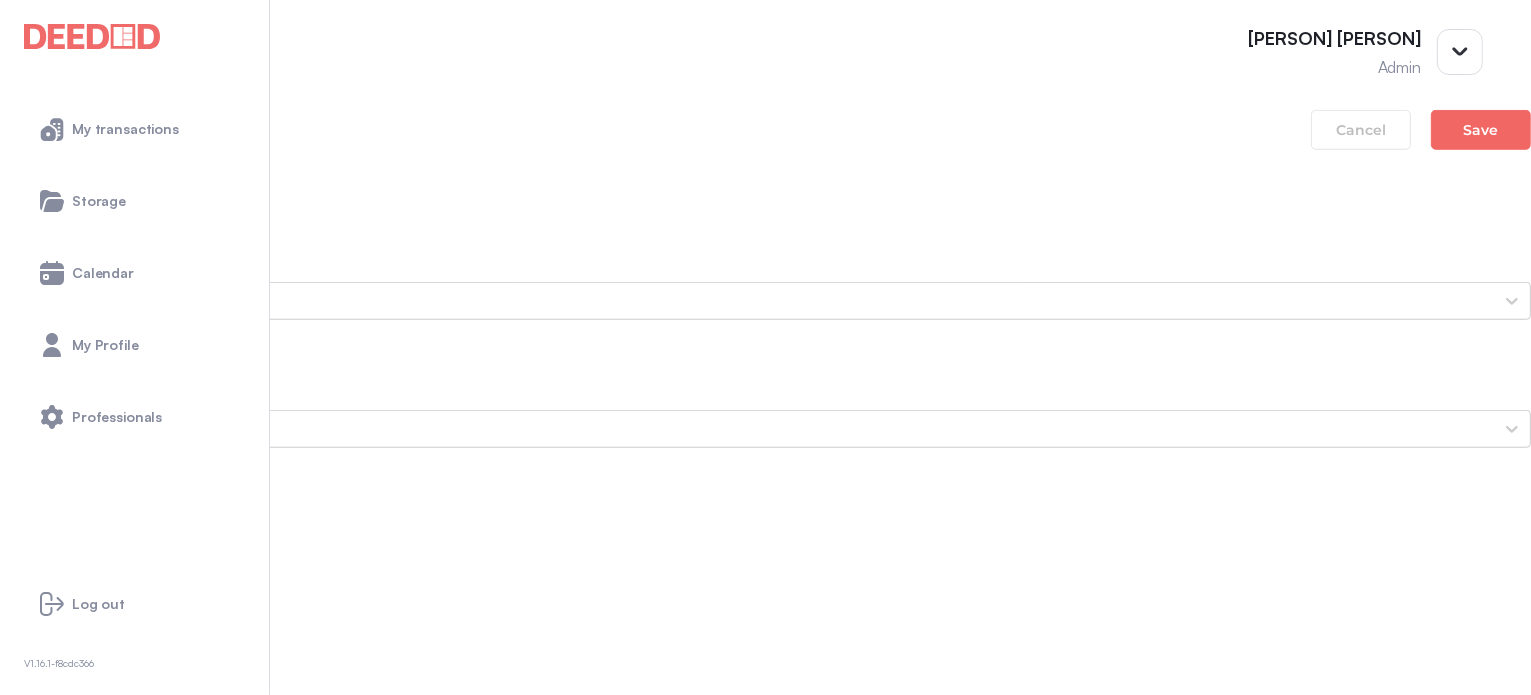 scroll, scrollTop: 1700, scrollLeft: 0, axis: vertical 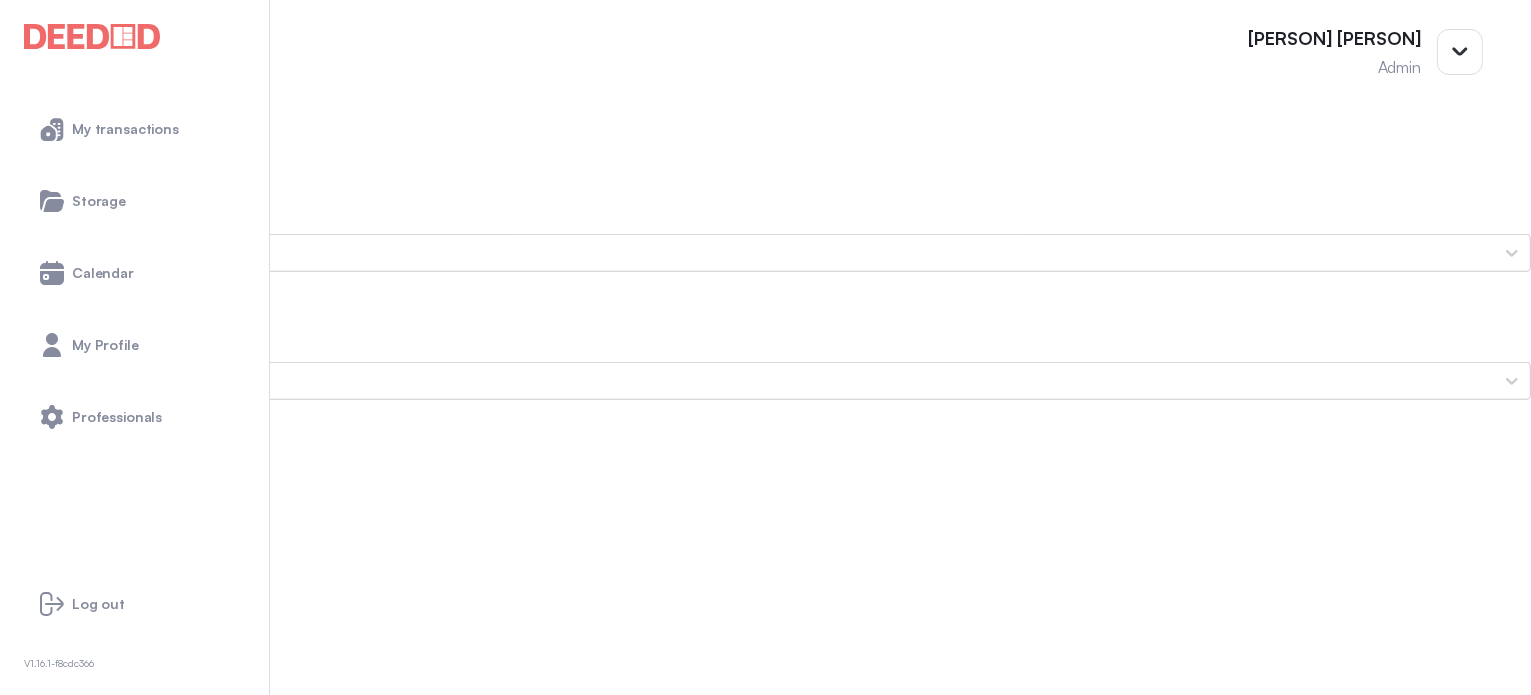click on "Elsa's Photo ID (Back Side)" at bounding box center [765, 1877] 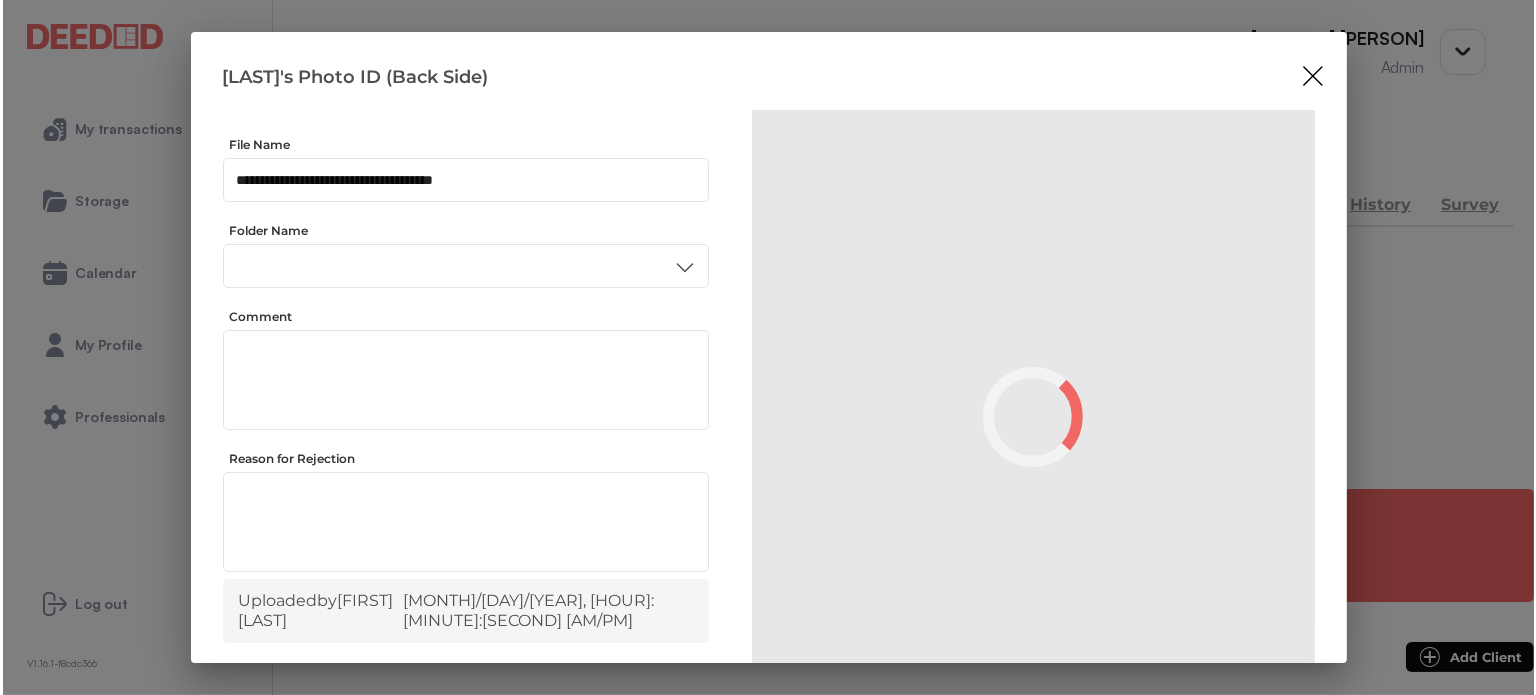 scroll, scrollTop: 0, scrollLeft: 0, axis: both 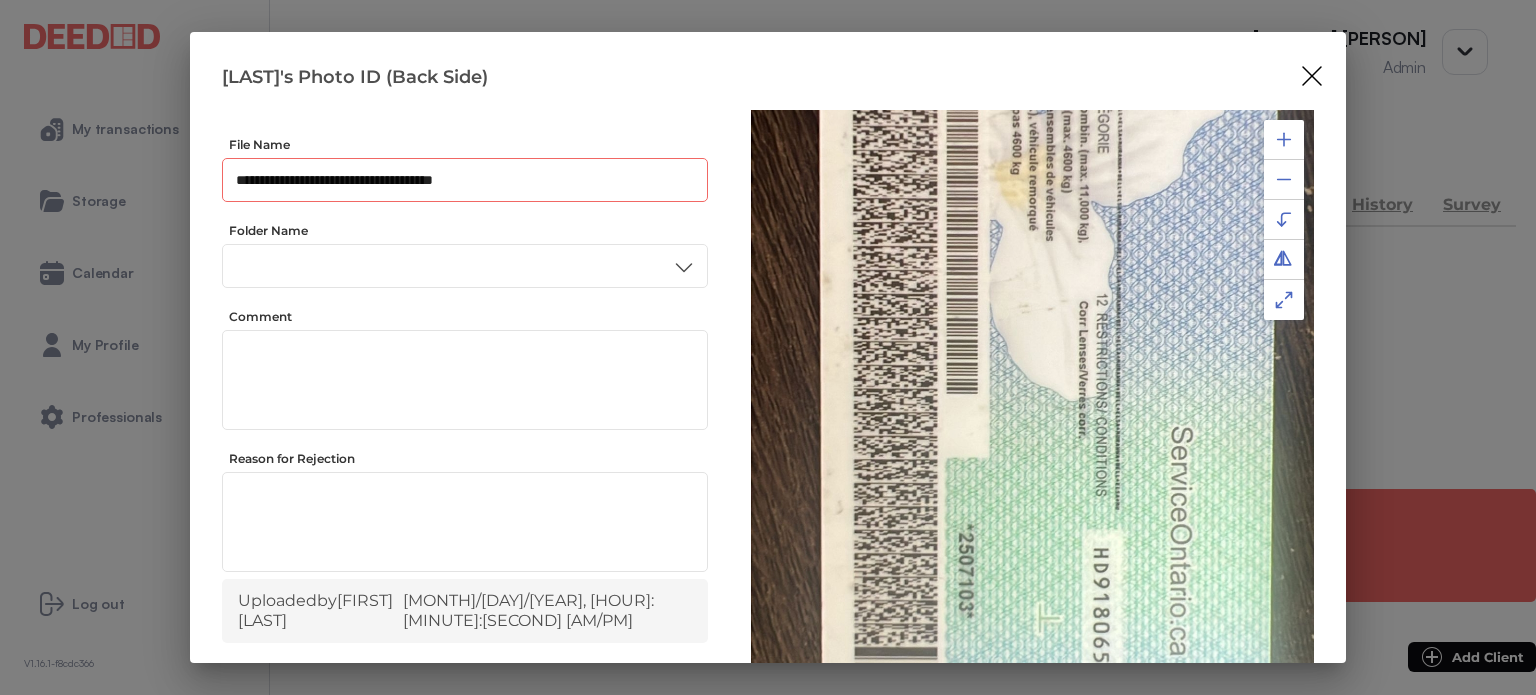 drag, startPoint x: 529, startPoint y: 179, endPoint x: 205, endPoint y: 191, distance: 324.22214 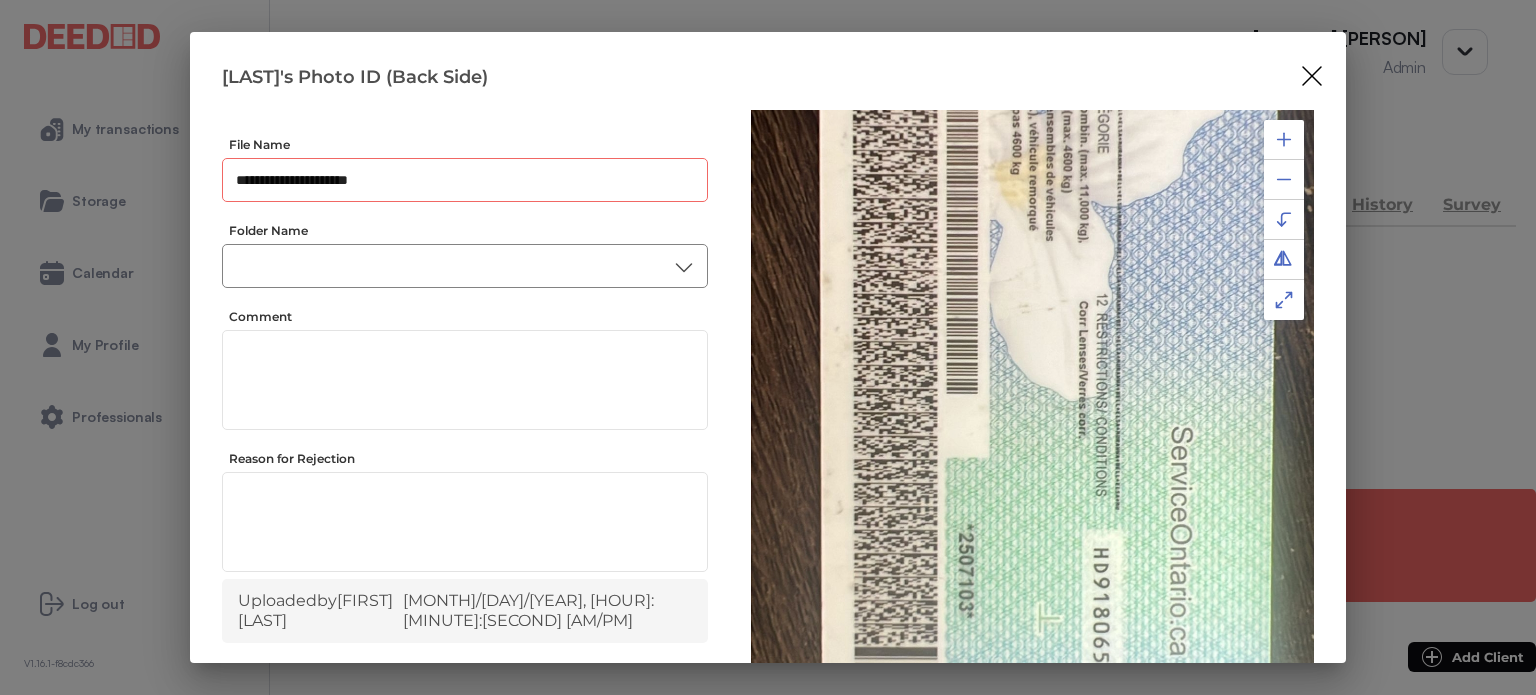 type on "**********" 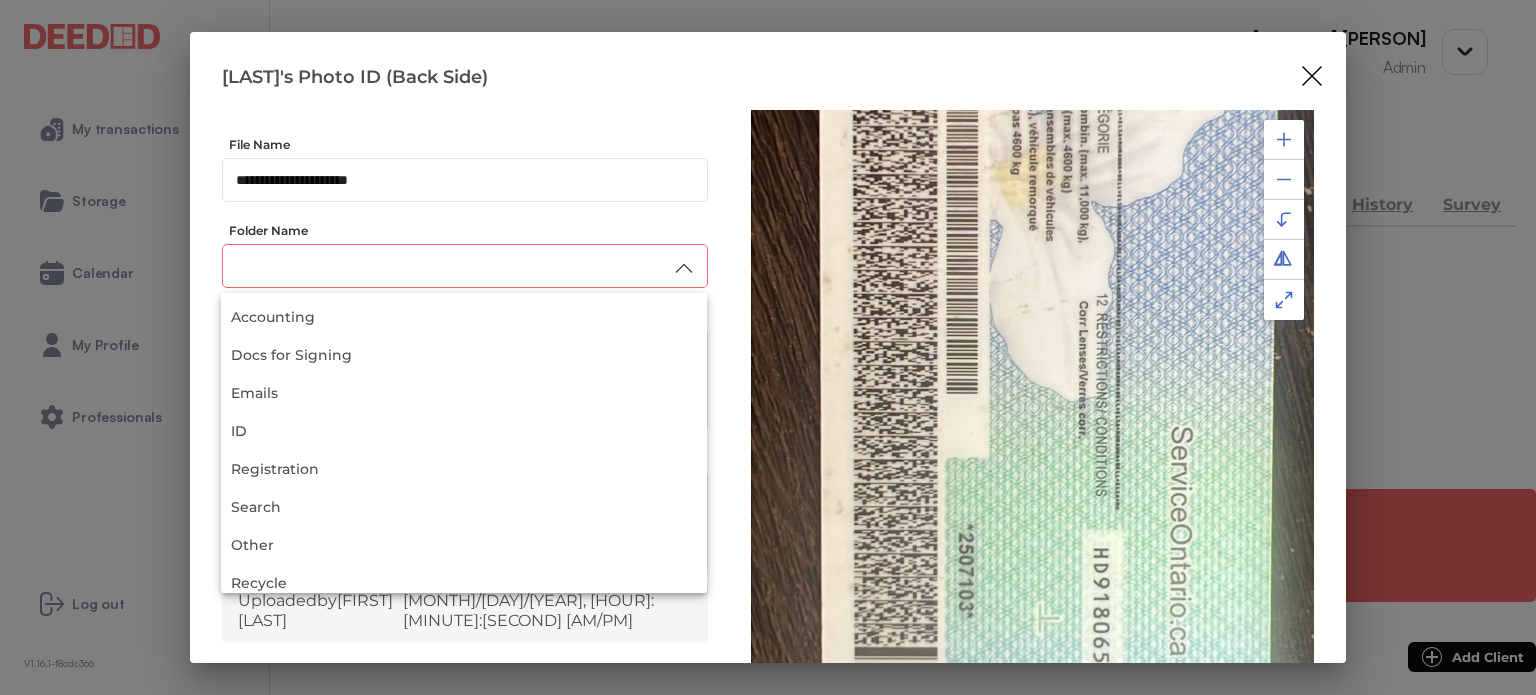 click at bounding box center (465, 266) 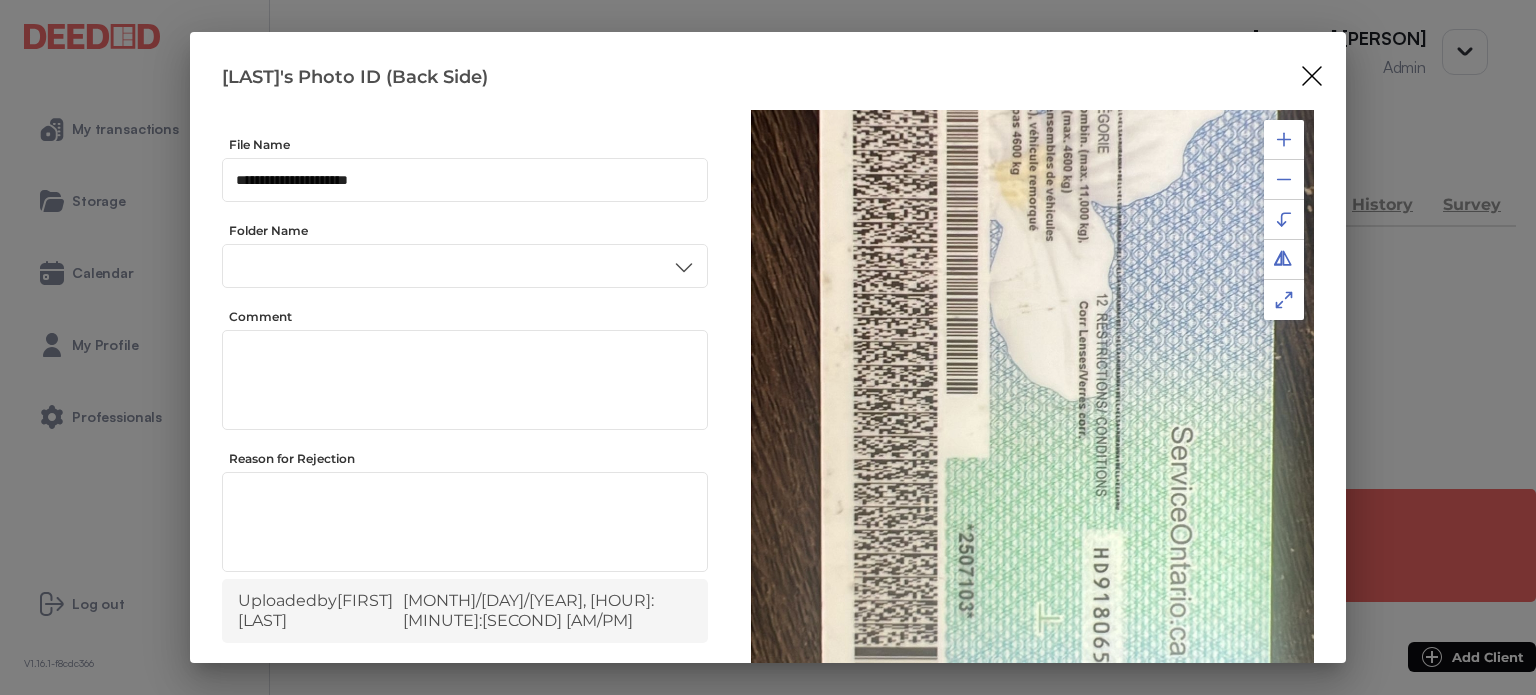 click on "ID" at bounding box center (464, 436) 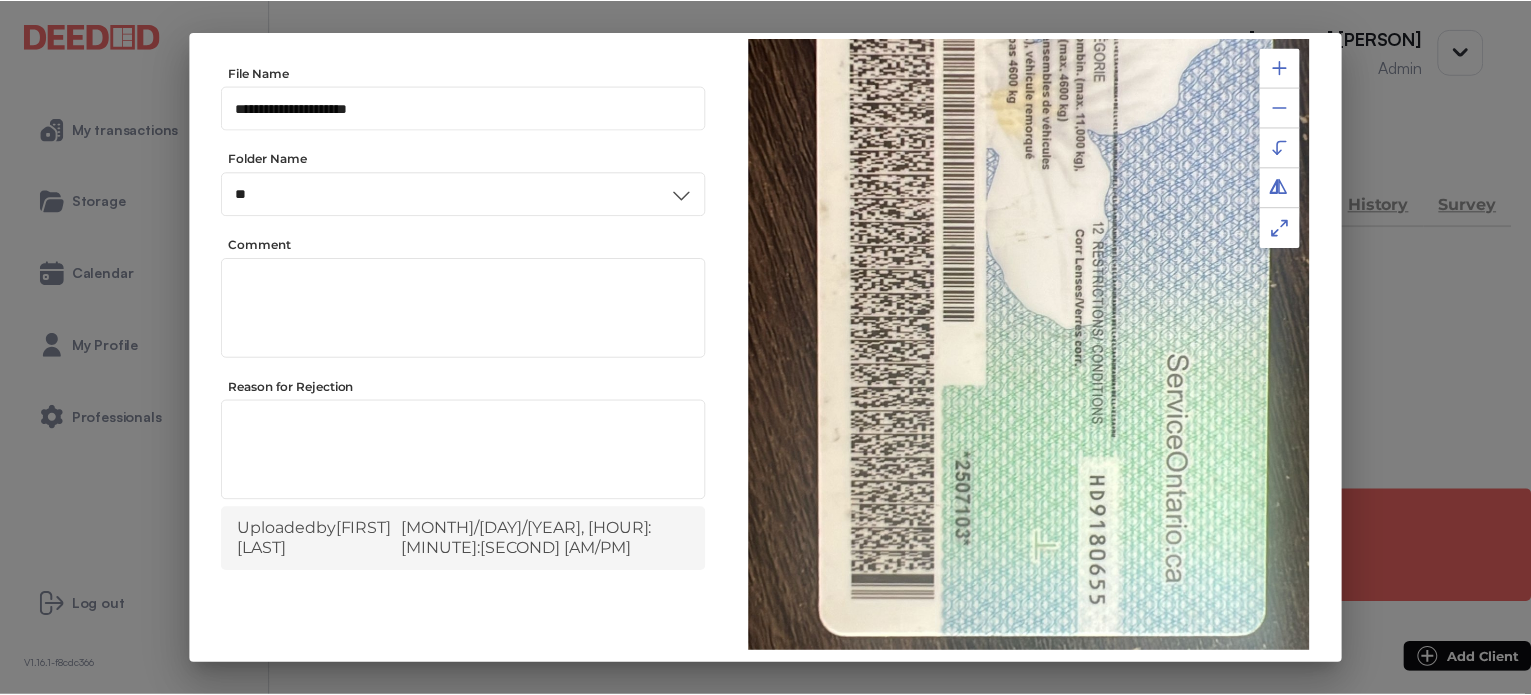 scroll, scrollTop: 156, scrollLeft: 0, axis: vertical 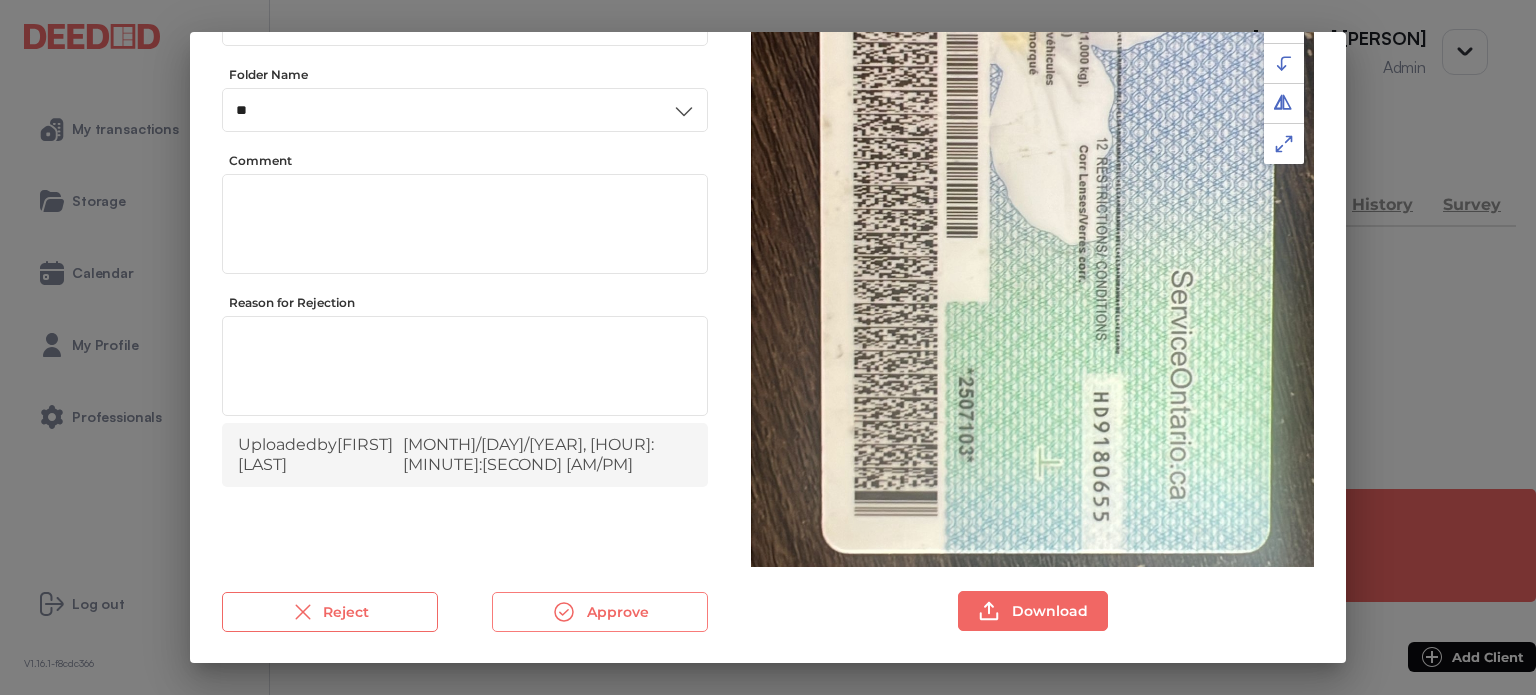 click on "Approve" at bounding box center (600, 612) 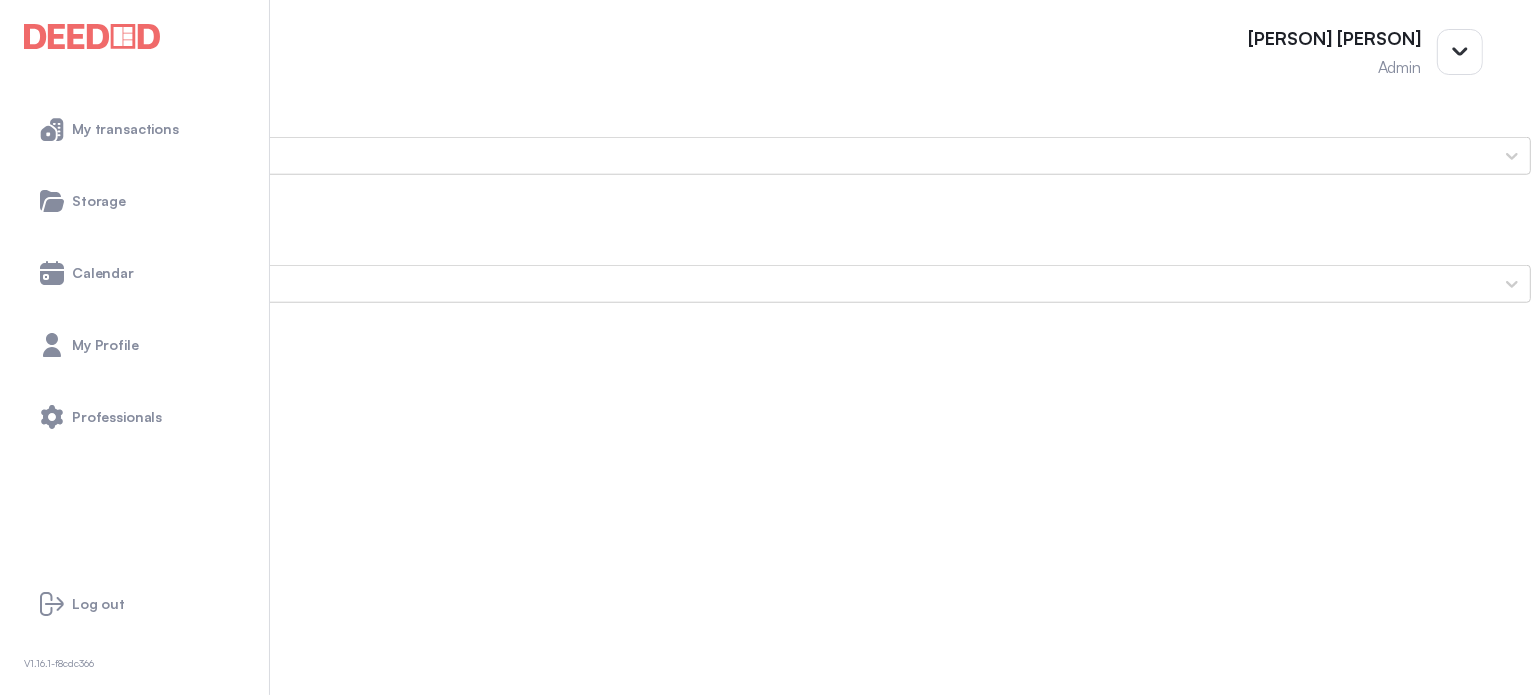 scroll, scrollTop: 1800, scrollLeft: 0, axis: vertical 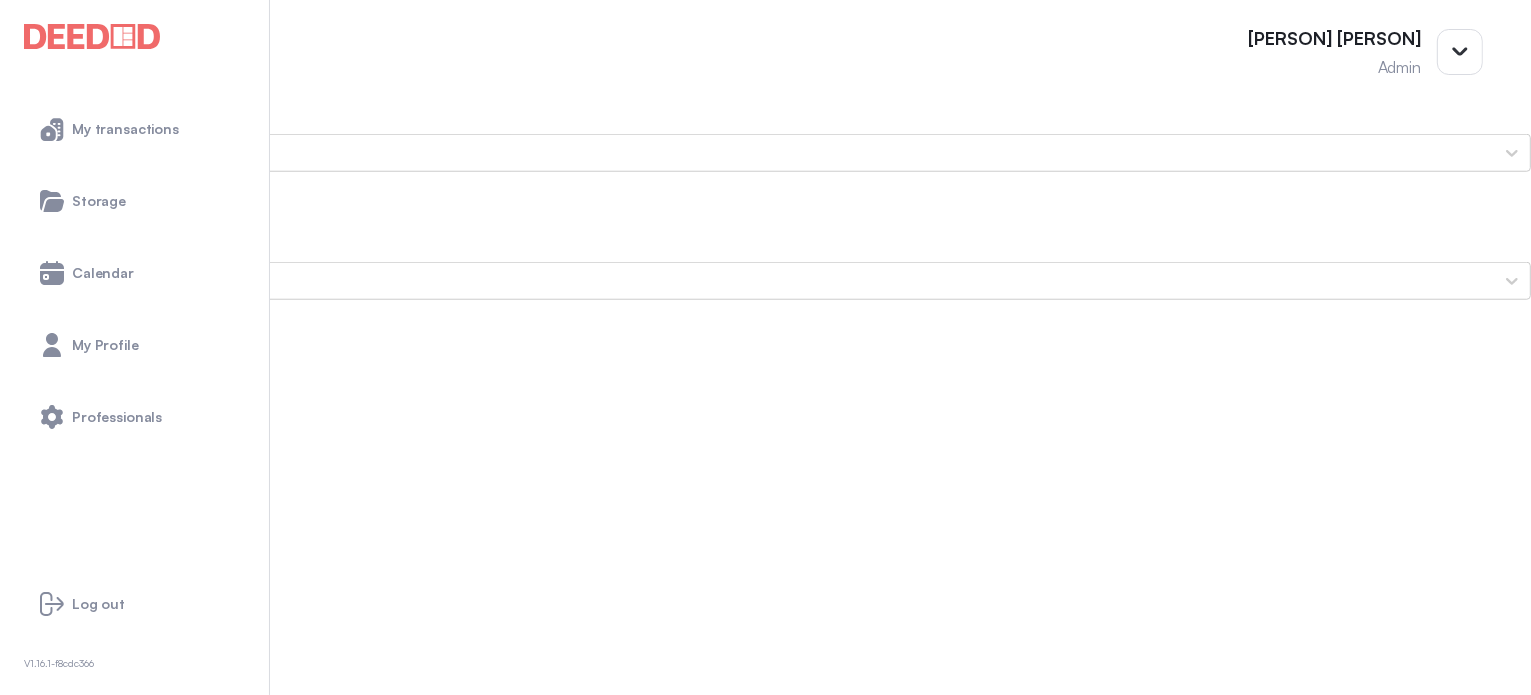 click on "Elsa's Secondary ID (Front Side)" at bounding box center (765, 1881) 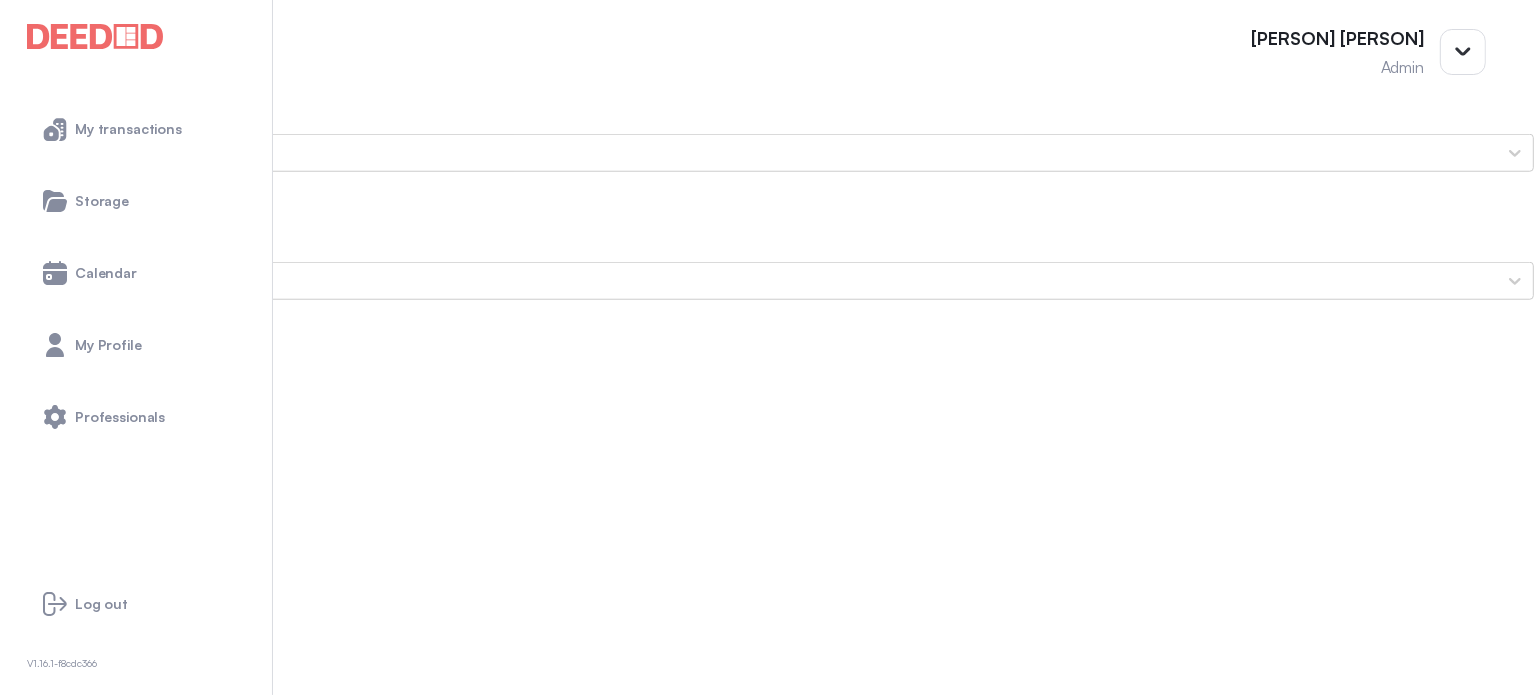 scroll, scrollTop: 0, scrollLeft: 0, axis: both 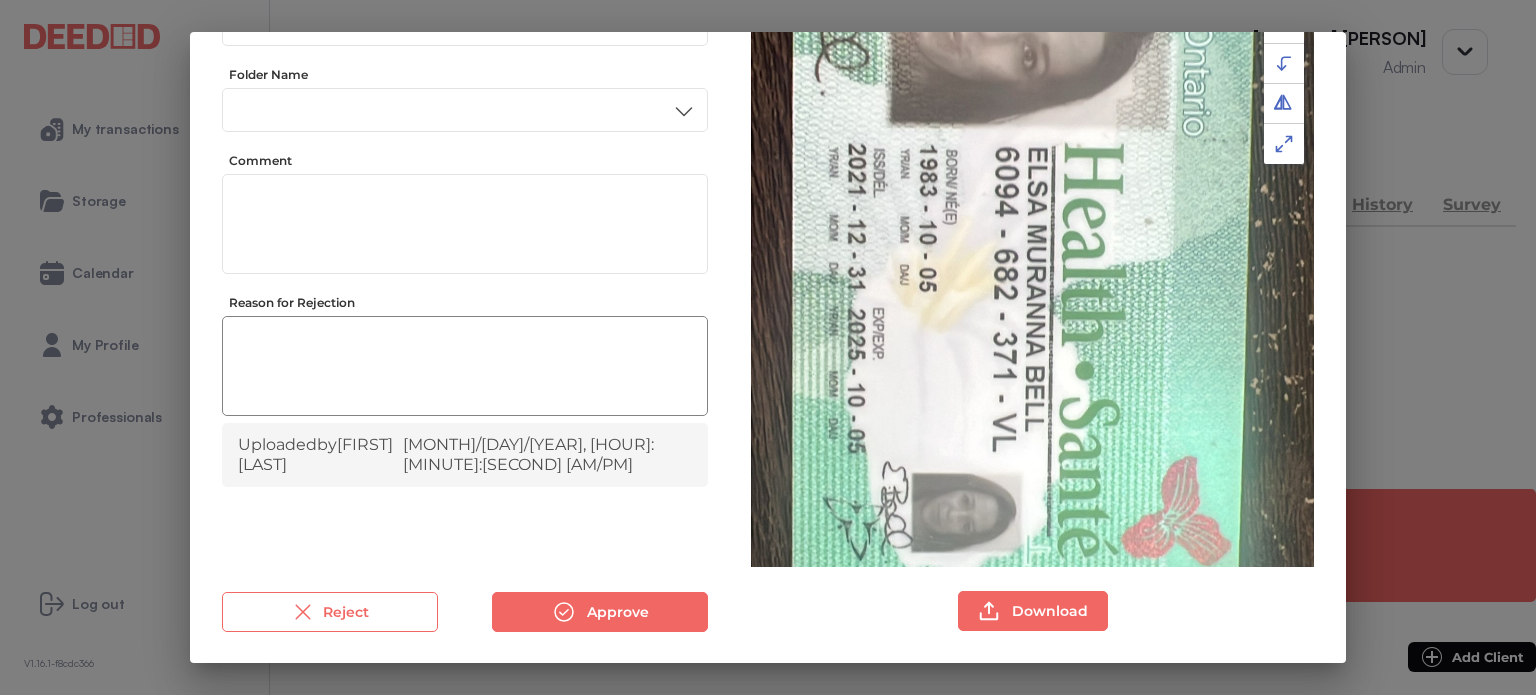click at bounding box center (465, 369) 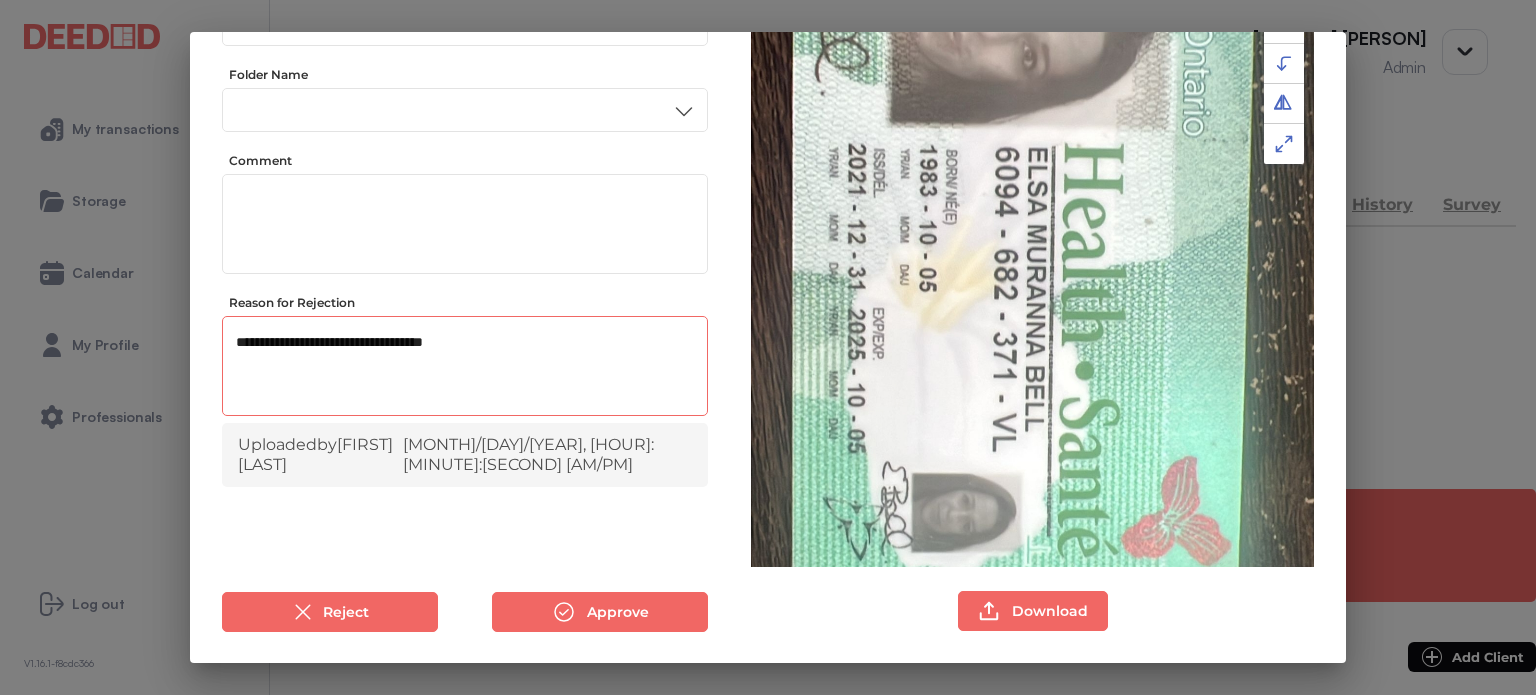 type on "**********" 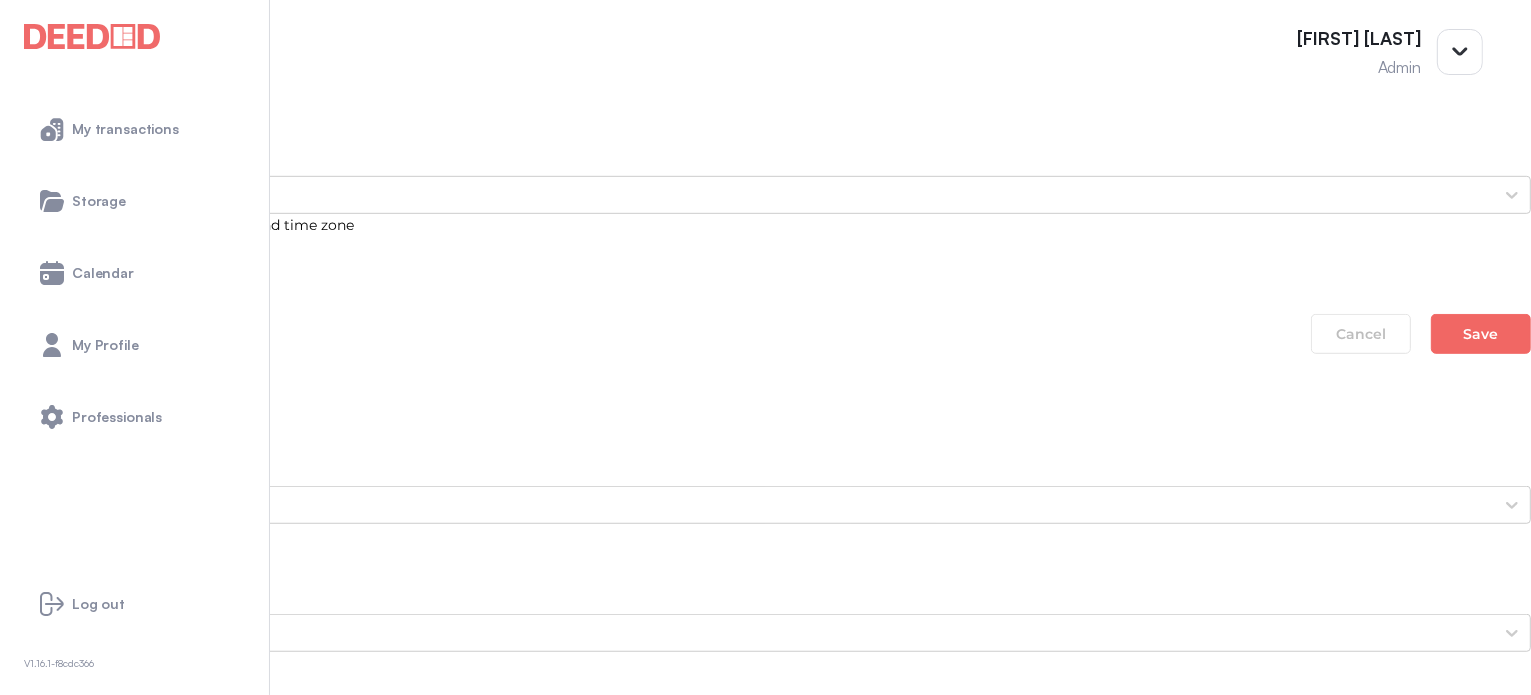 scroll, scrollTop: 1400, scrollLeft: 0, axis: vertical 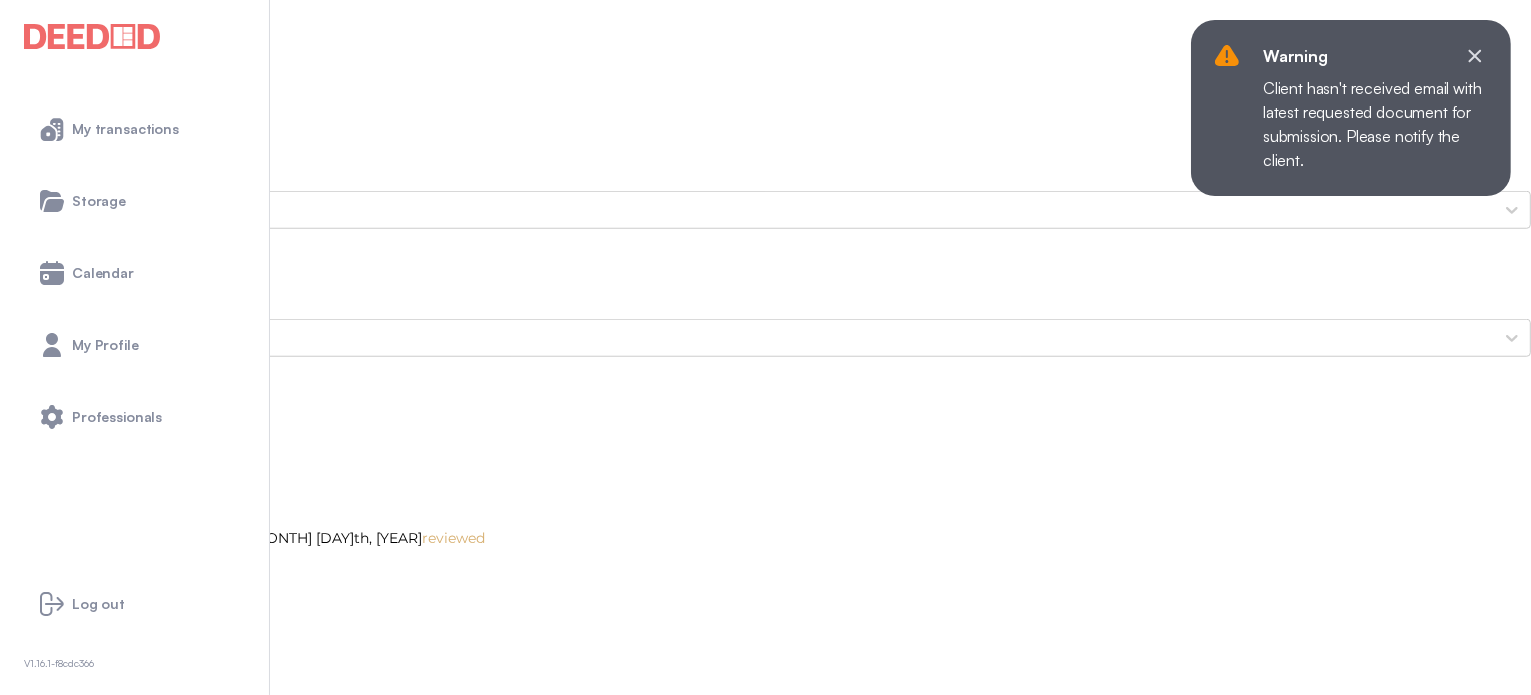 click on "[FIRST]'s Photo ID (Front Side)" at bounding box center [765, 1626] 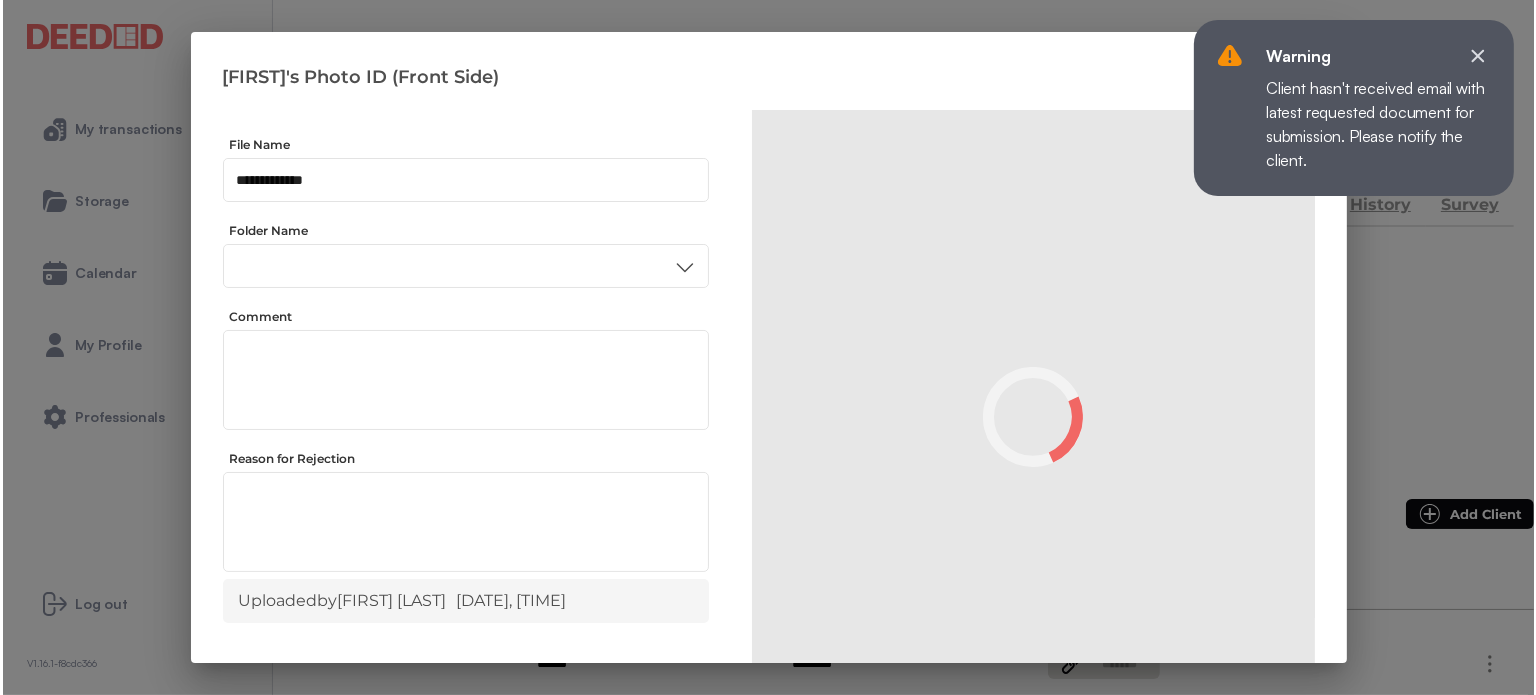 scroll, scrollTop: 0, scrollLeft: 0, axis: both 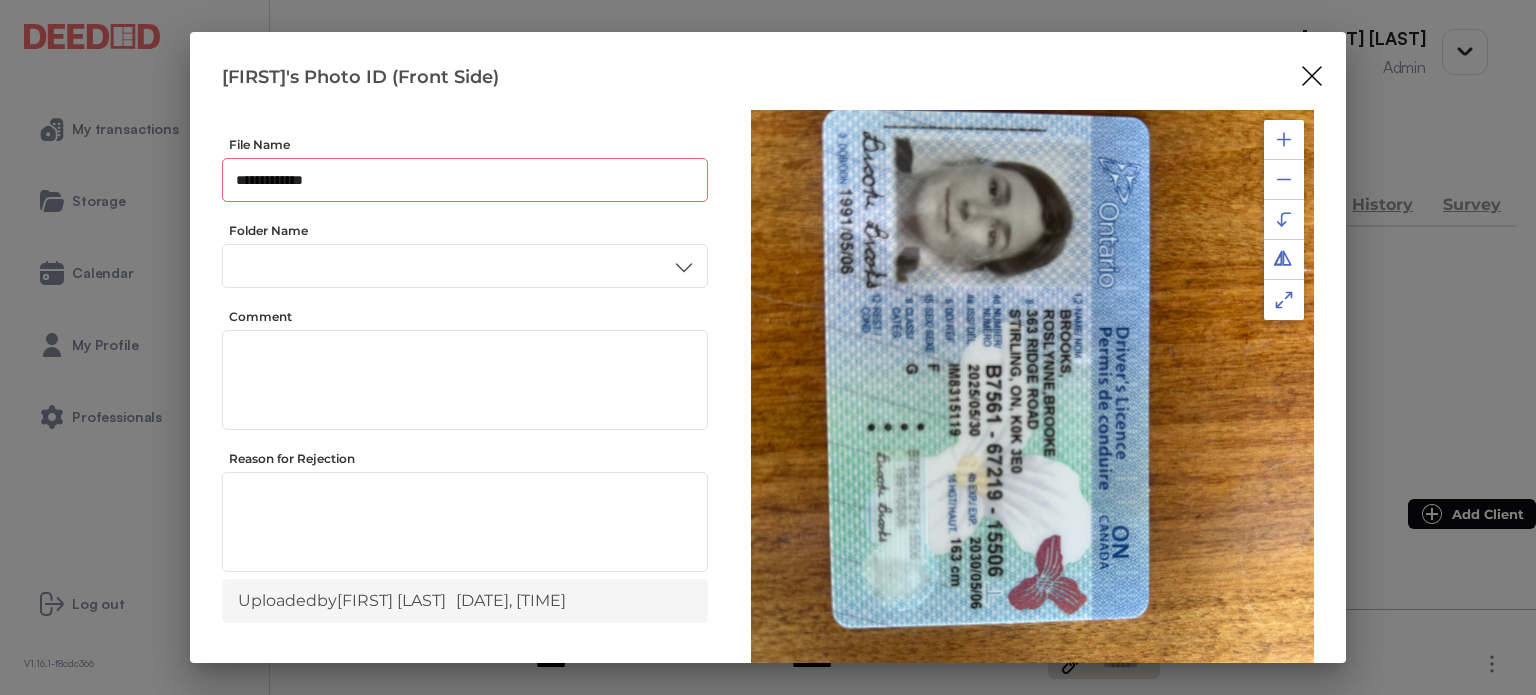 click on "**********" at bounding box center [465, 180] 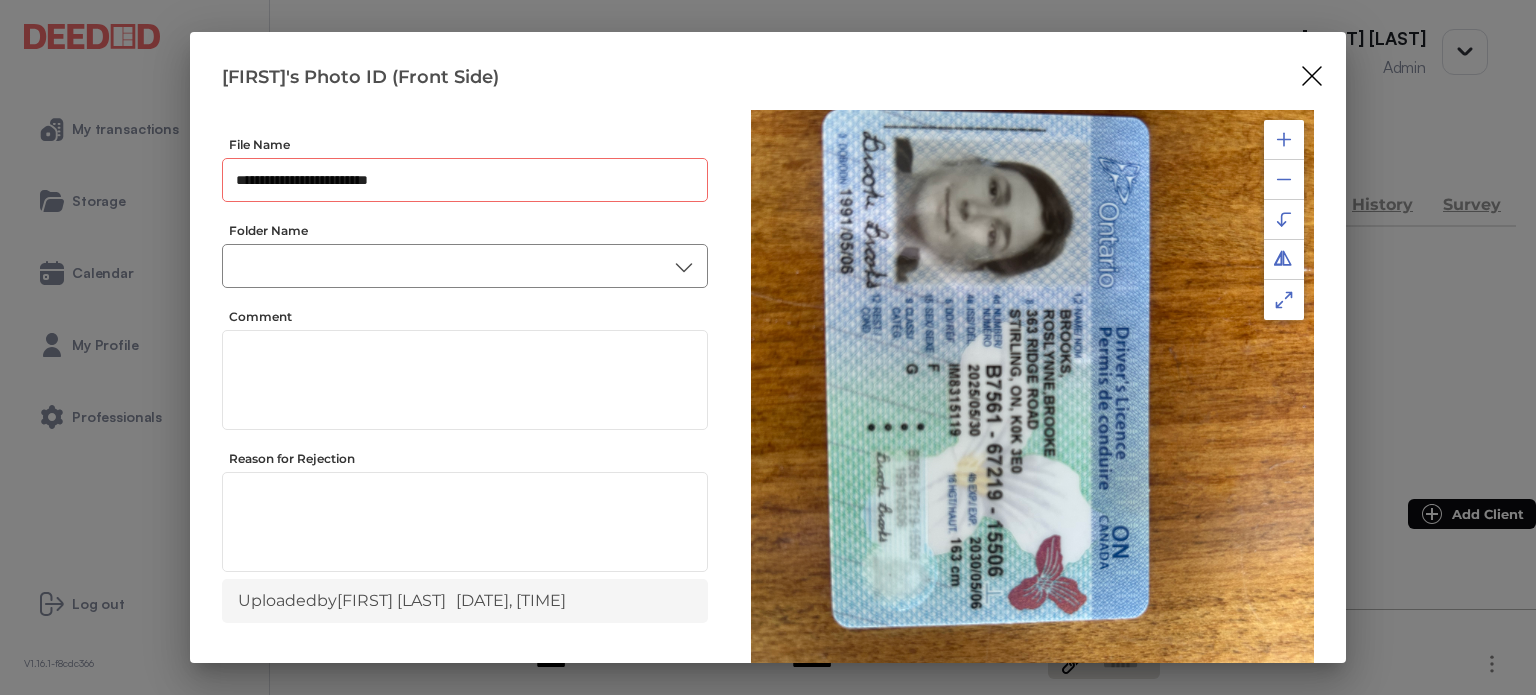 type on "**********" 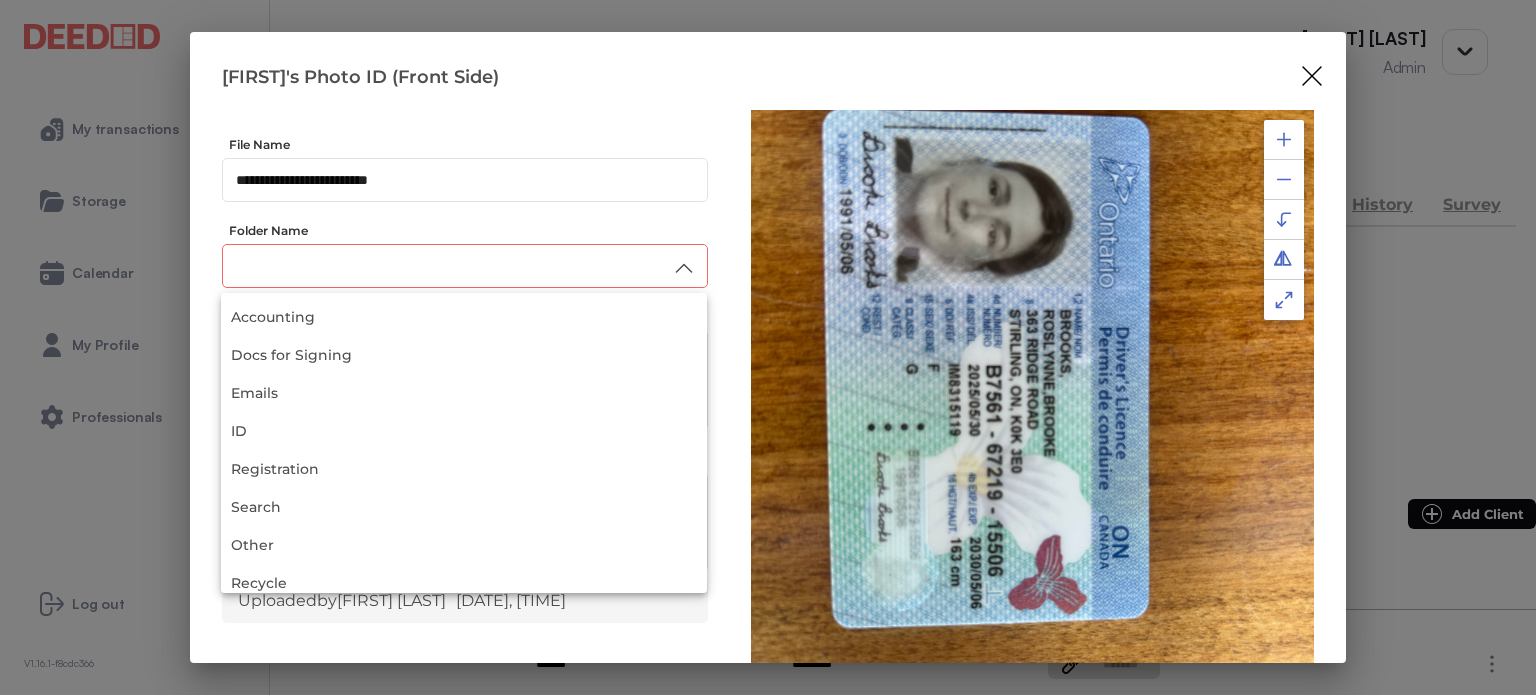 click at bounding box center (465, 266) 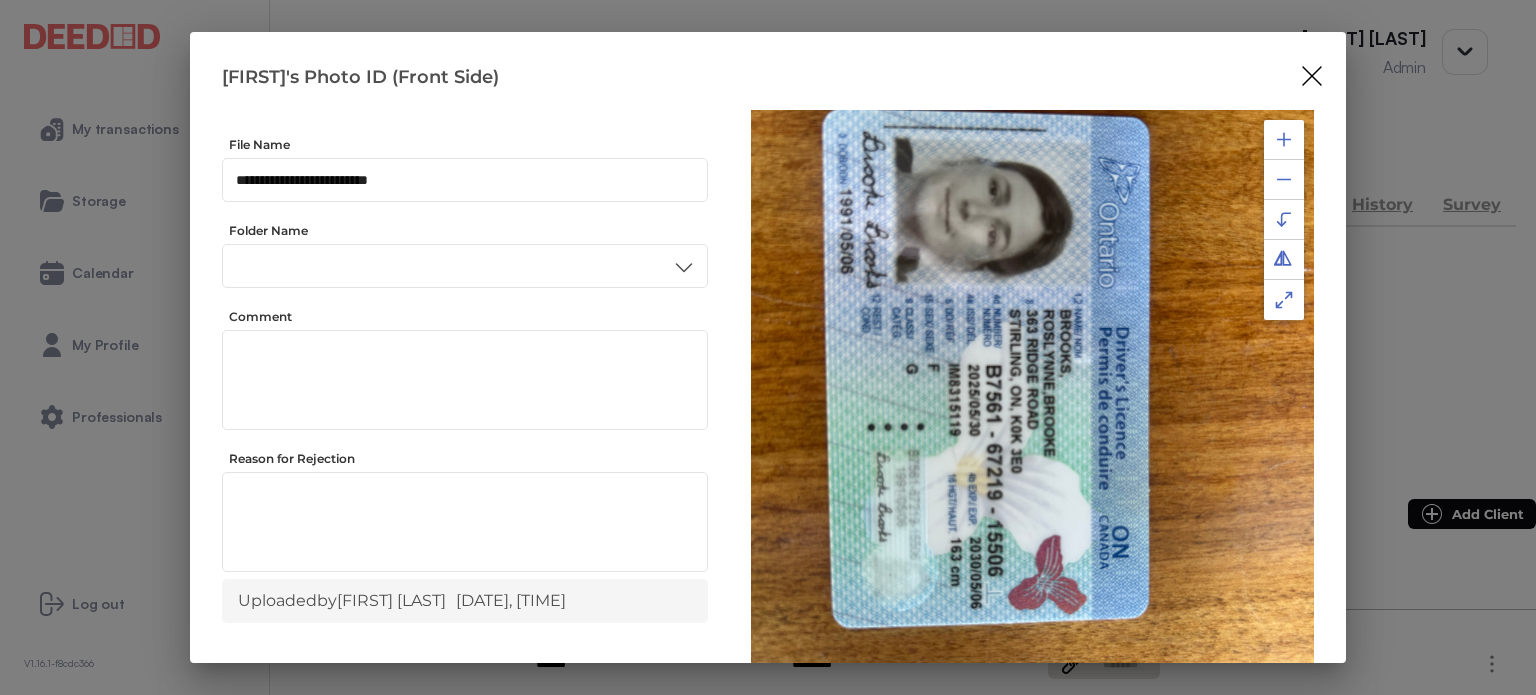 drag, startPoint x: 291, startPoint y: 426, endPoint x: 333, endPoint y: 404, distance: 47.41308 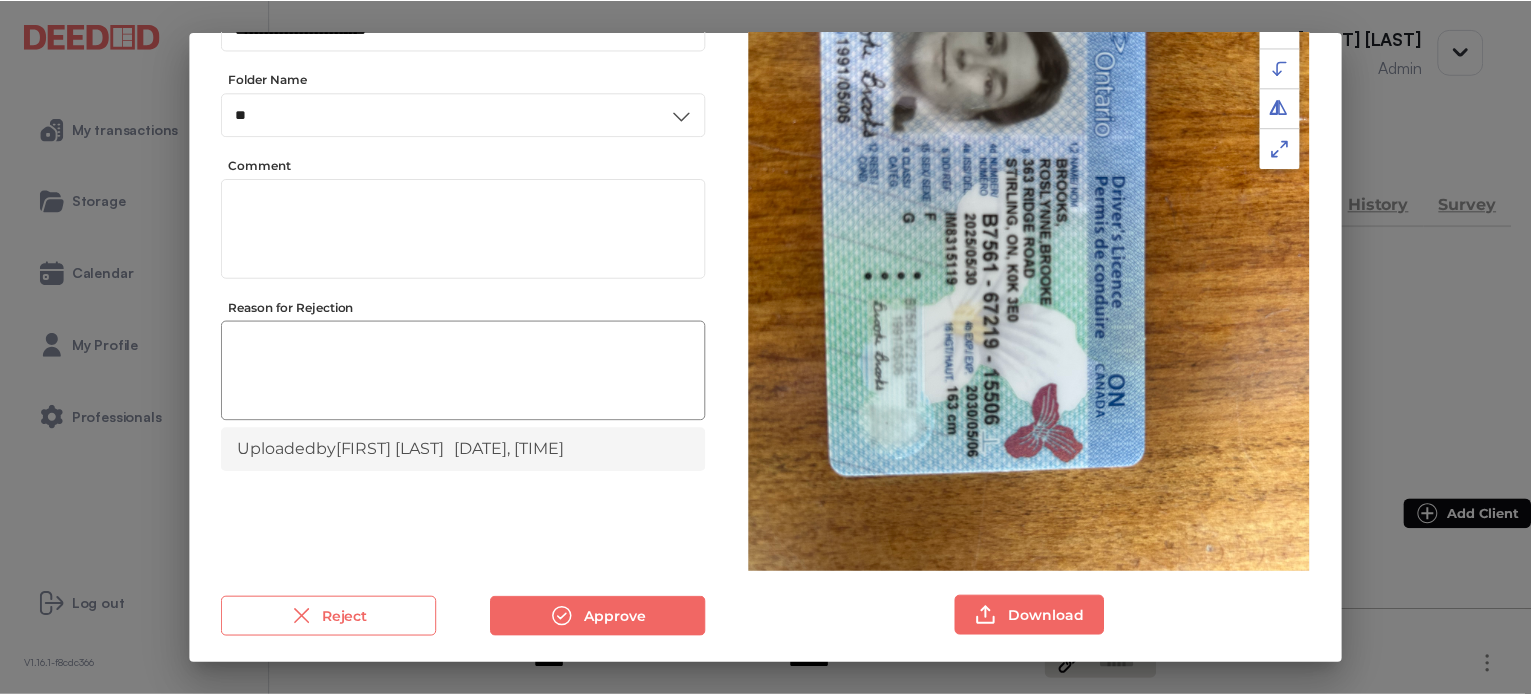 scroll, scrollTop: 156, scrollLeft: 0, axis: vertical 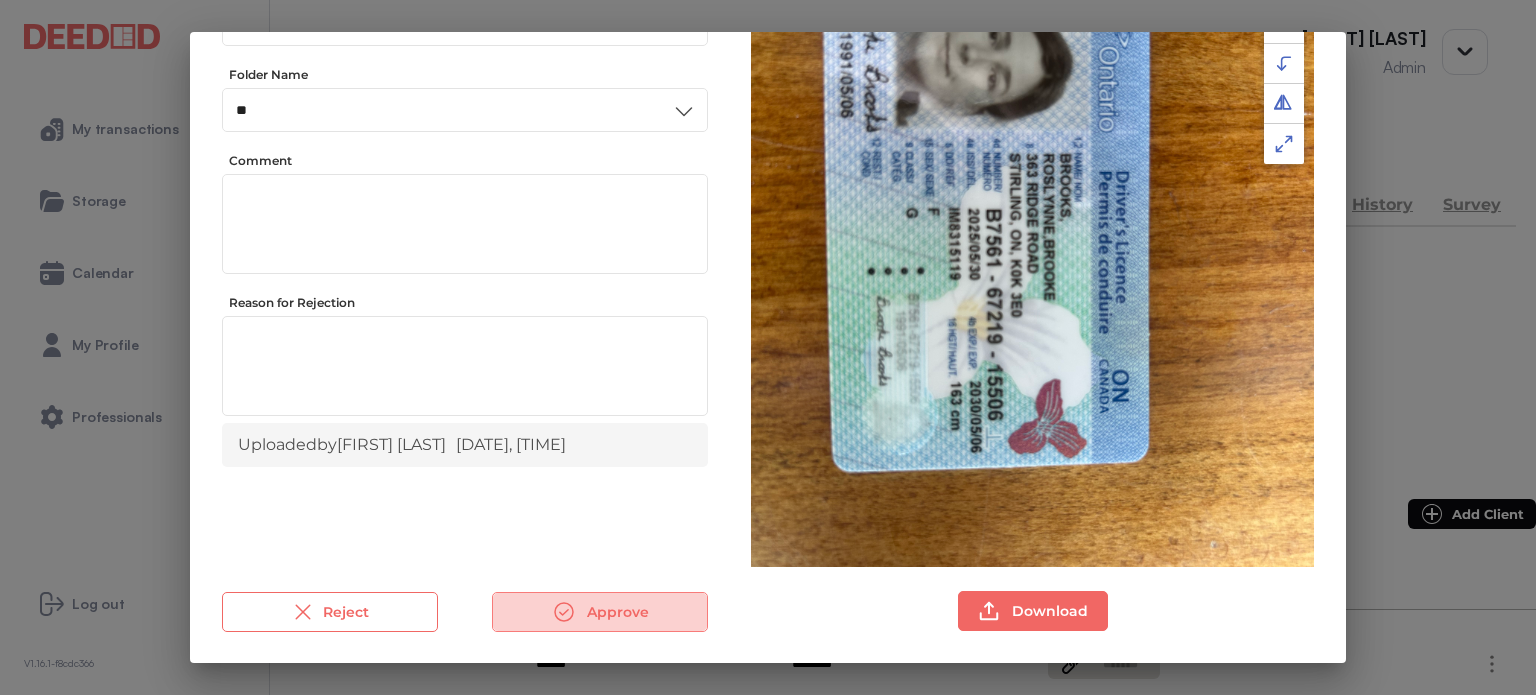 click on "Approve" at bounding box center (600, 612) 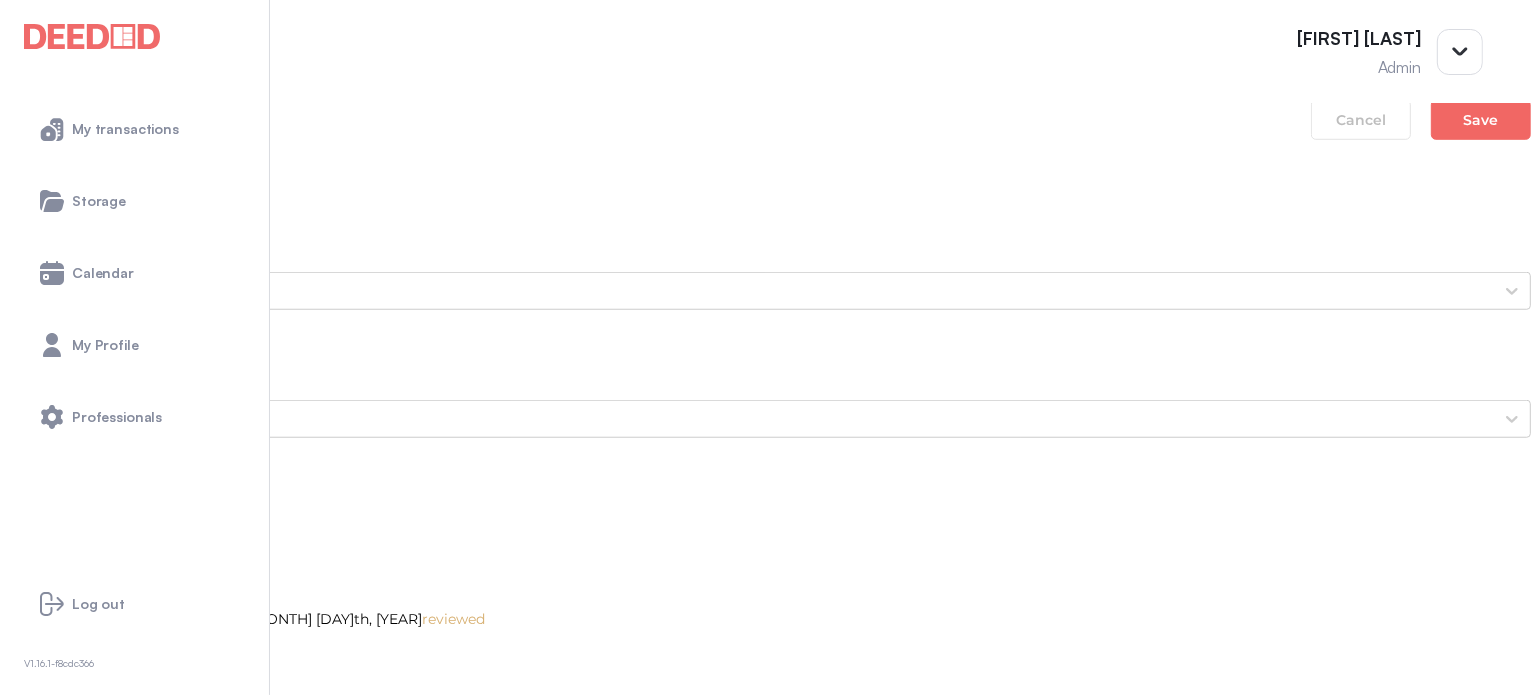 scroll, scrollTop: 1600, scrollLeft: 0, axis: vertical 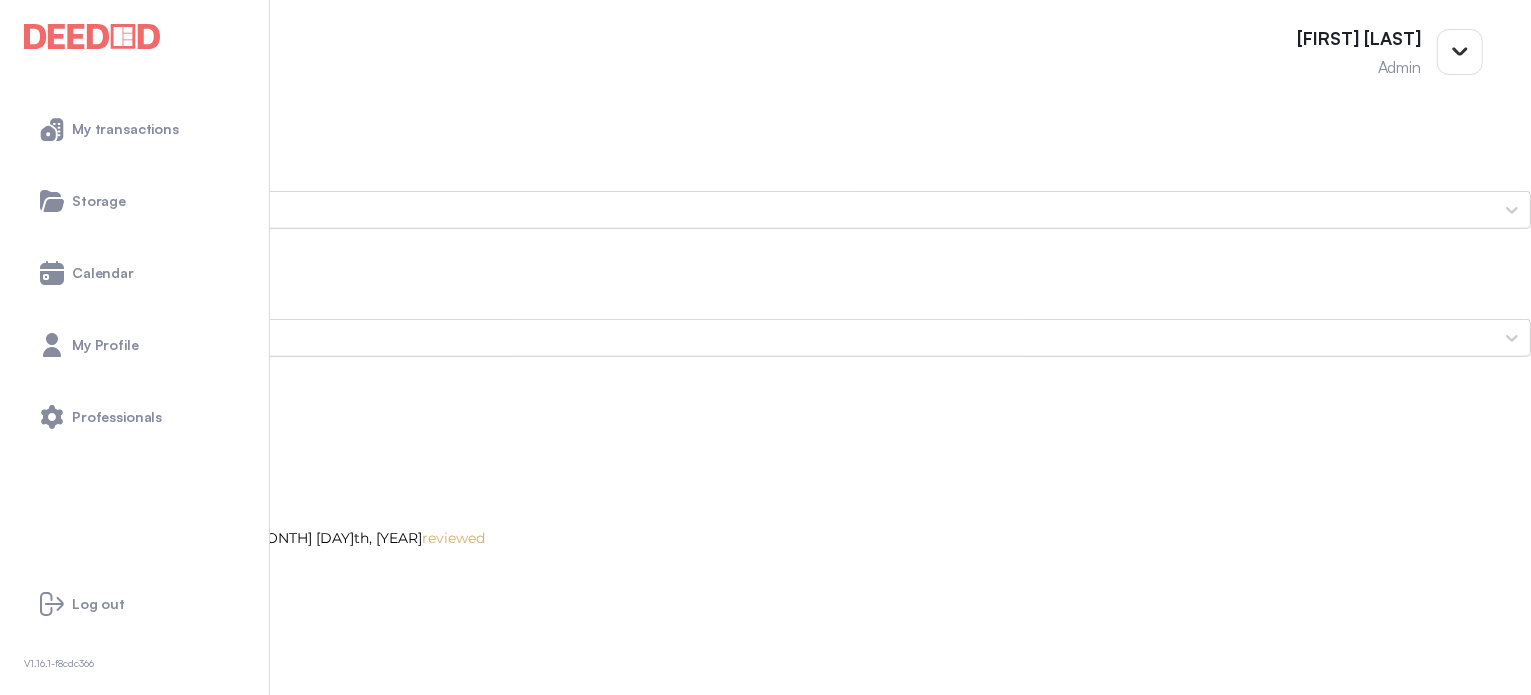 click on "[FIRST]'s Secondary ID (Front Side)" at bounding box center (765, 1730) 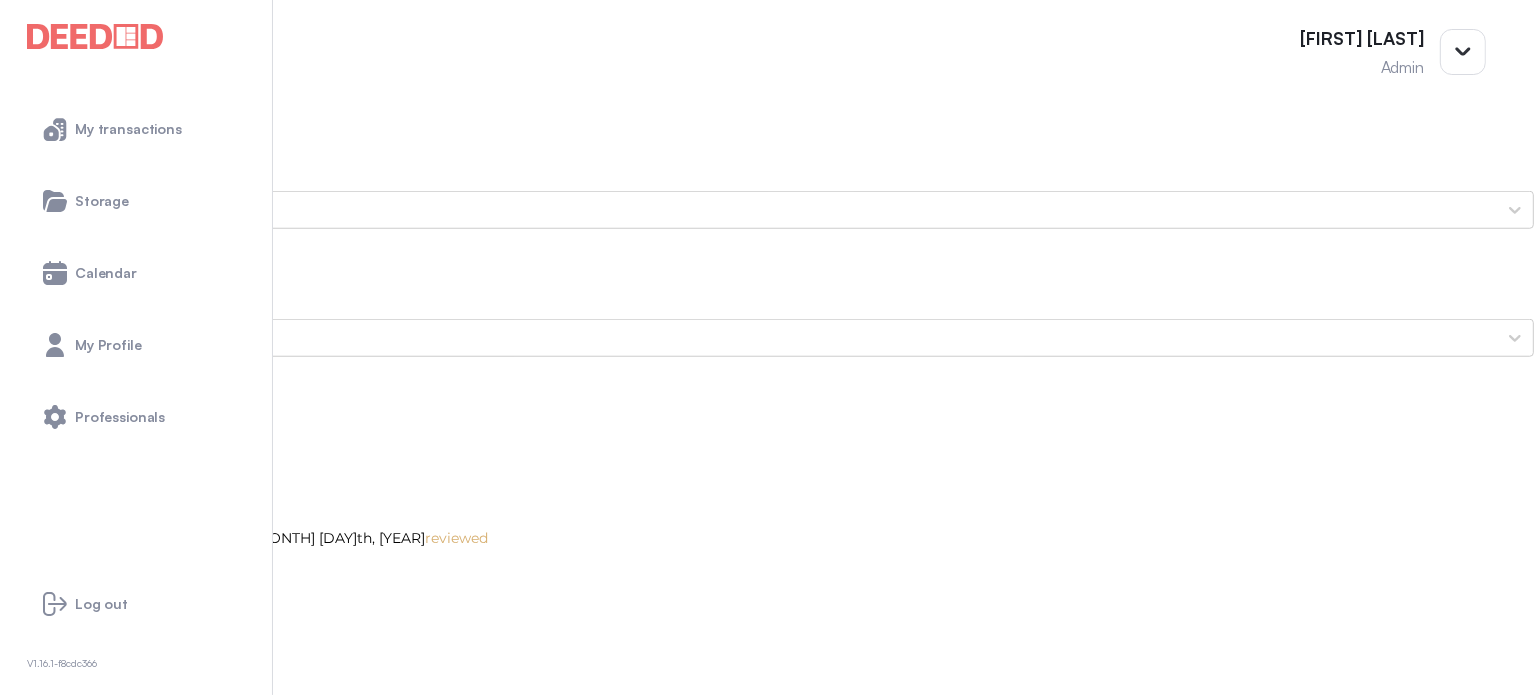 scroll, scrollTop: 0, scrollLeft: 0, axis: both 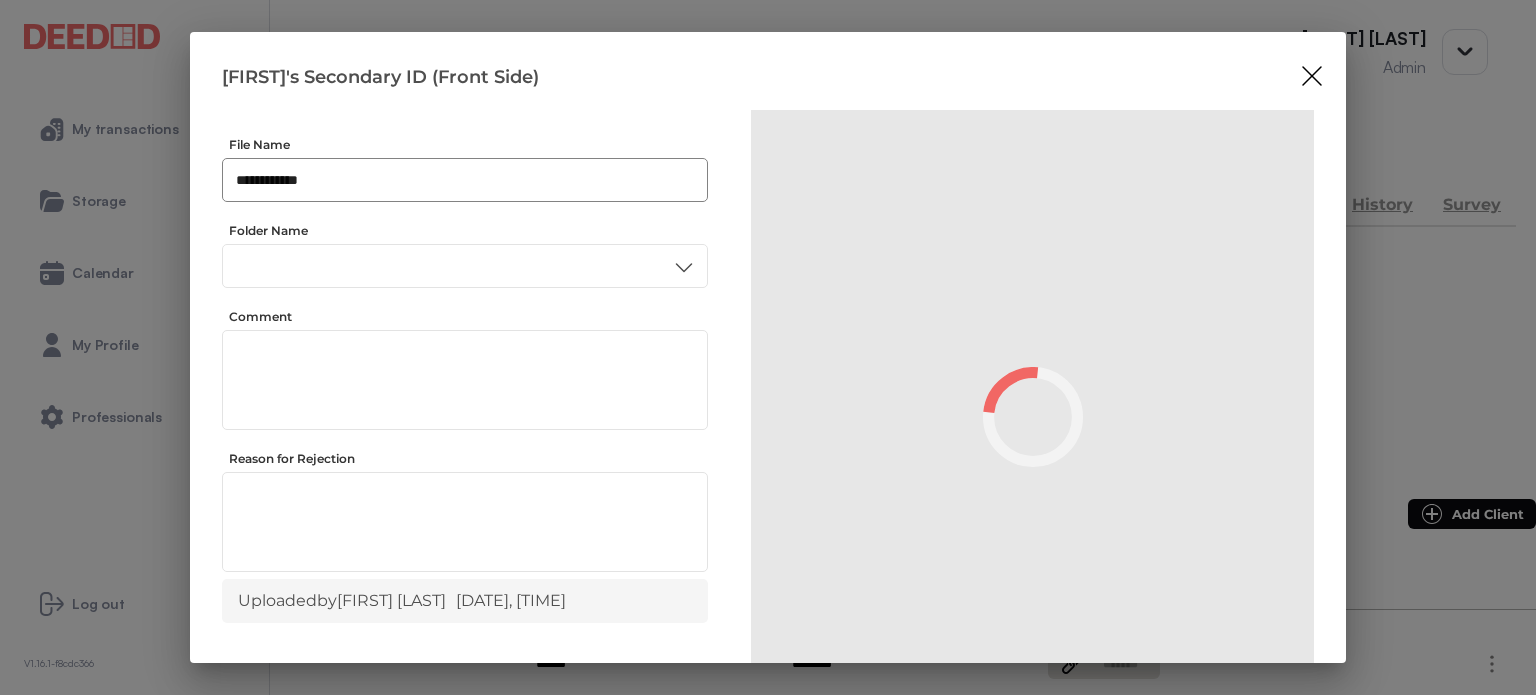click on "**********" at bounding box center (465, 180) 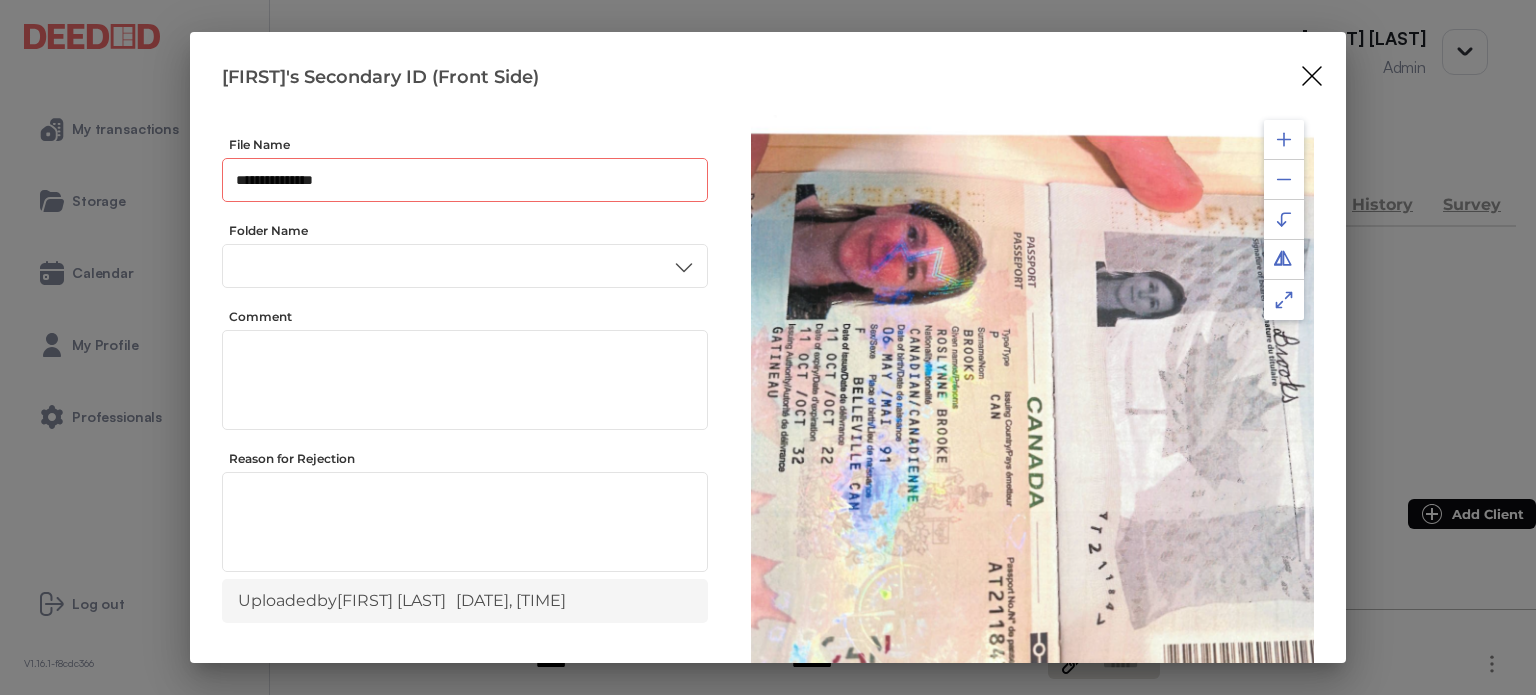 type on "**********" 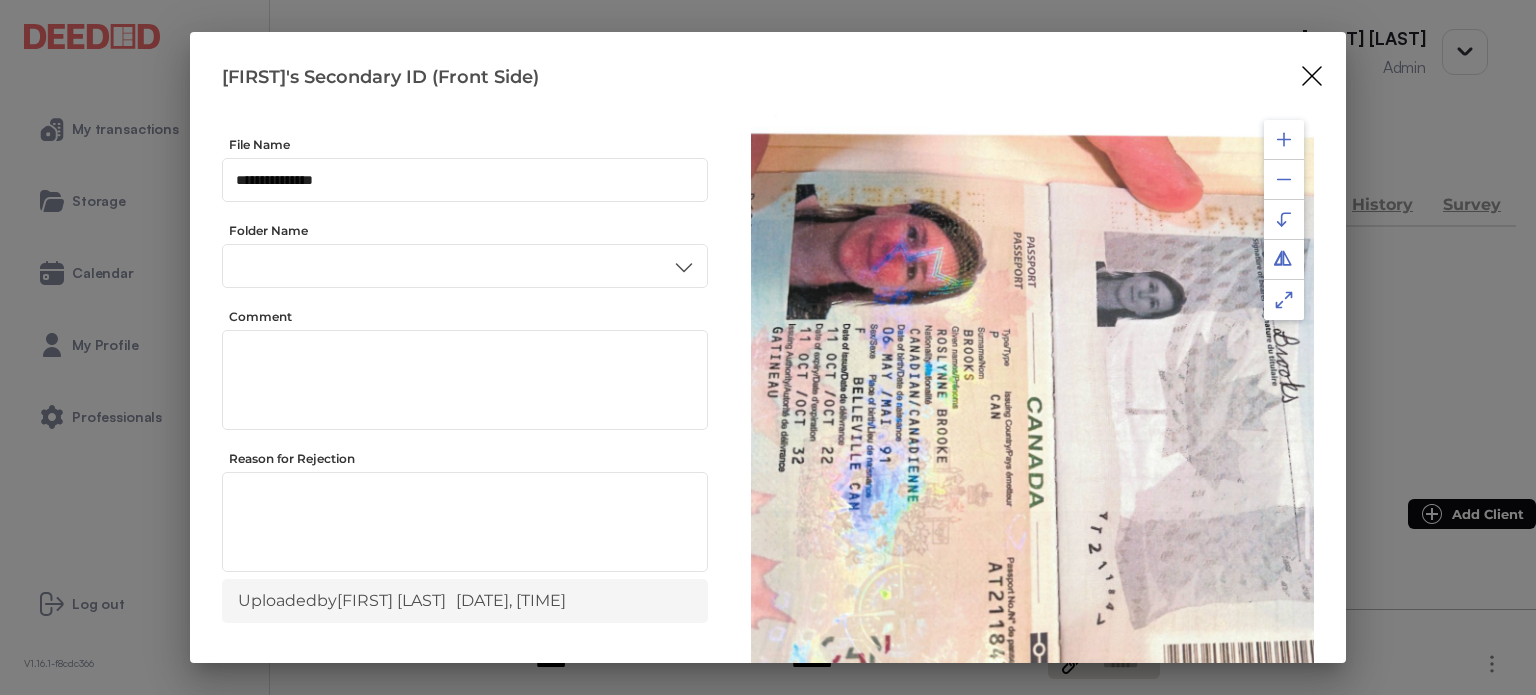 click at bounding box center [1284, 139] 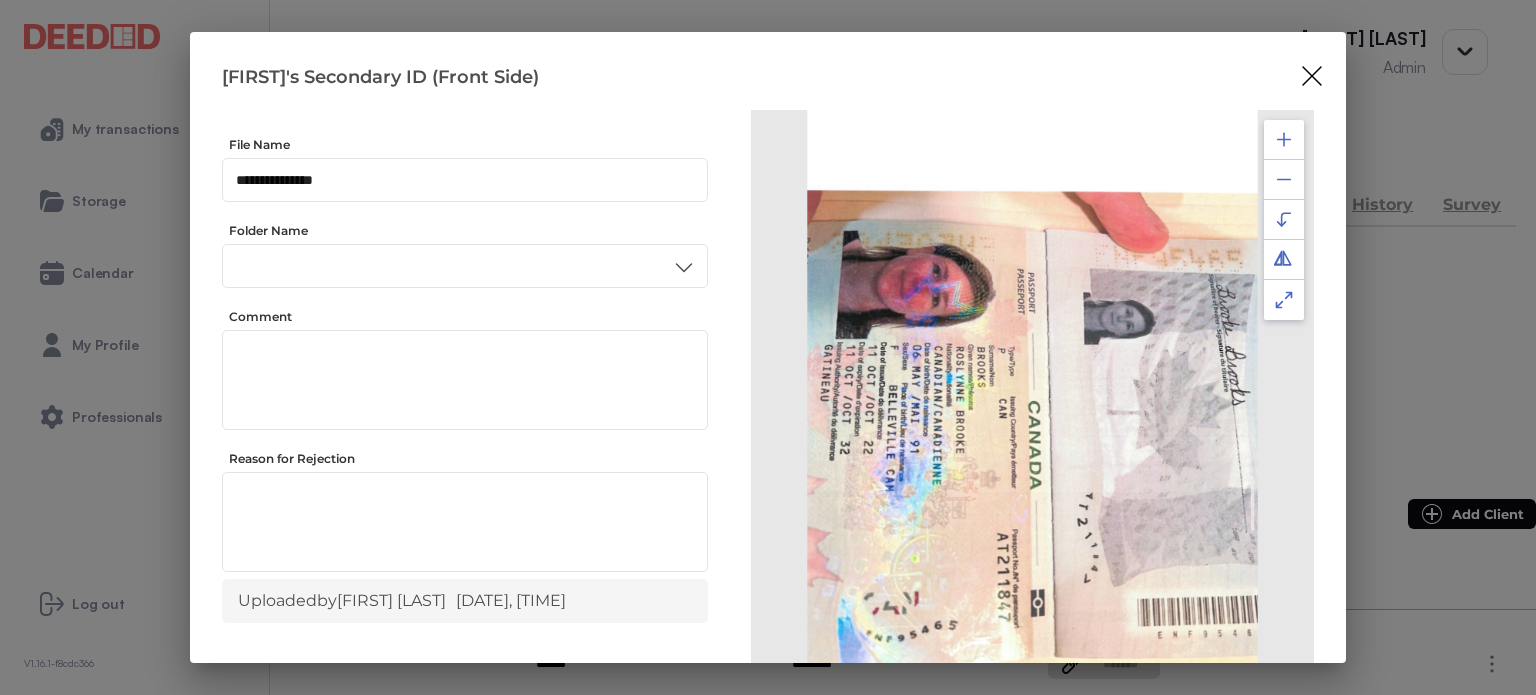 click at bounding box center [1284, 139] 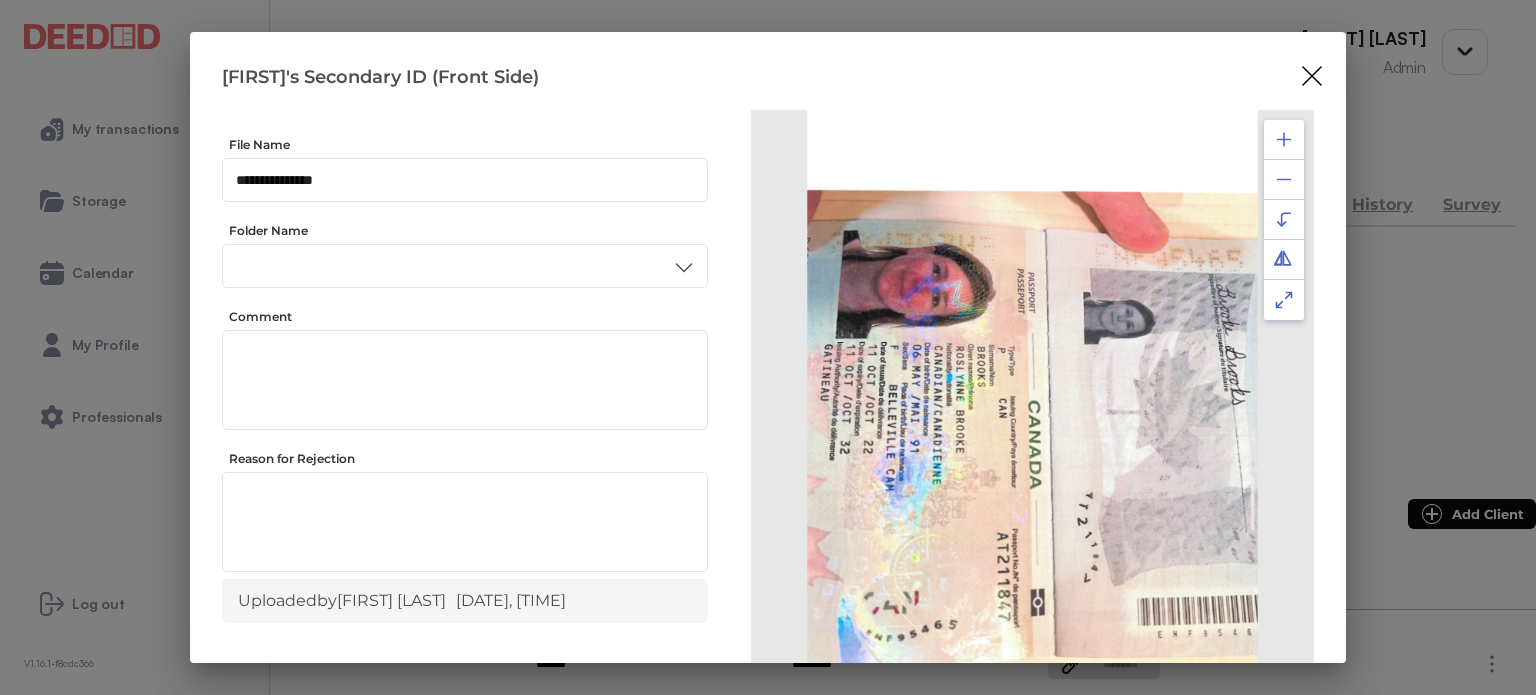 click on "**********" at bounding box center [768, 347] 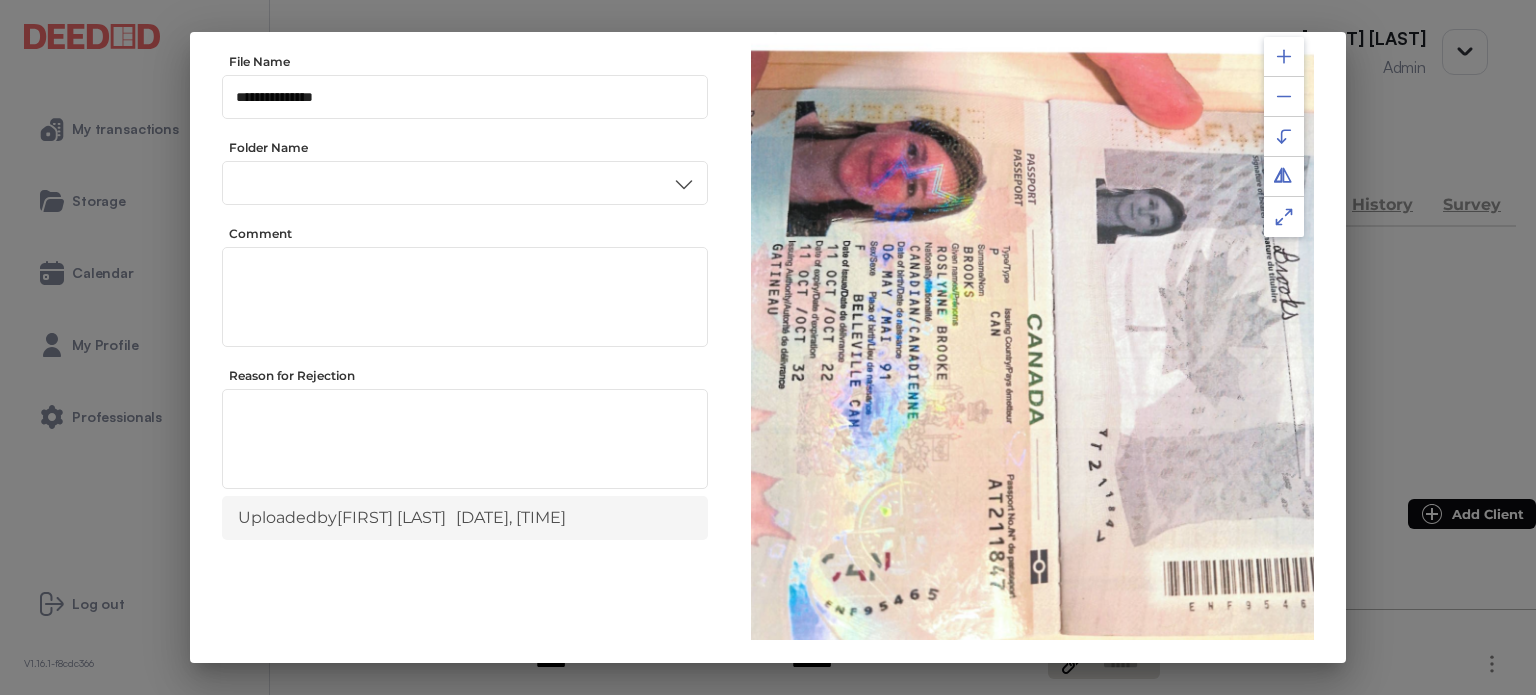 scroll, scrollTop: 156, scrollLeft: 0, axis: vertical 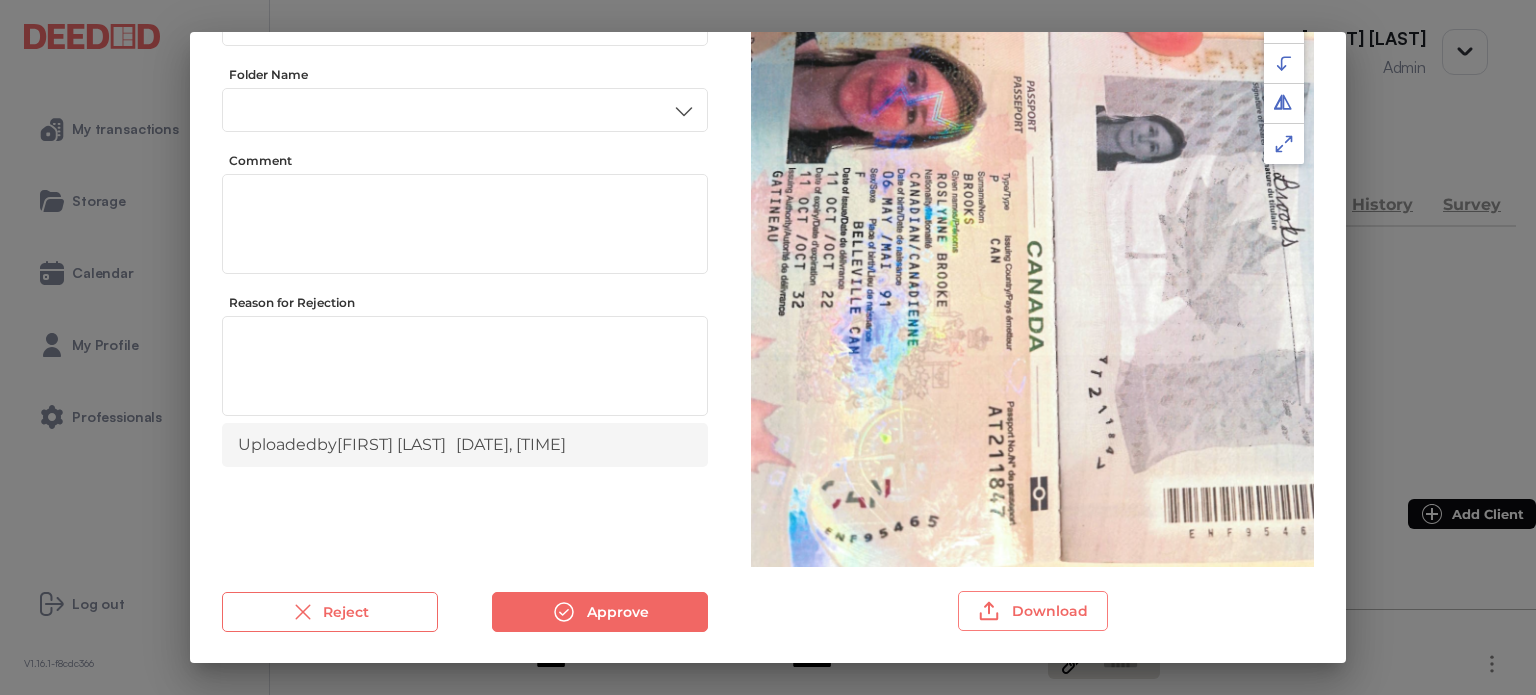 click on "Download" at bounding box center (1033, 611) 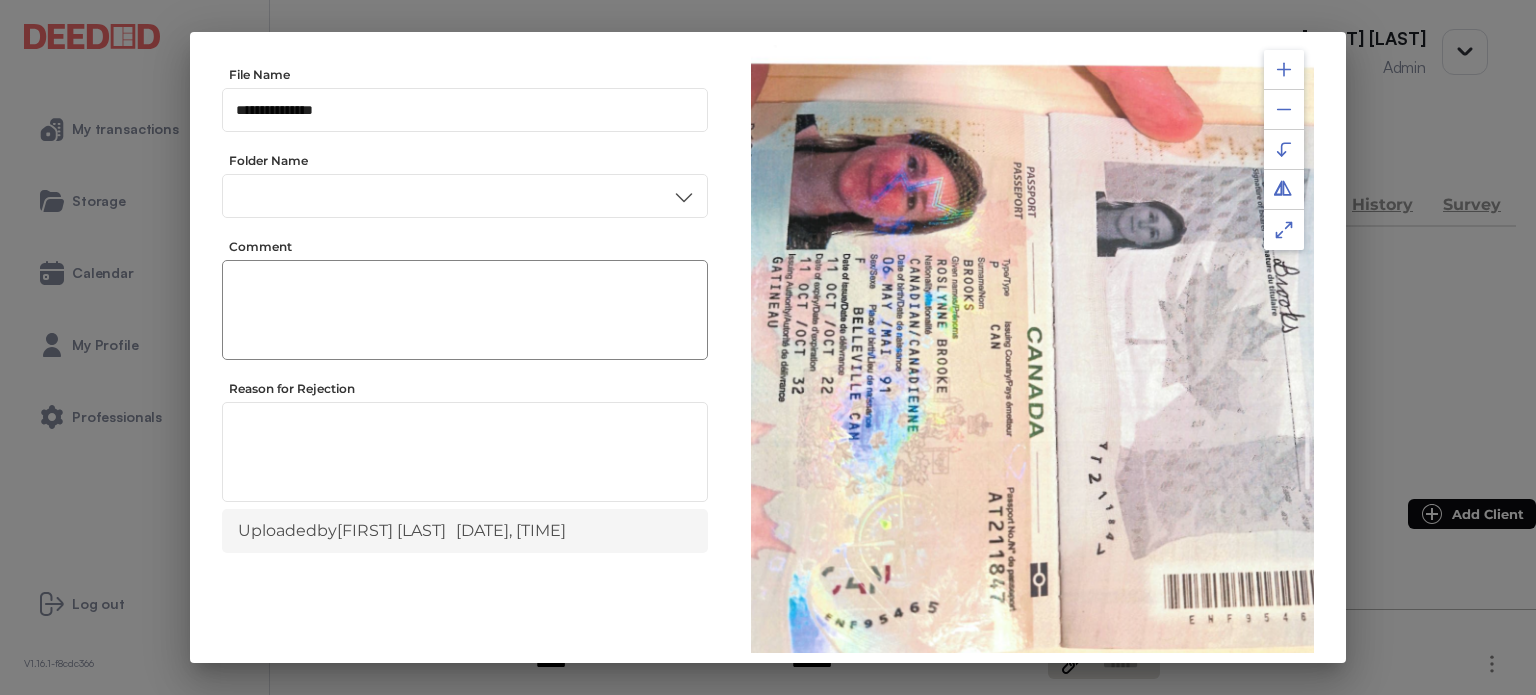 scroll, scrollTop: 0, scrollLeft: 0, axis: both 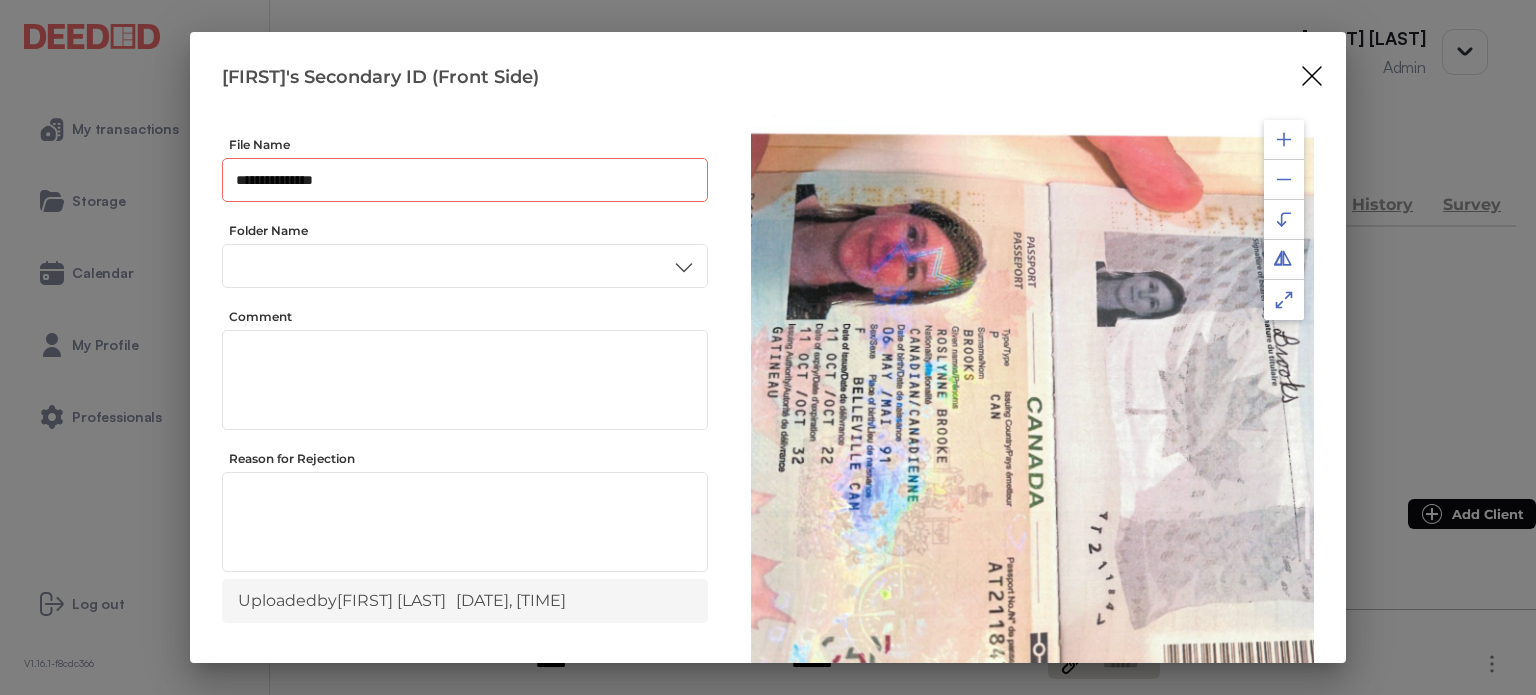 drag, startPoint x: 363, startPoint y: 183, endPoint x: 198, endPoint y: 160, distance: 166.59532 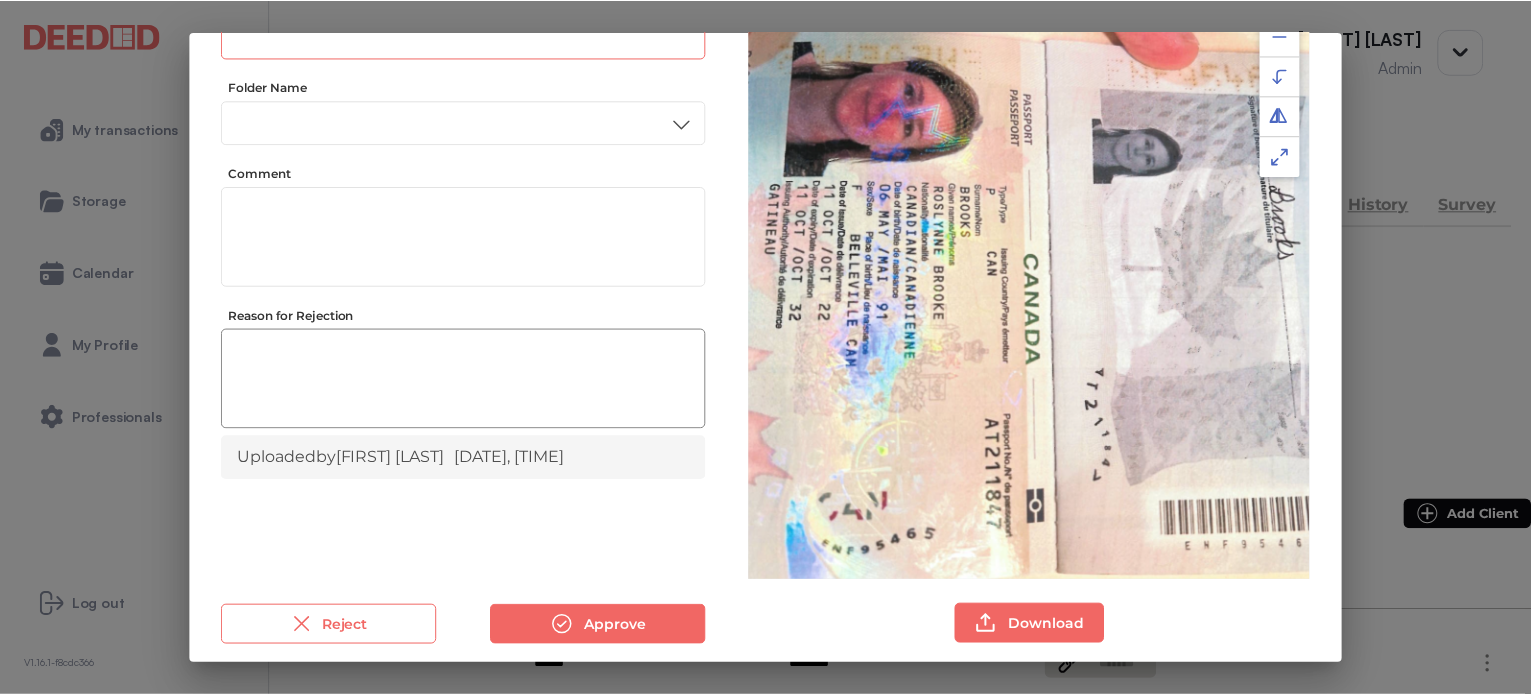 scroll, scrollTop: 156, scrollLeft: 0, axis: vertical 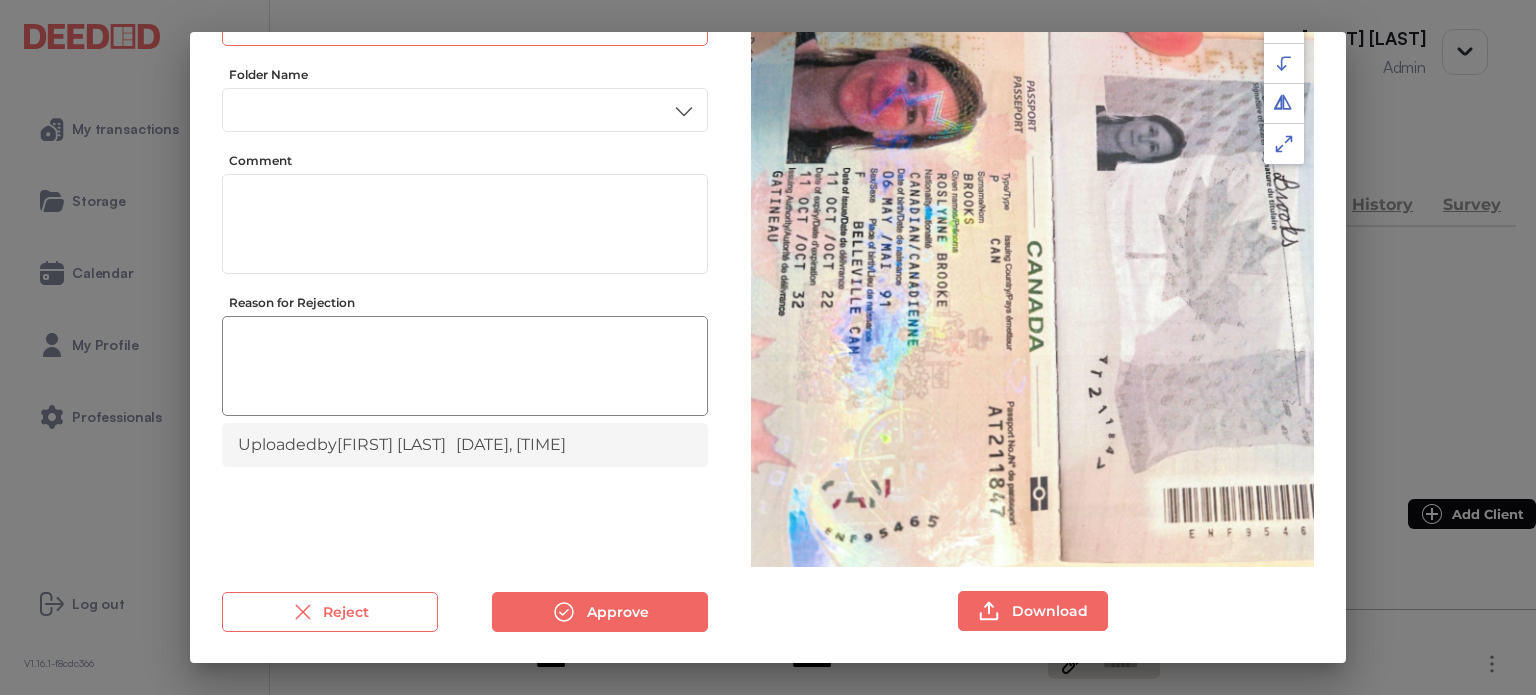 type 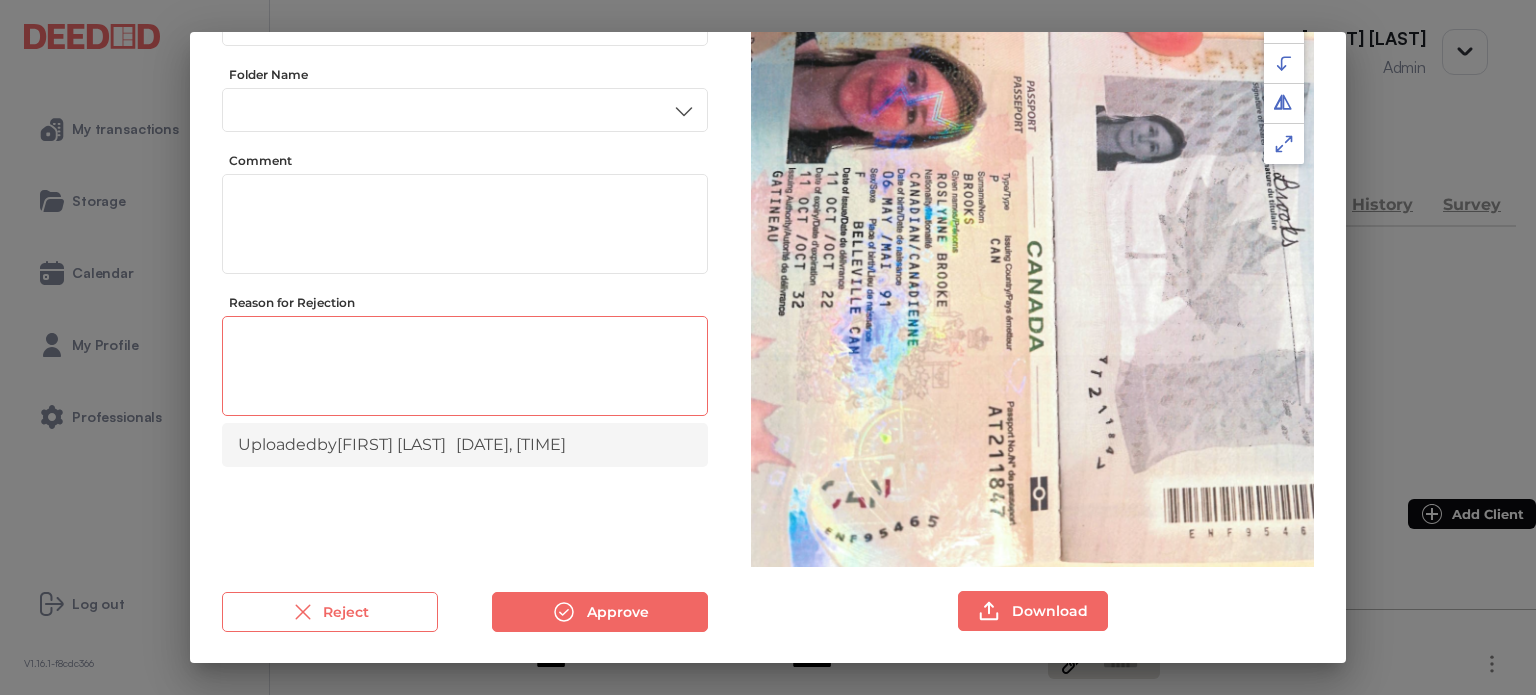 click at bounding box center (465, 369) 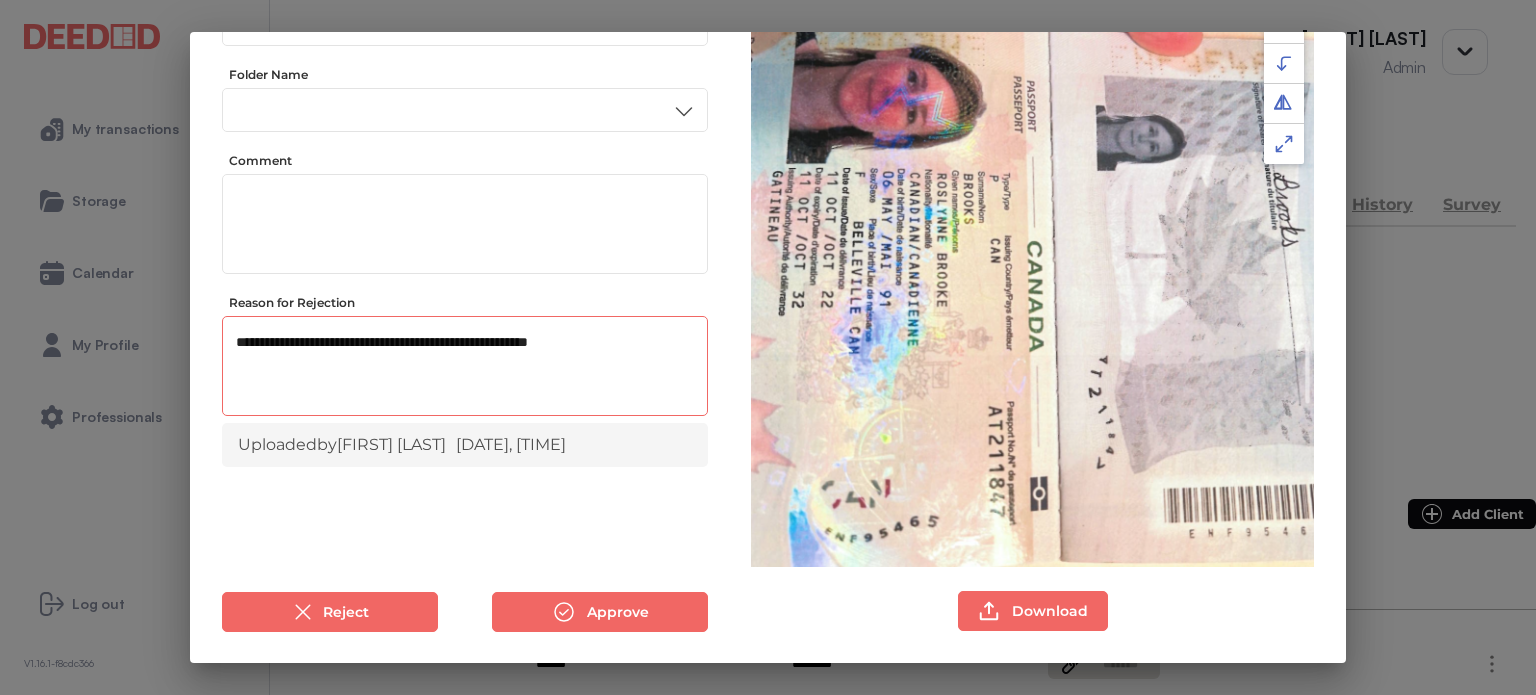 type on "**********" 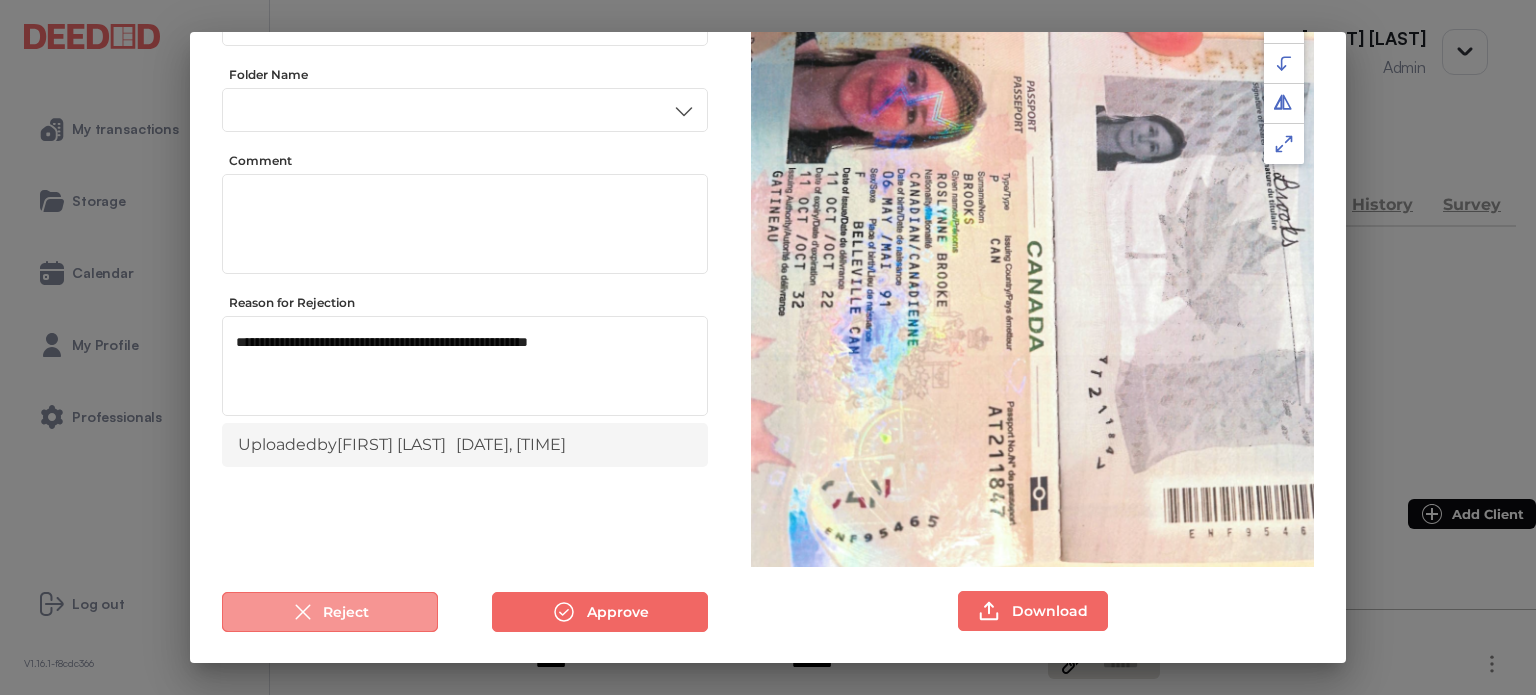 click on "Reject" at bounding box center (330, 612) 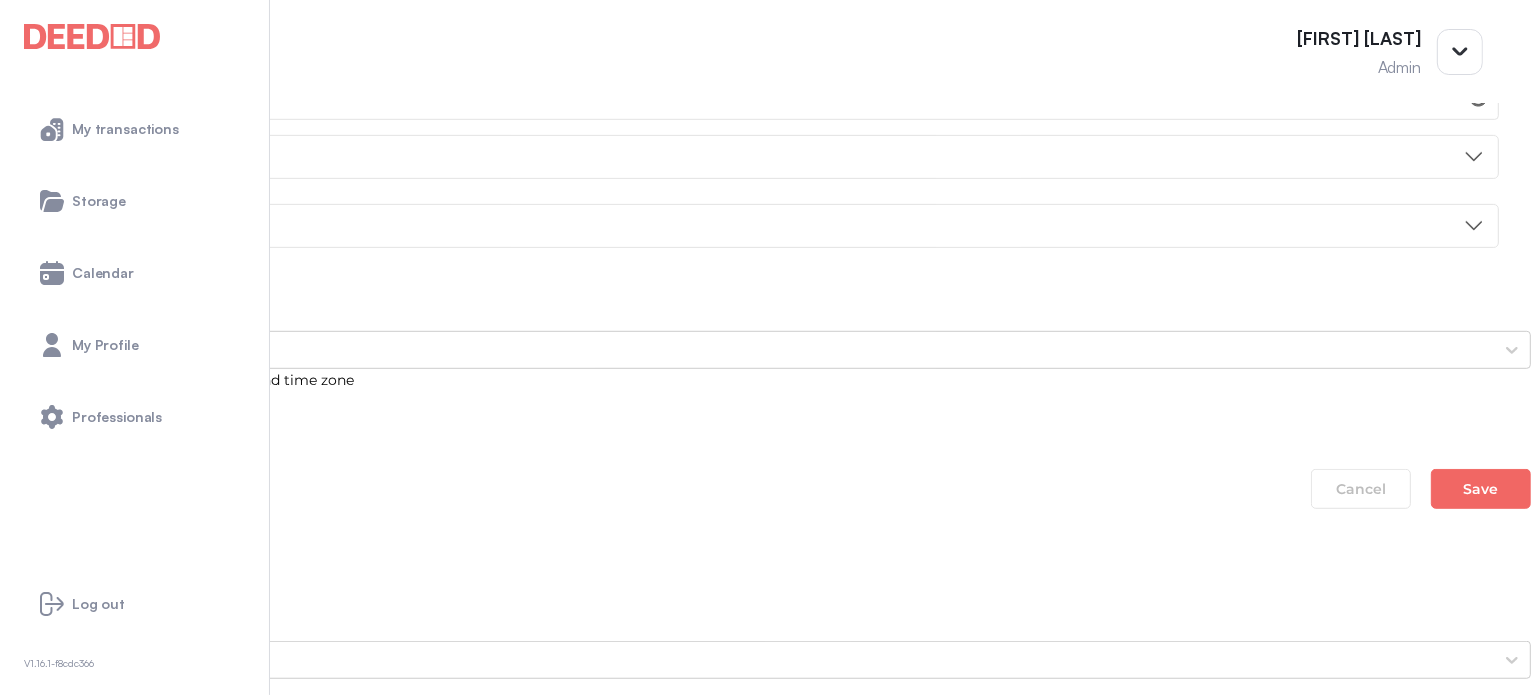 scroll, scrollTop: 1200, scrollLeft: 0, axis: vertical 